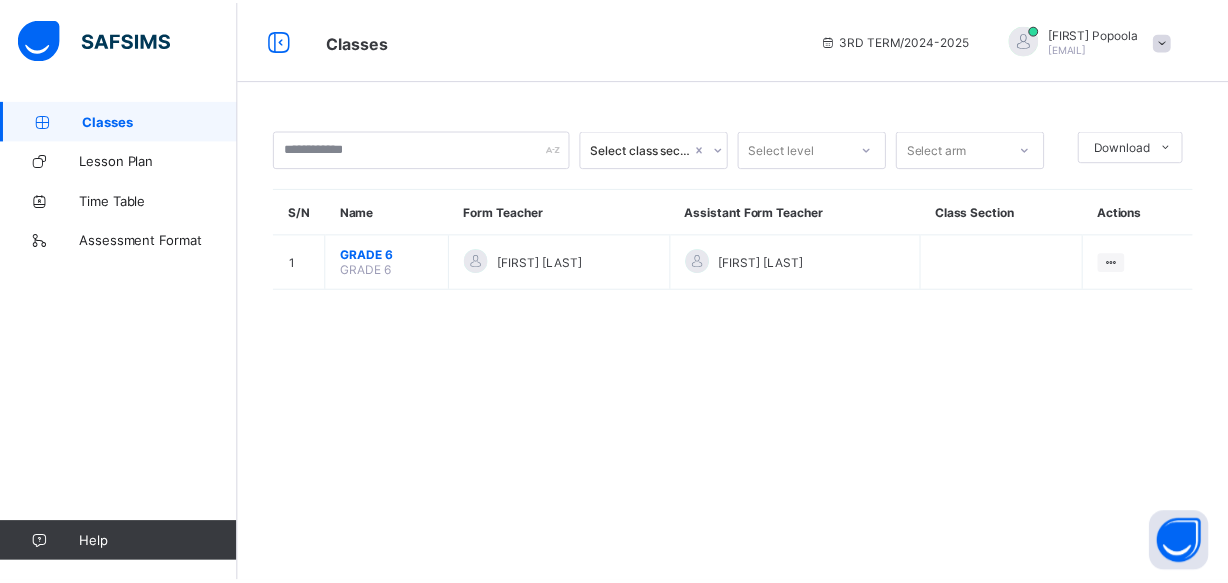 scroll, scrollTop: 0, scrollLeft: 0, axis: both 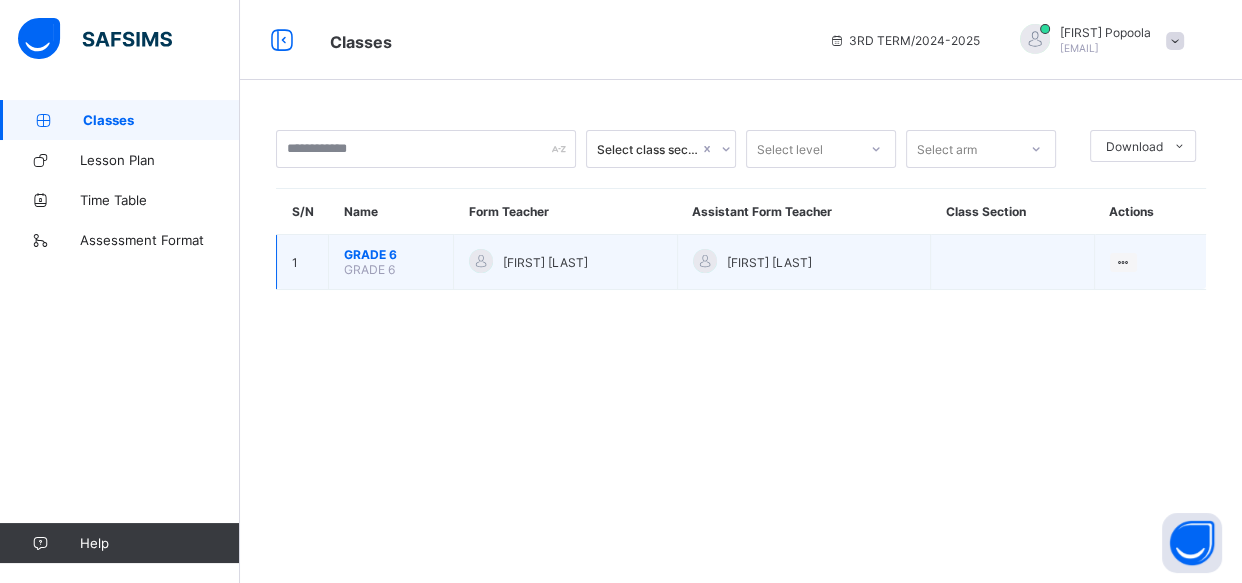 click on "GRADE 6" at bounding box center (391, 254) 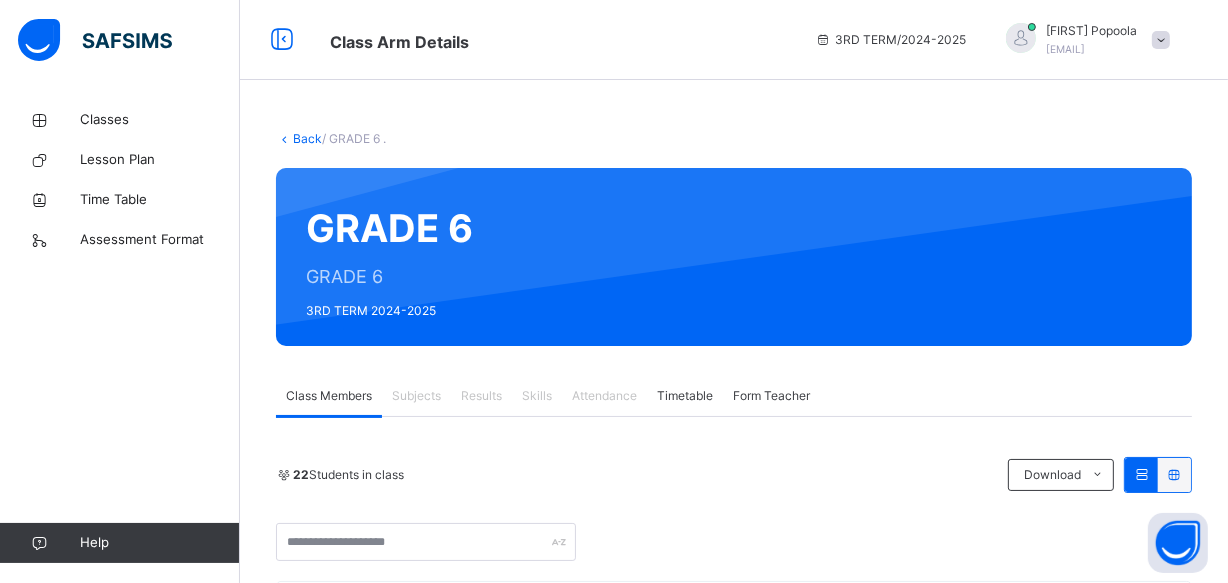 click on "Results" at bounding box center [481, 396] 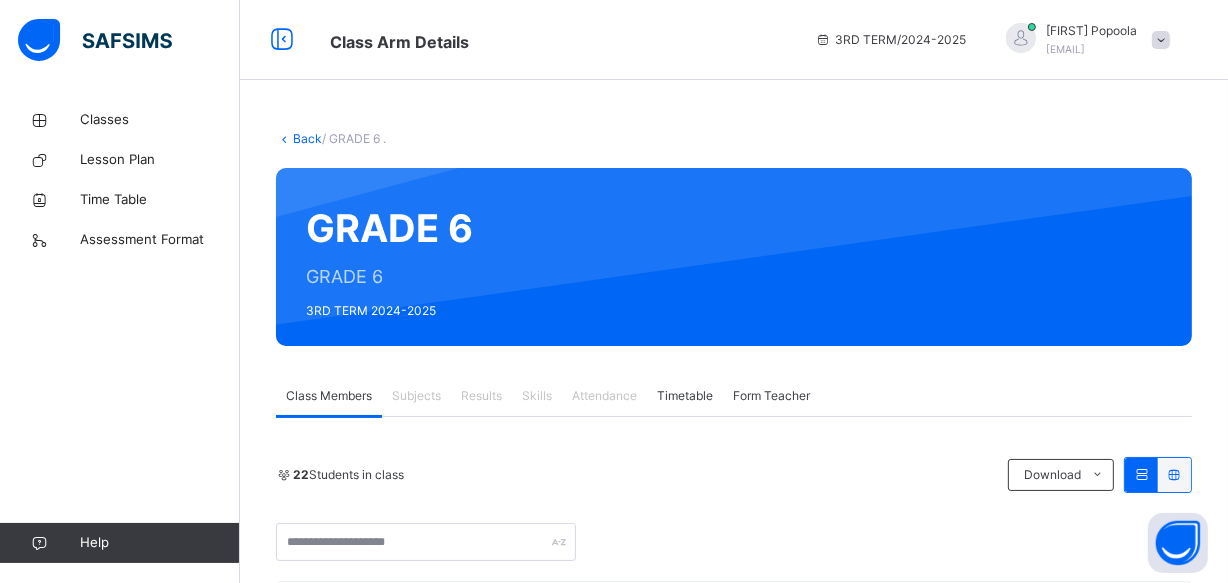 click on "Results" at bounding box center (481, 396) 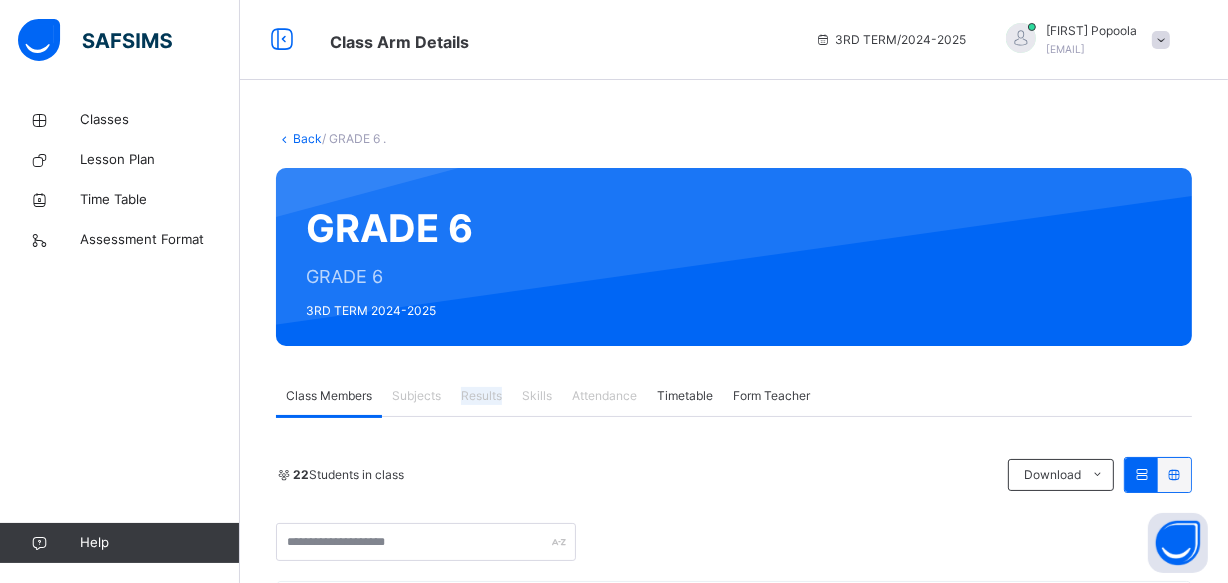 click on "Results" at bounding box center [481, 396] 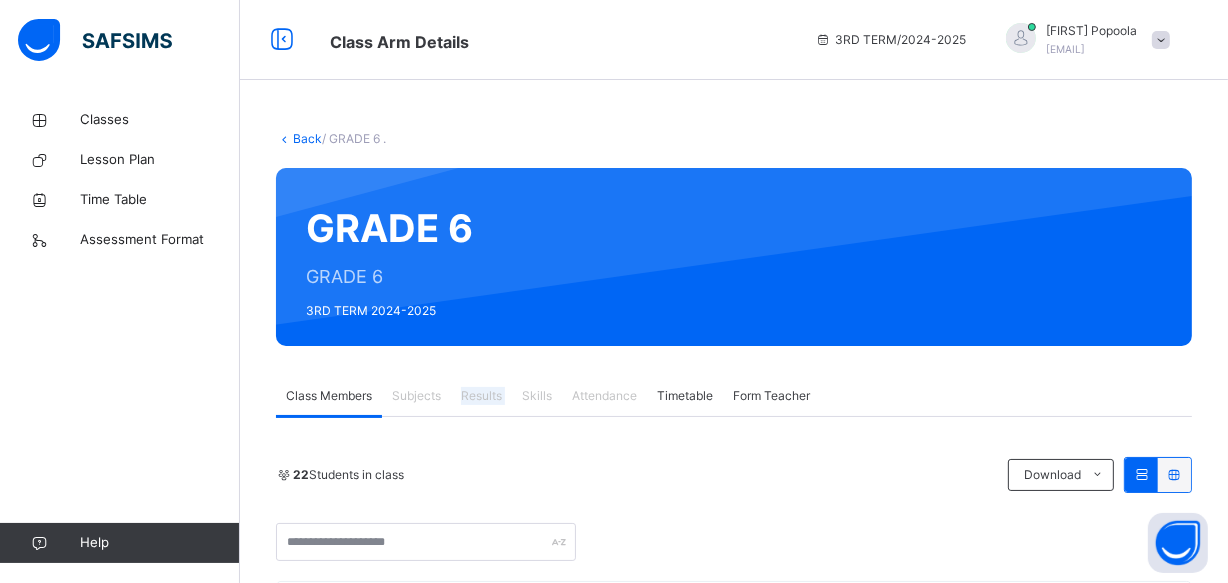 click on "Results" at bounding box center [481, 396] 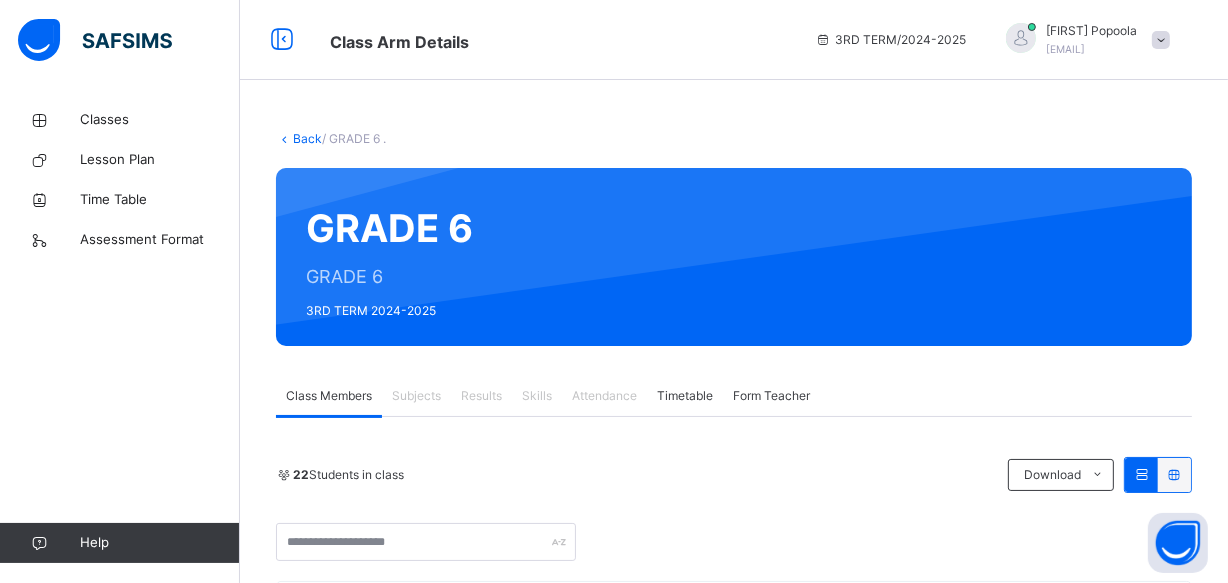 click on "Results" at bounding box center [481, 396] 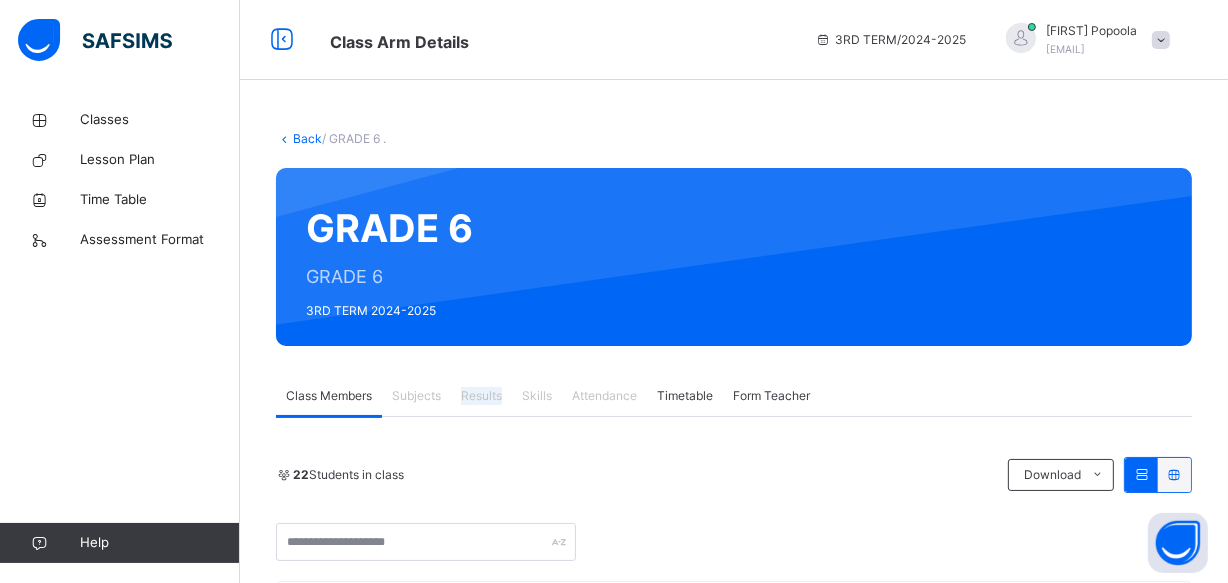 click on "Results" at bounding box center [481, 396] 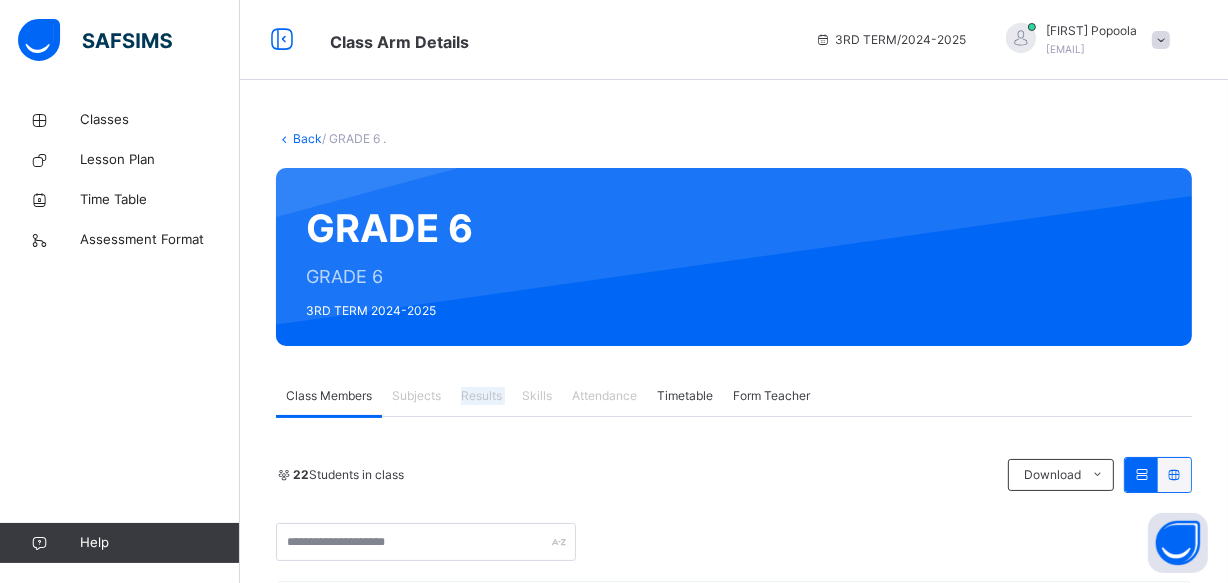click on "Results" at bounding box center [481, 396] 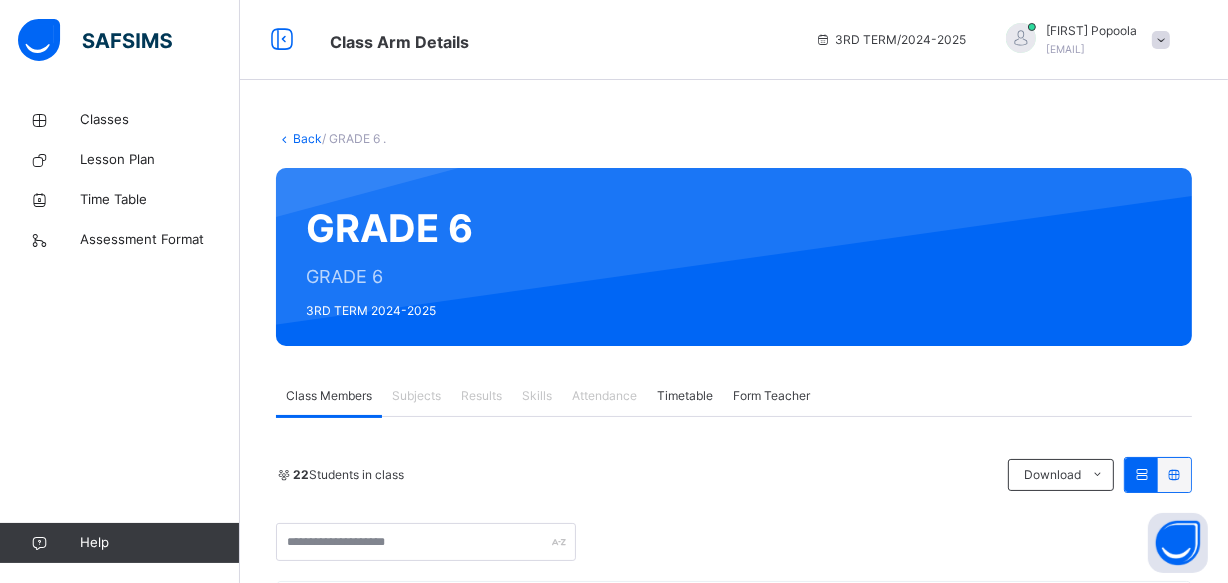 click on "Results" at bounding box center (481, 396) 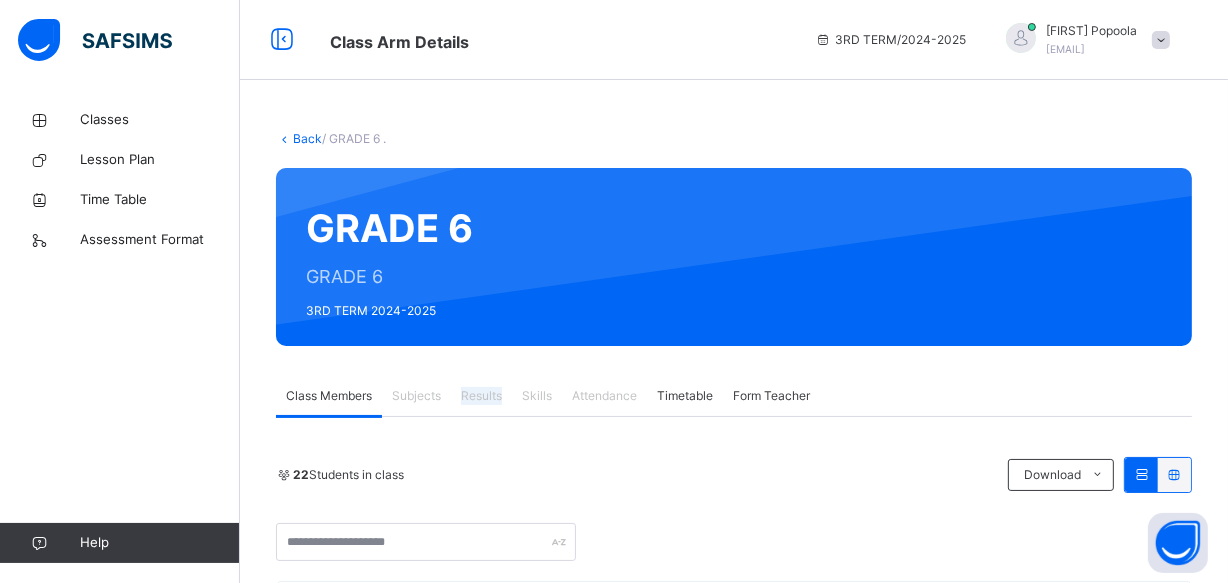 click on "Results" at bounding box center (481, 396) 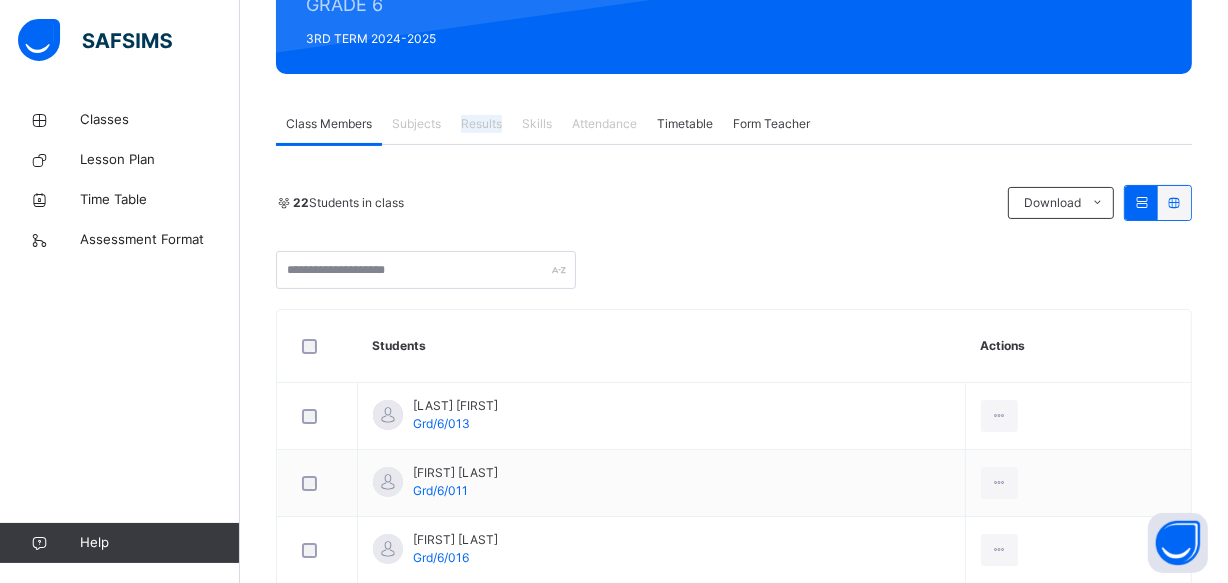 scroll, scrollTop: 290, scrollLeft: 0, axis: vertical 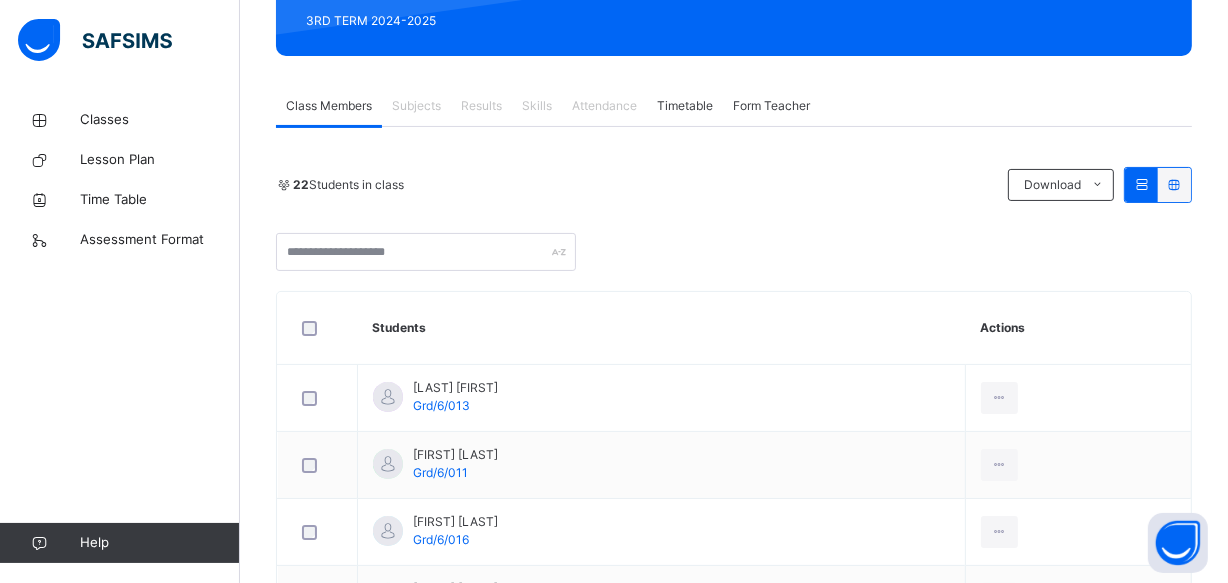 click on "Subjects" at bounding box center [416, 106] 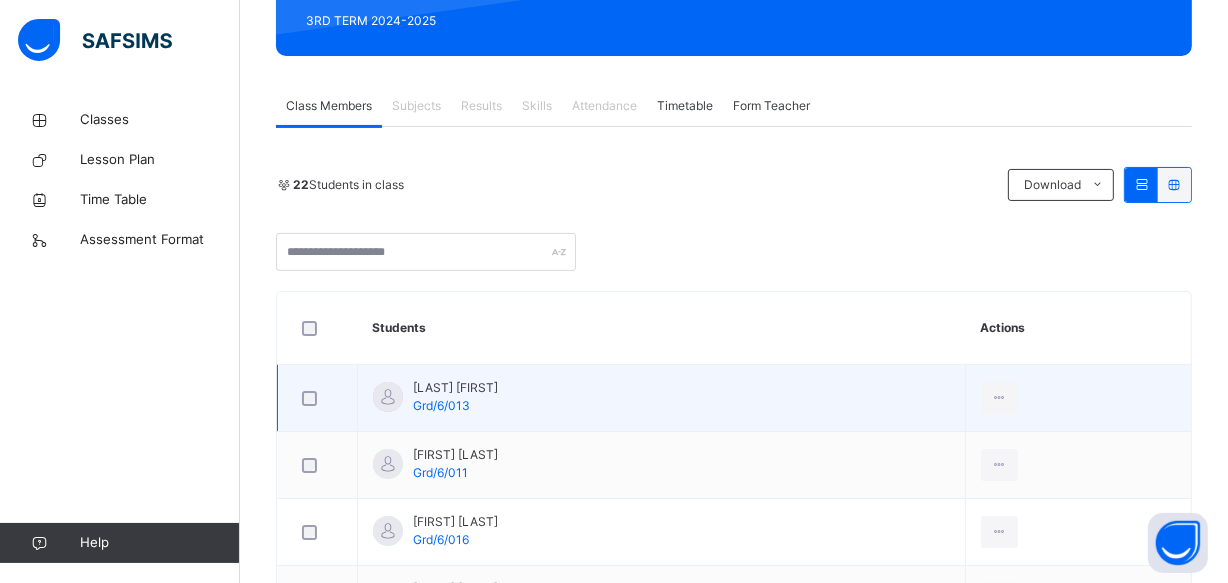 click on "Abogunrin  Sarah Grd/6/013" at bounding box center [662, 398] 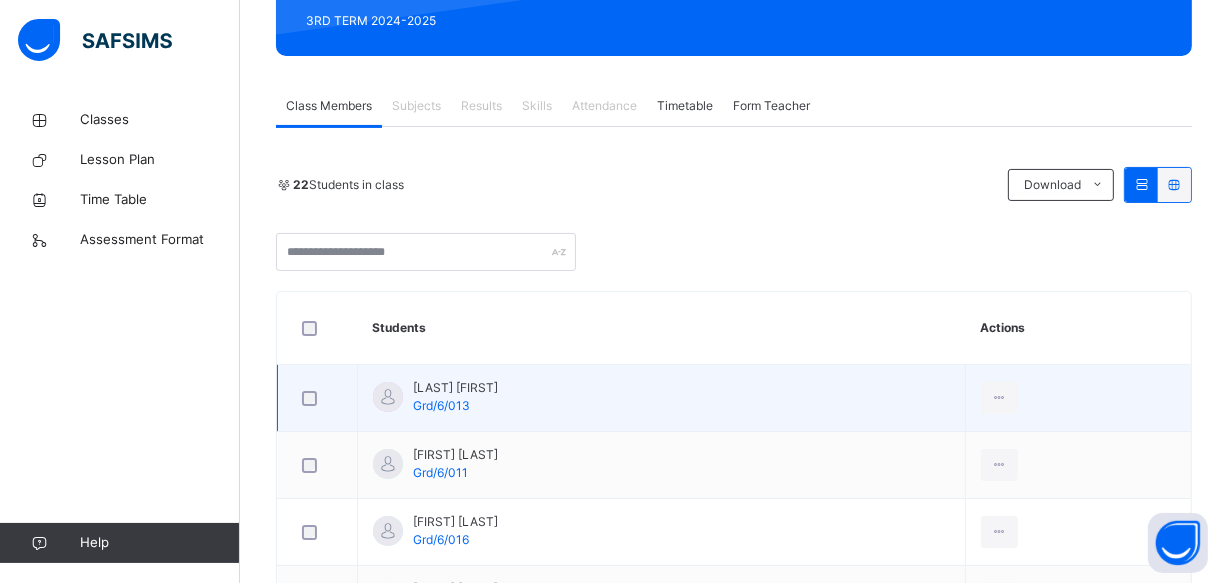click on "Abogunrin  Sarah Grd/6/013" at bounding box center [662, 398] 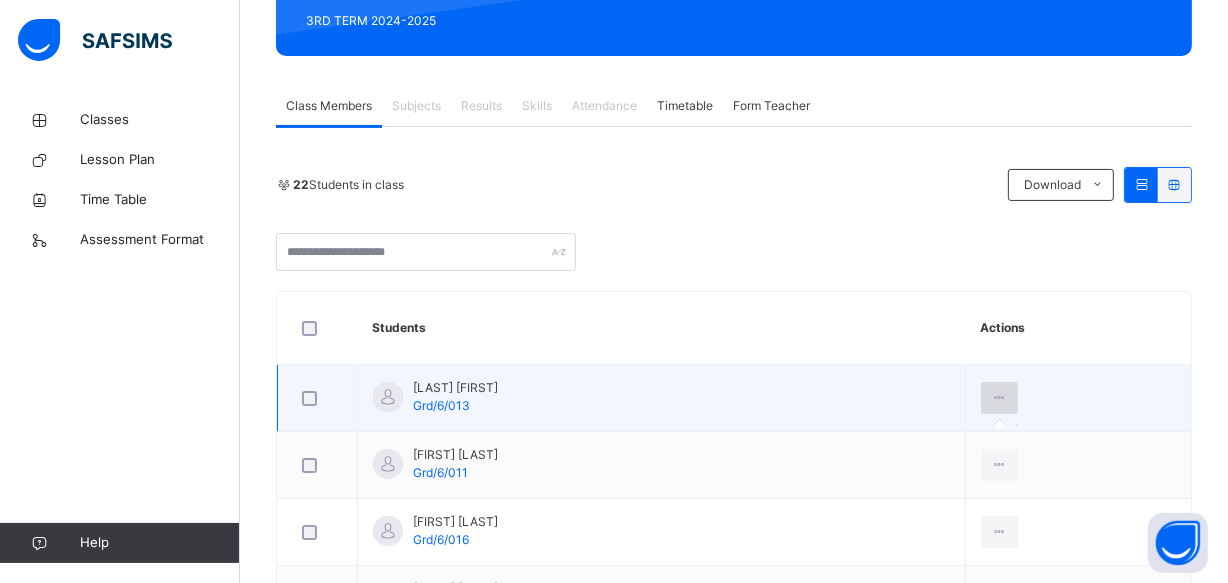 click at bounding box center [999, 398] 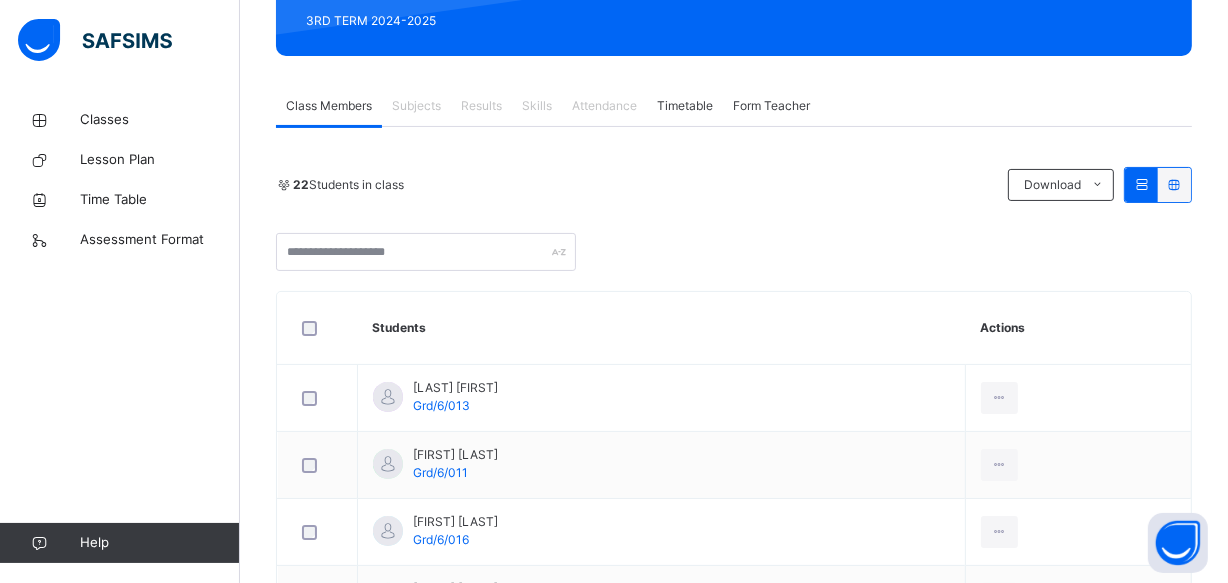 click on "Results" at bounding box center [481, 106] 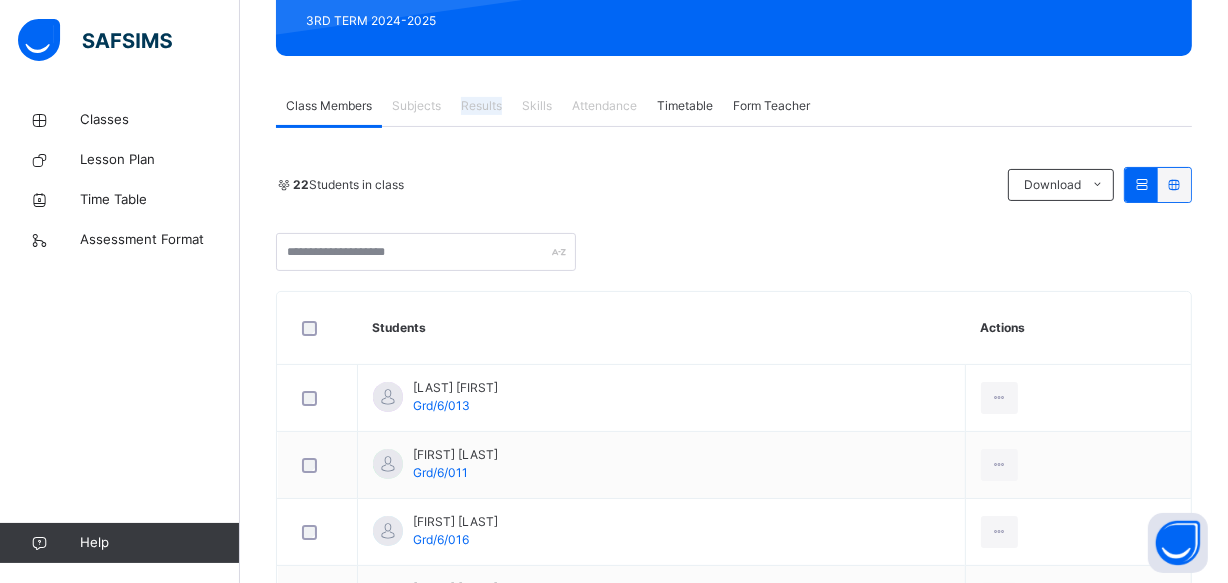 click on "Results" at bounding box center (481, 106) 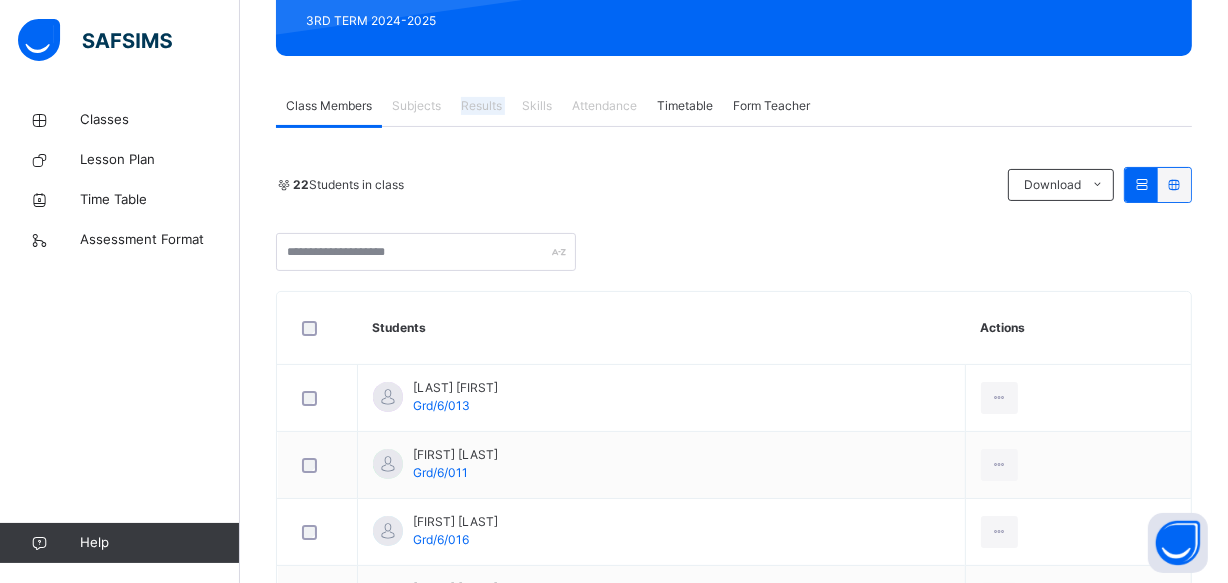 click on "Results" at bounding box center (481, 106) 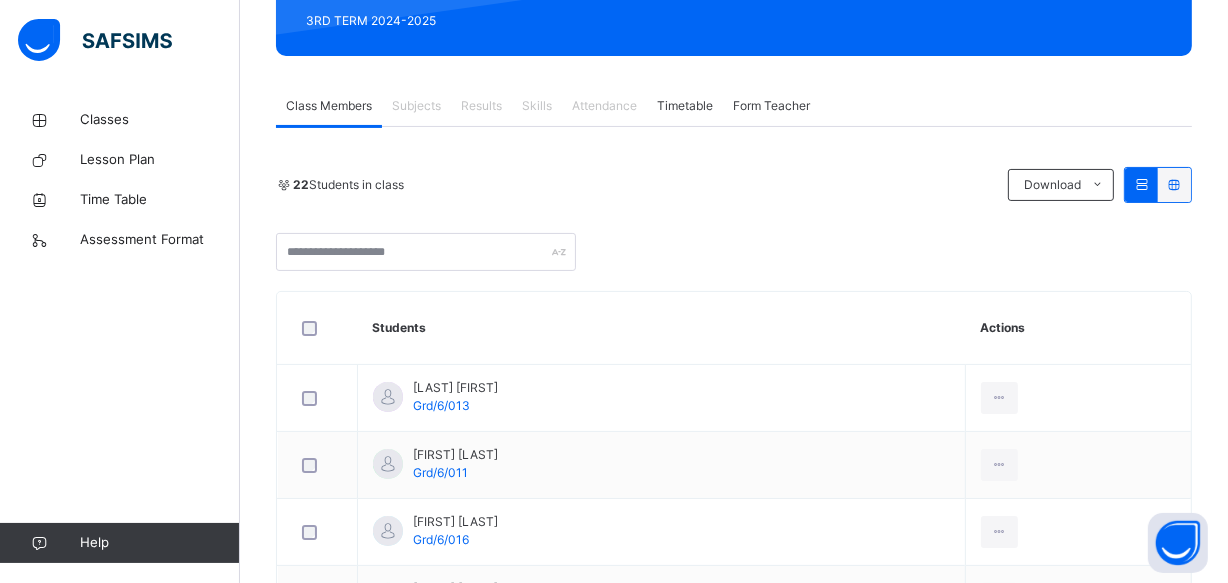 click on "Class Members" at bounding box center (329, 106) 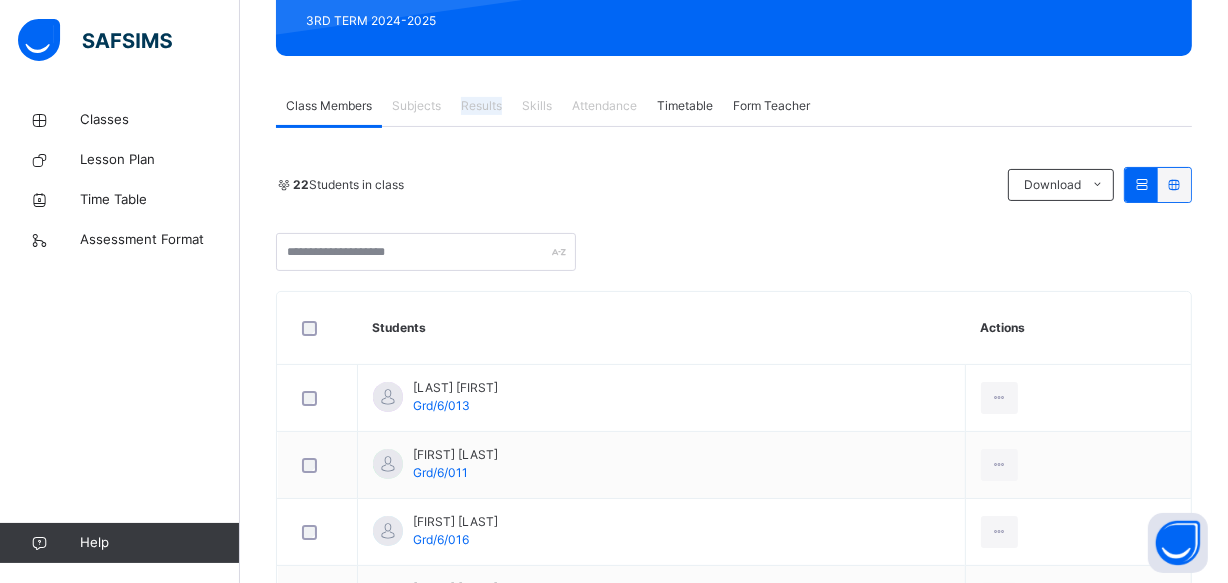 click on "Results" at bounding box center (481, 106) 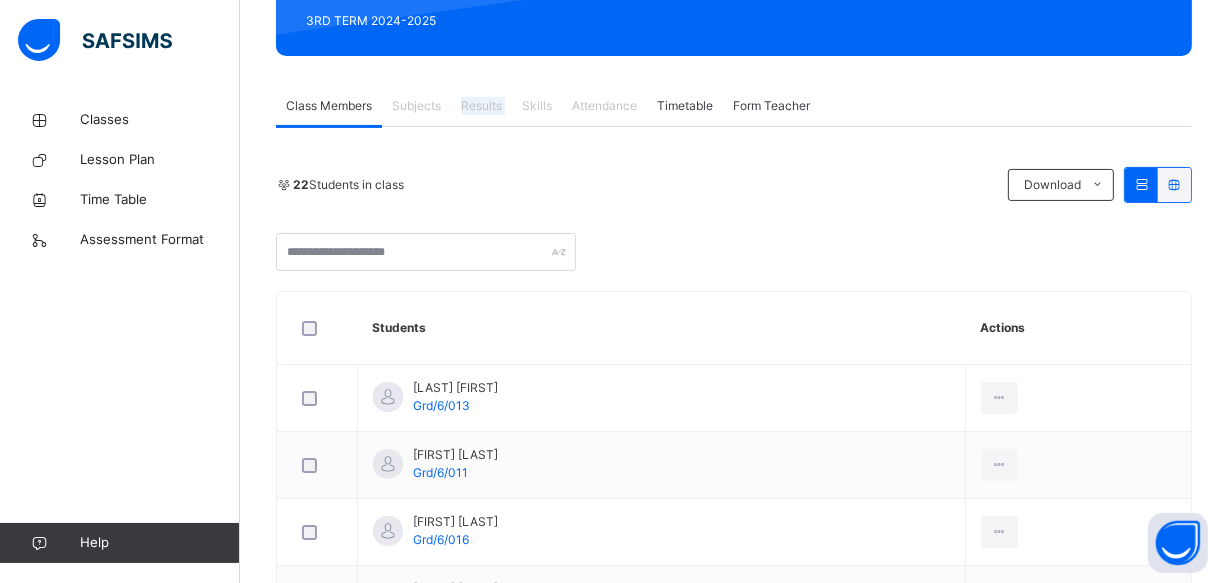 click on "Results" at bounding box center [481, 106] 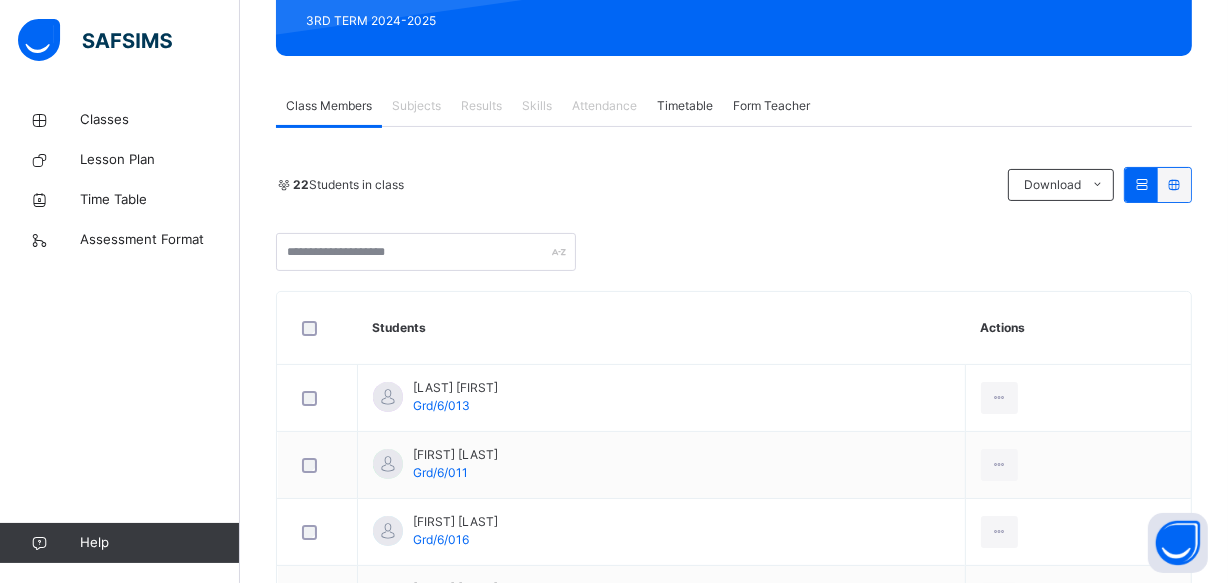 click on "Form Teacher" at bounding box center (771, 106) 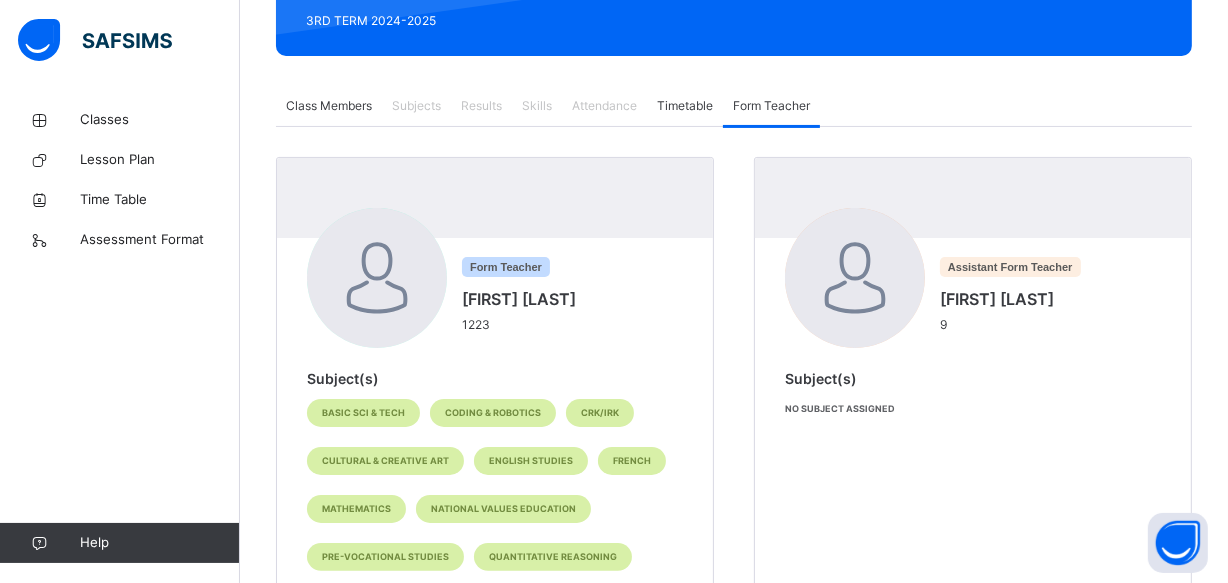 click on "Results" at bounding box center (481, 106) 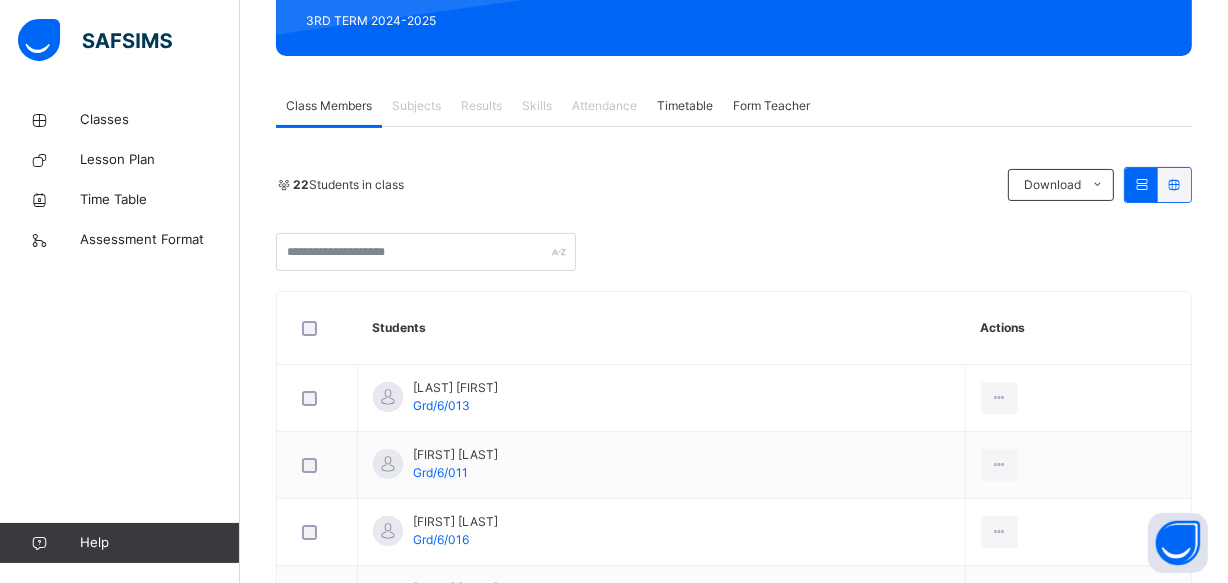 click on "Results" at bounding box center [481, 106] 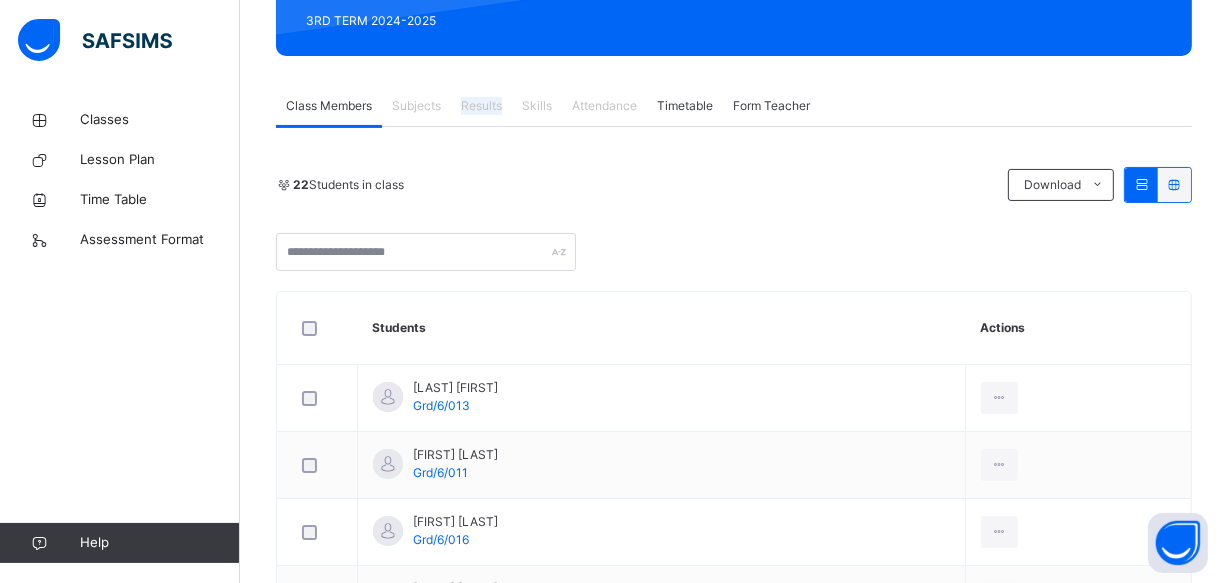 click on "Results" at bounding box center (481, 106) 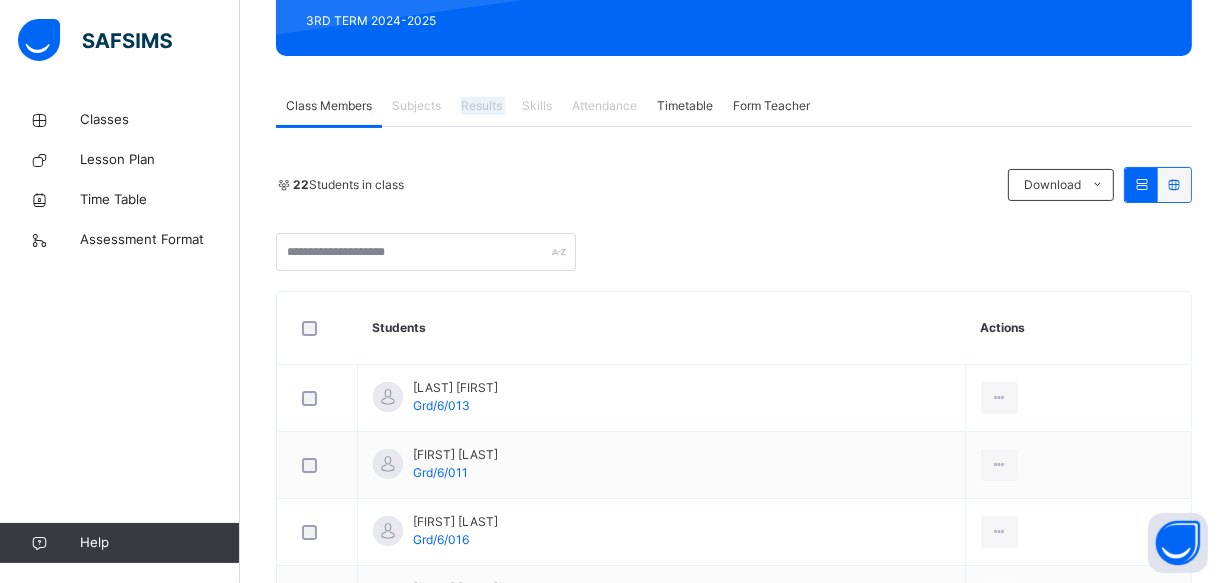 click on "Results" at bounding box center (481, 106) 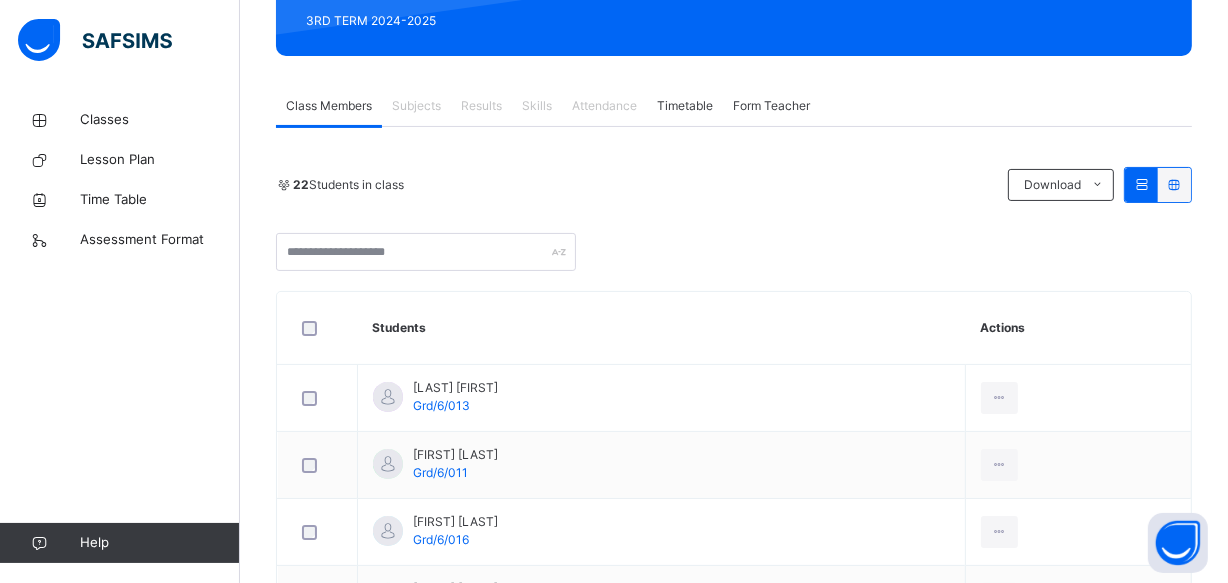 click on "Form Teacher" at bounding box center [771, 106] 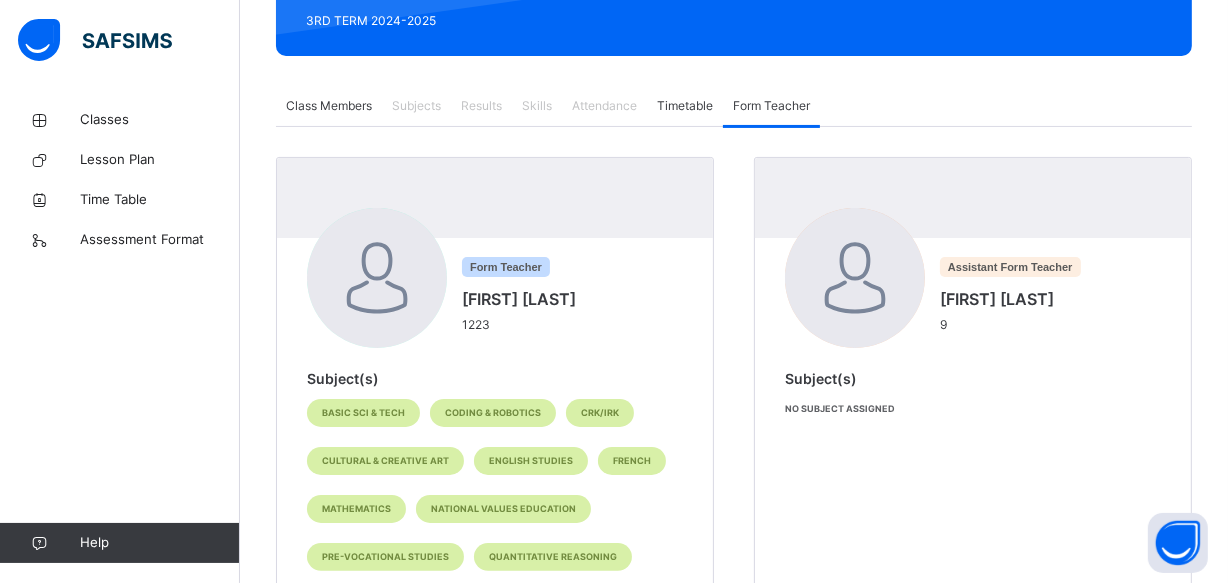 click on "Results" at bounding box center [481, 106] 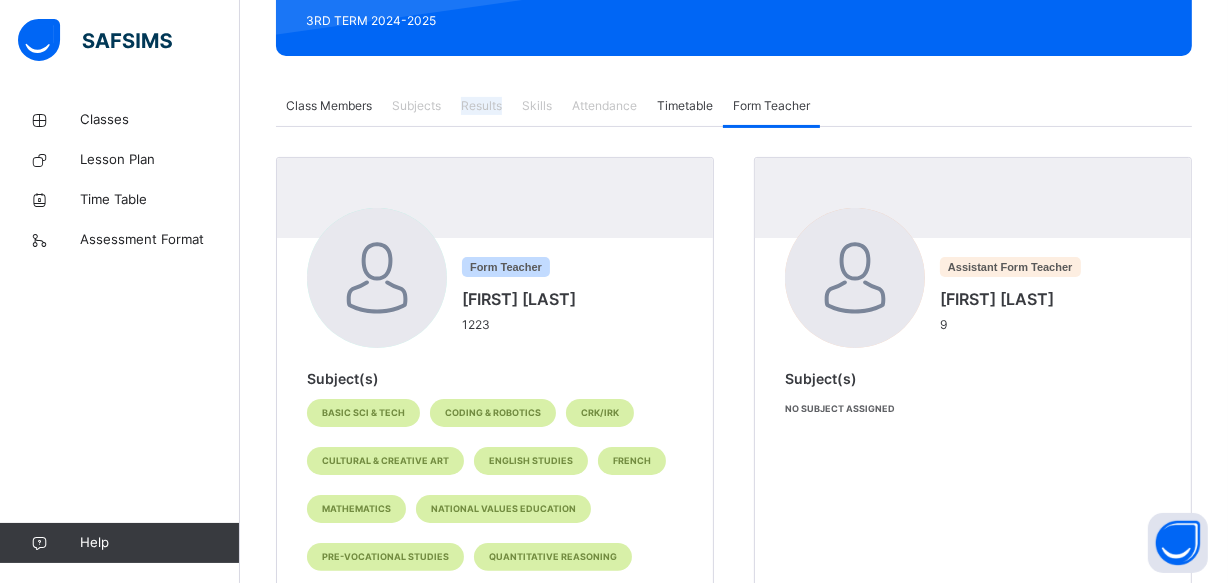 click on "Results" at bounding box center [481, 106] 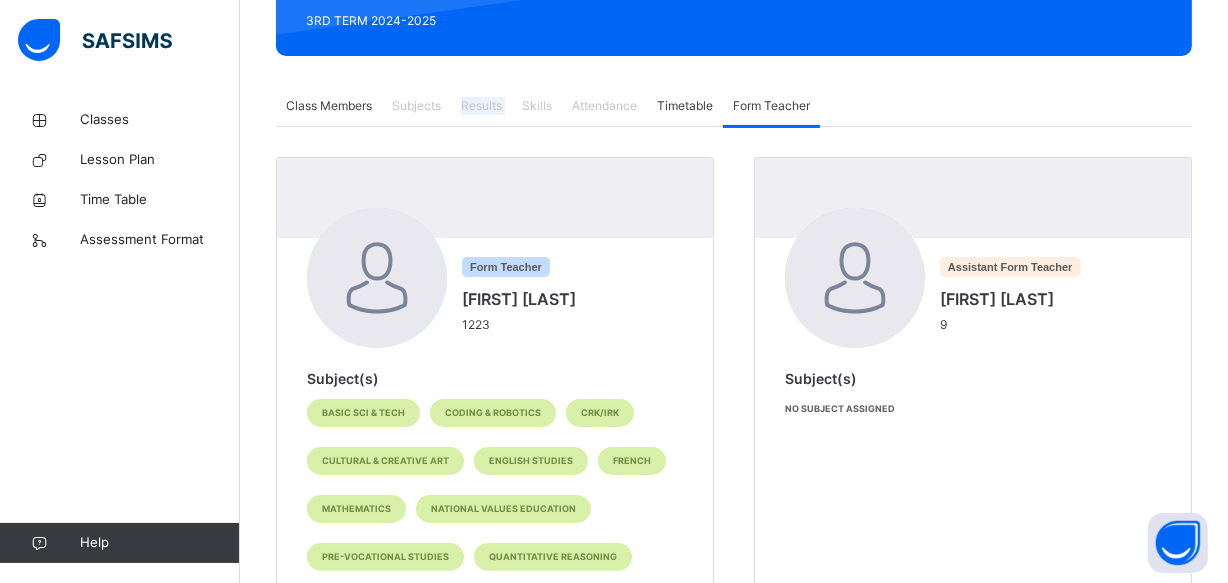 click on "Results" at bounding box center (481, 106) 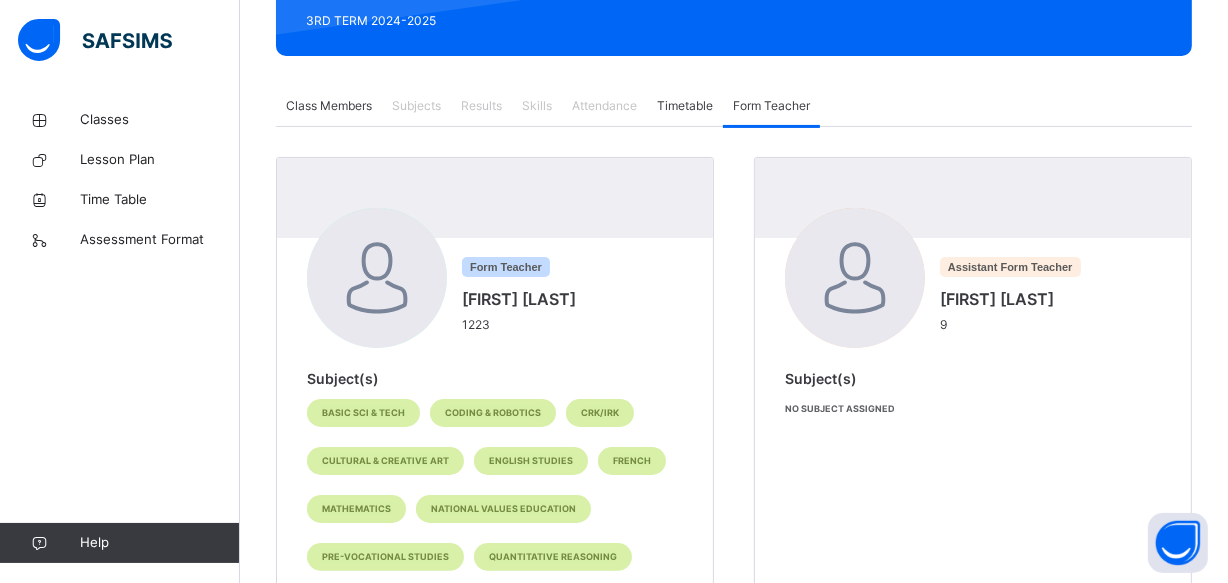 click on "Timetable" at bounding box center [685, 106] 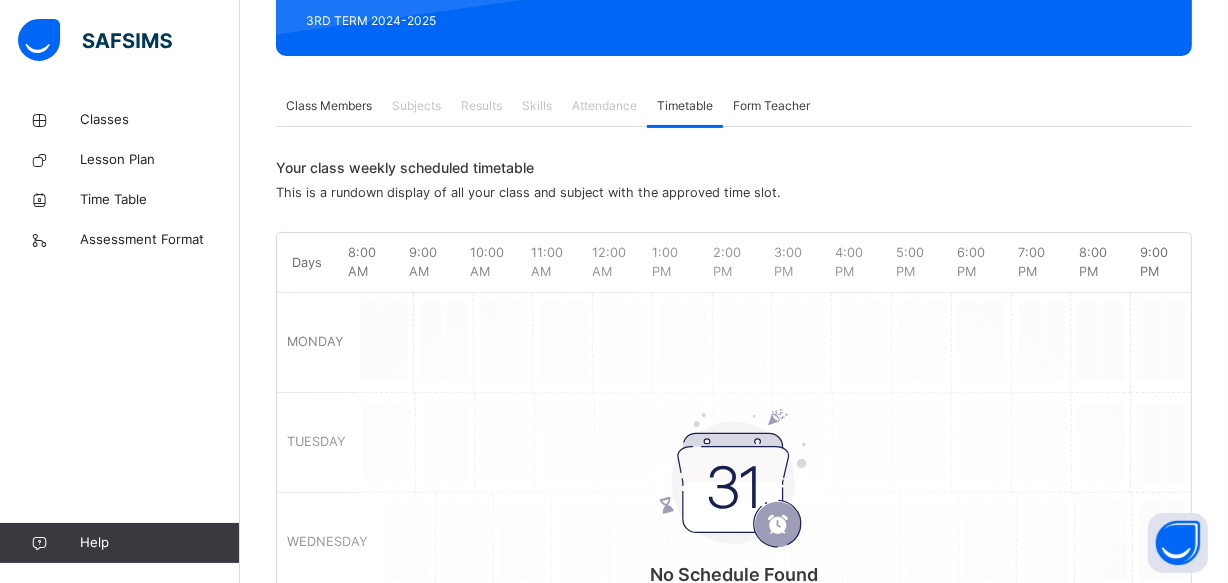 click on "Form Teacher" at bounding box center [771, 106] 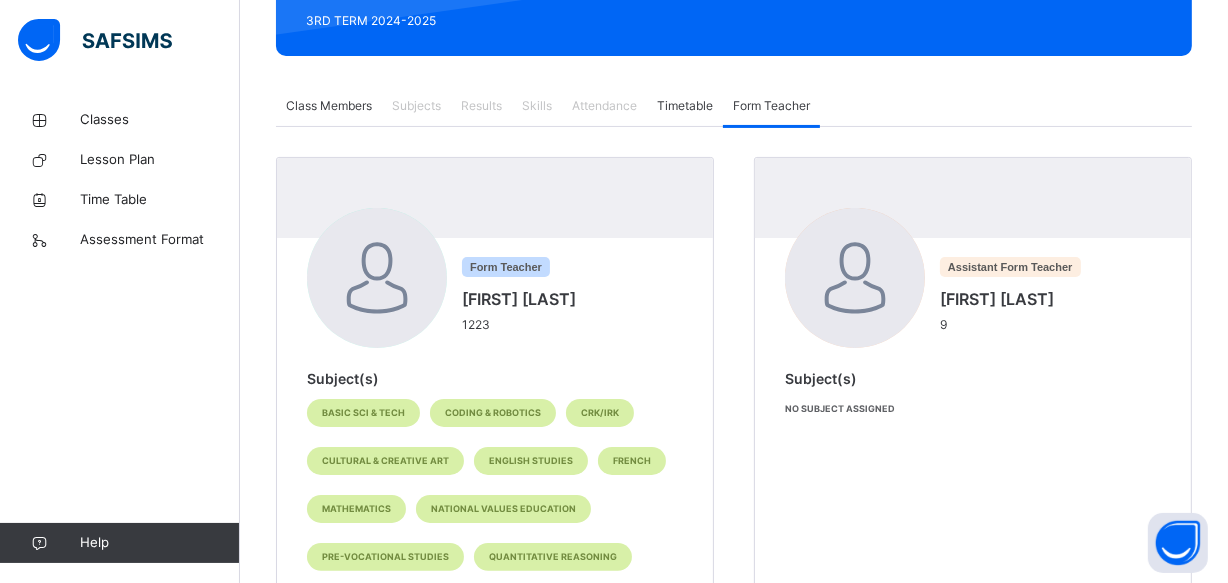 click on "Class Members" at bounding box center [329, 106] 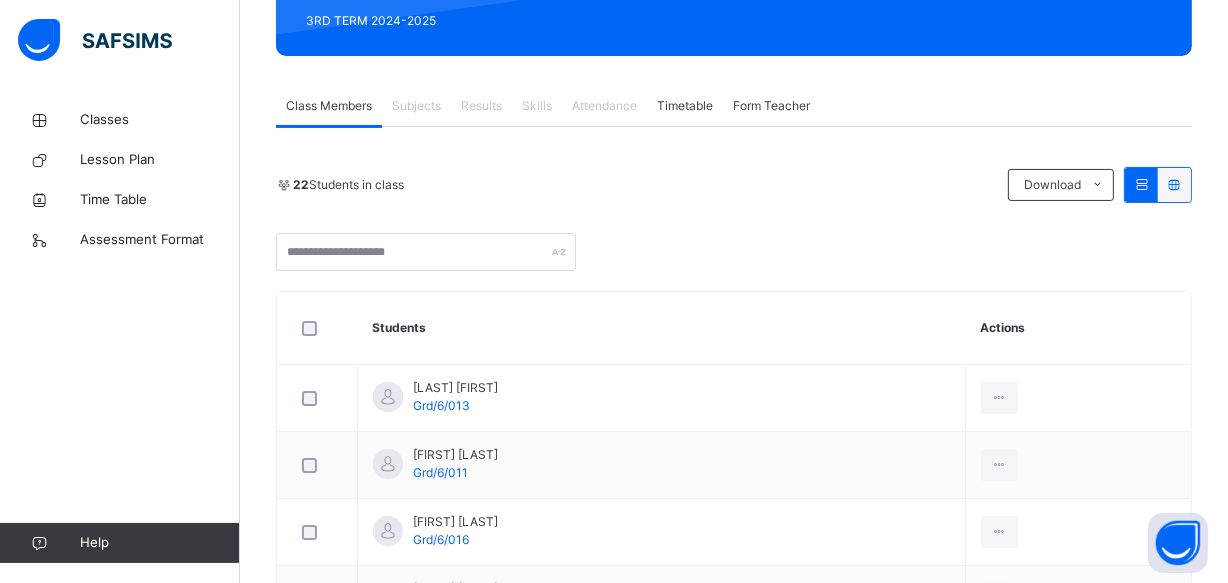 click on "Results" at bounding box center (481, 106) 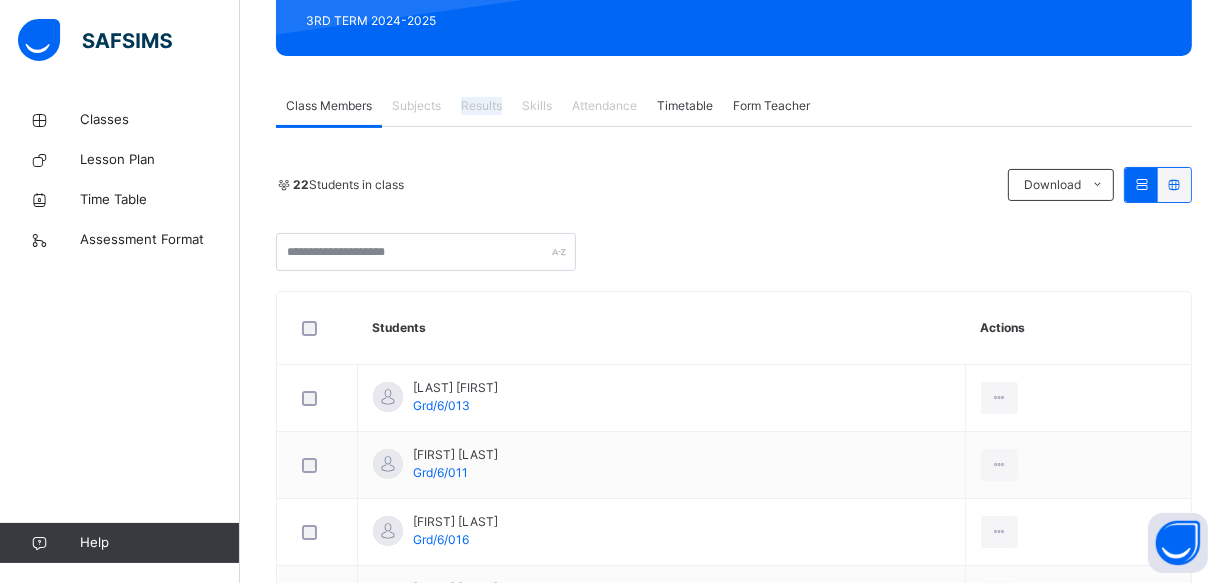 click on "Results" at bounding box center [481, 106] 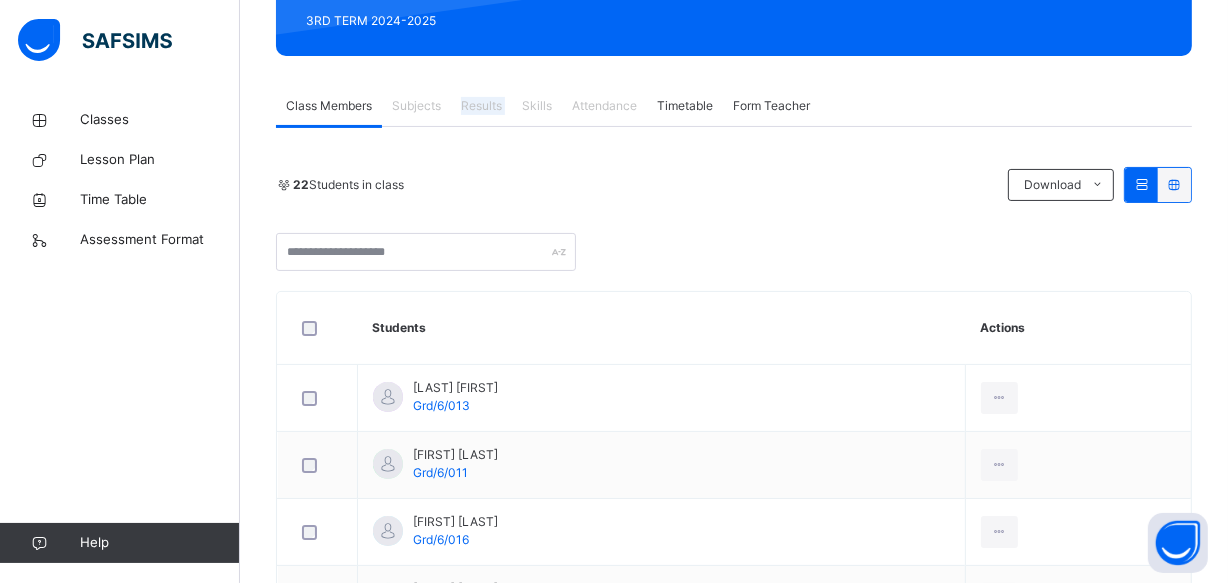 click on "Results" at bounding box center [481, 106] 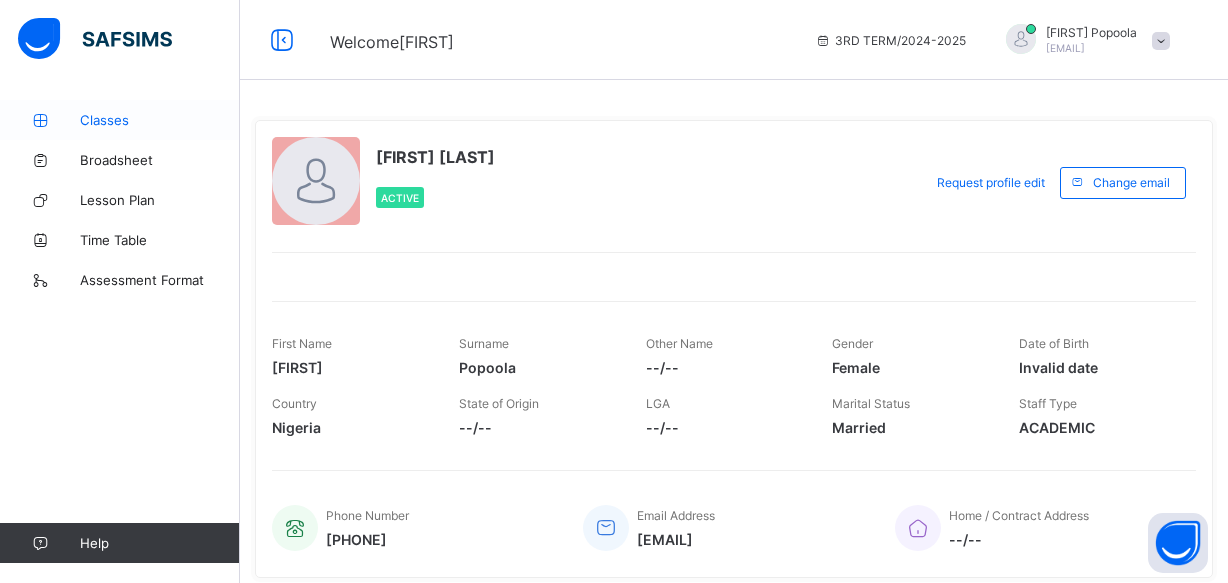 scroll, scrollTop: 0, scrollLeft: 0, axis: both 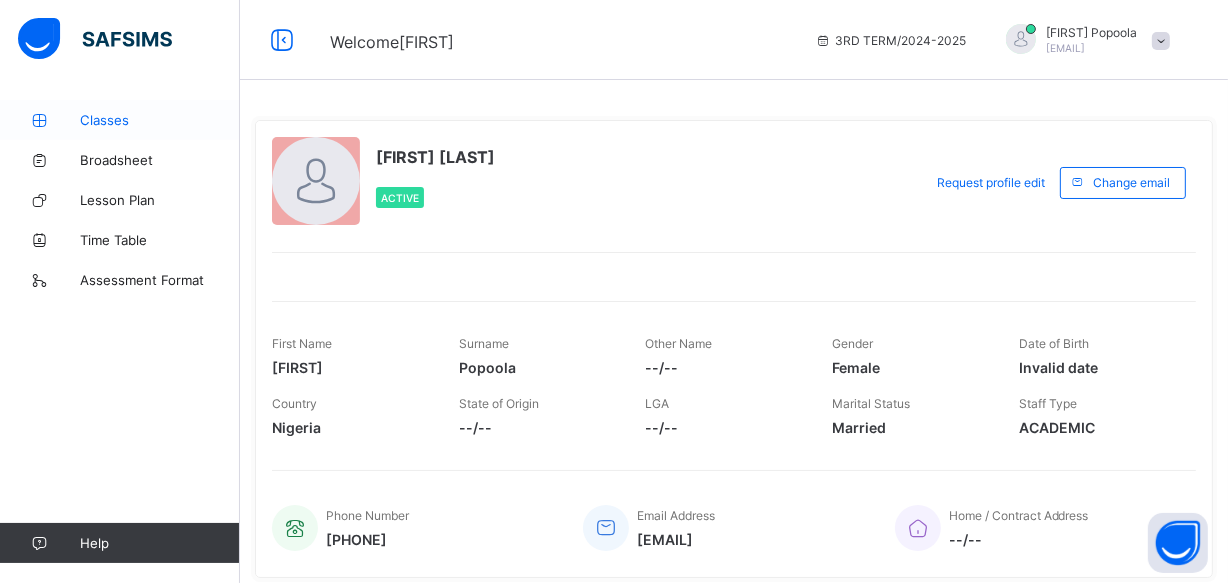 click on "Classes" at bounding box center (120, 120) 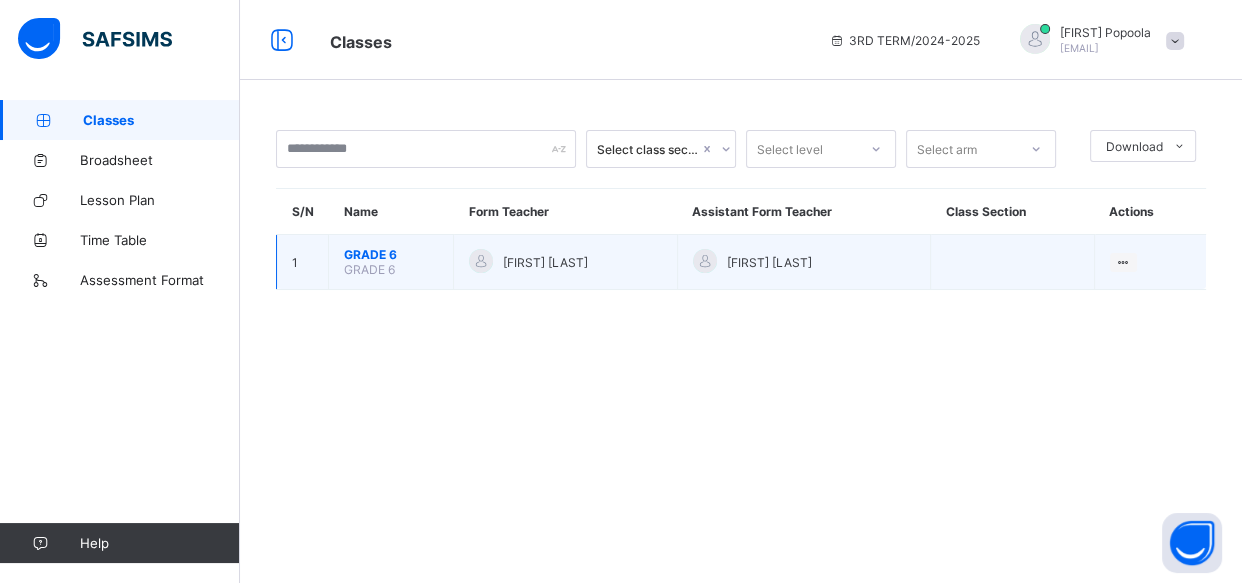 click on "GRADE 6" at bounding box center (391, 254) 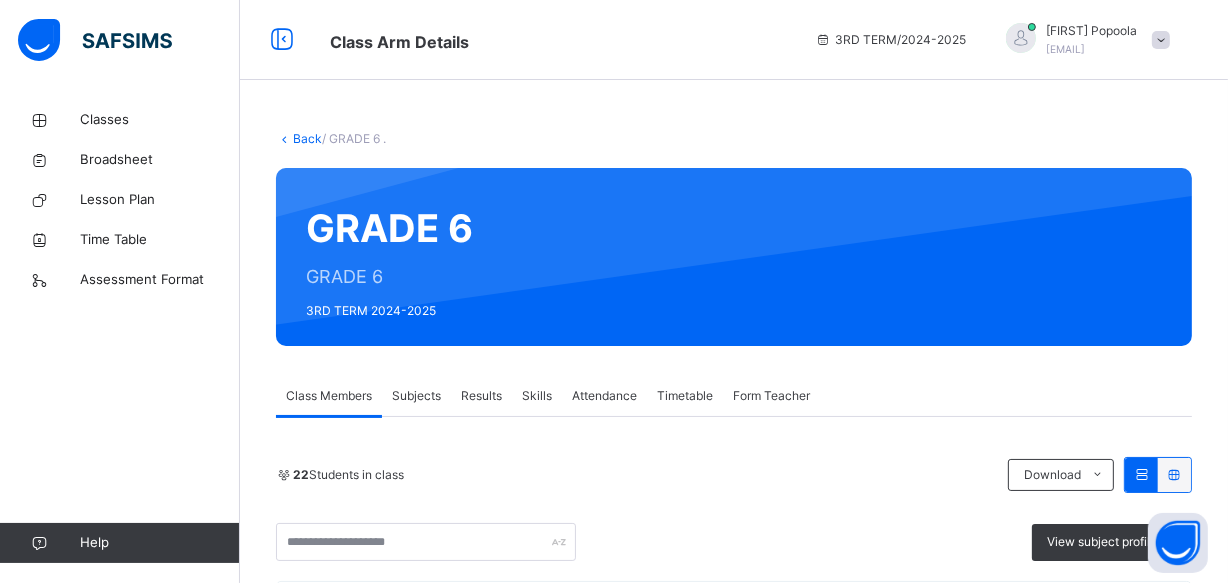 click on "Results" at bounding box center (481, 396) 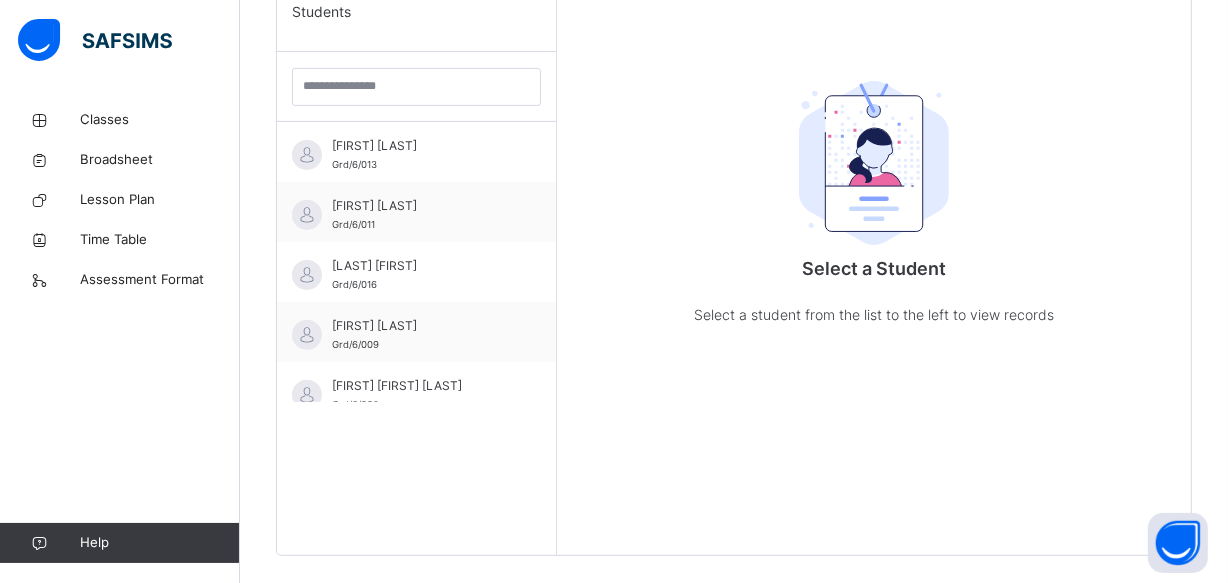 scroll, scrollTop: 580, scrollLeft: 0, axis: vertical 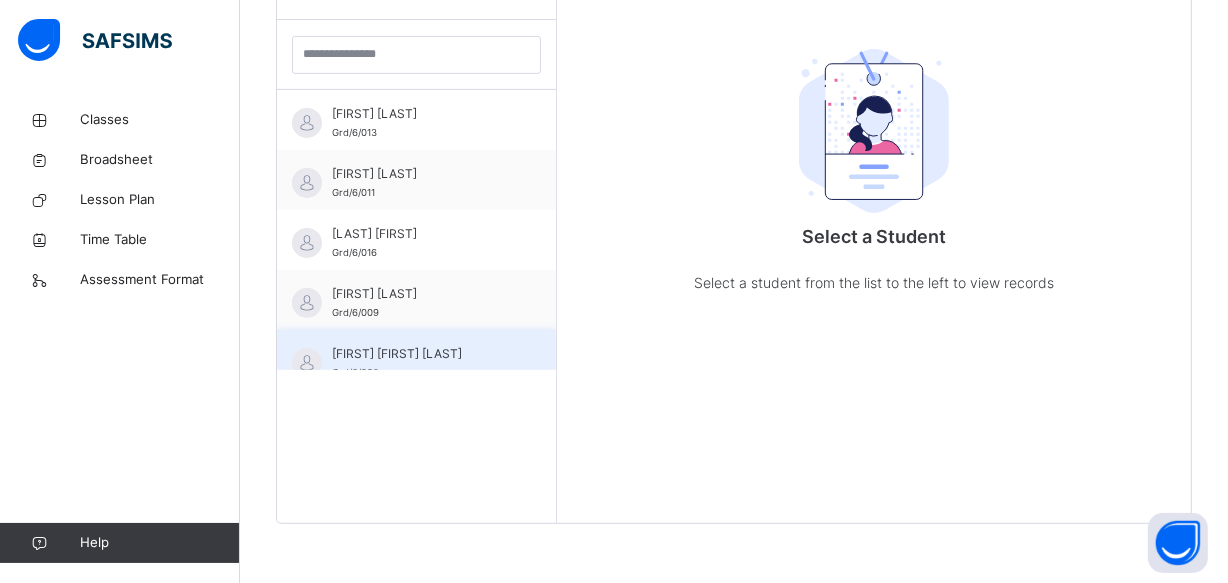 click on "[LAST] [FIRST] [LAST]" at bounding box center (416, 360) 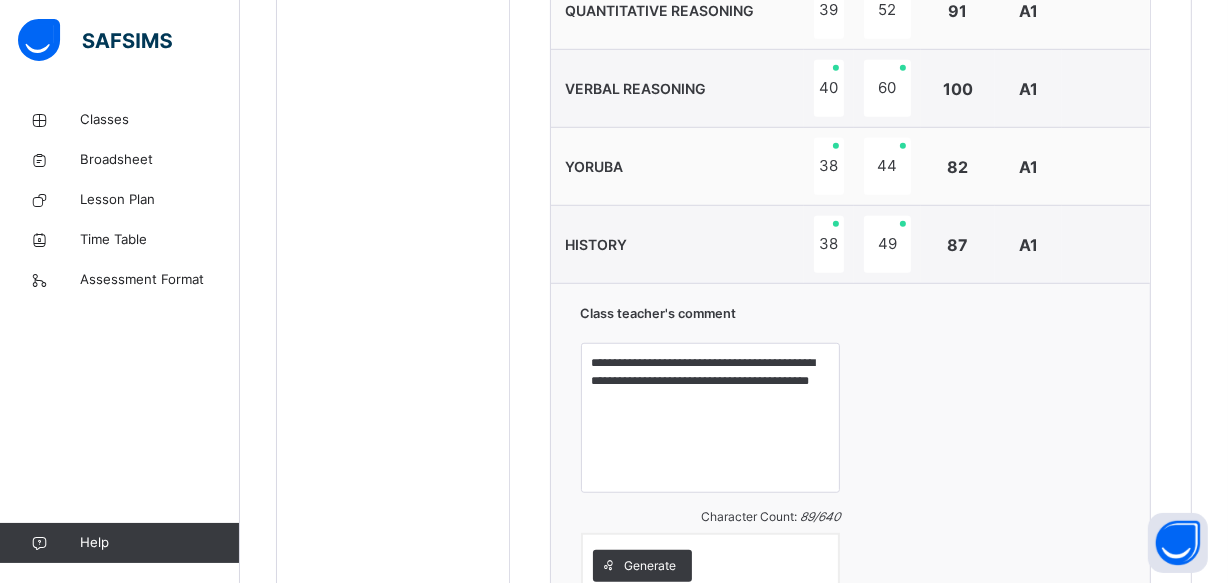 scroll, scrollTop: 1308, scrollLeft: 0, axis: vertical 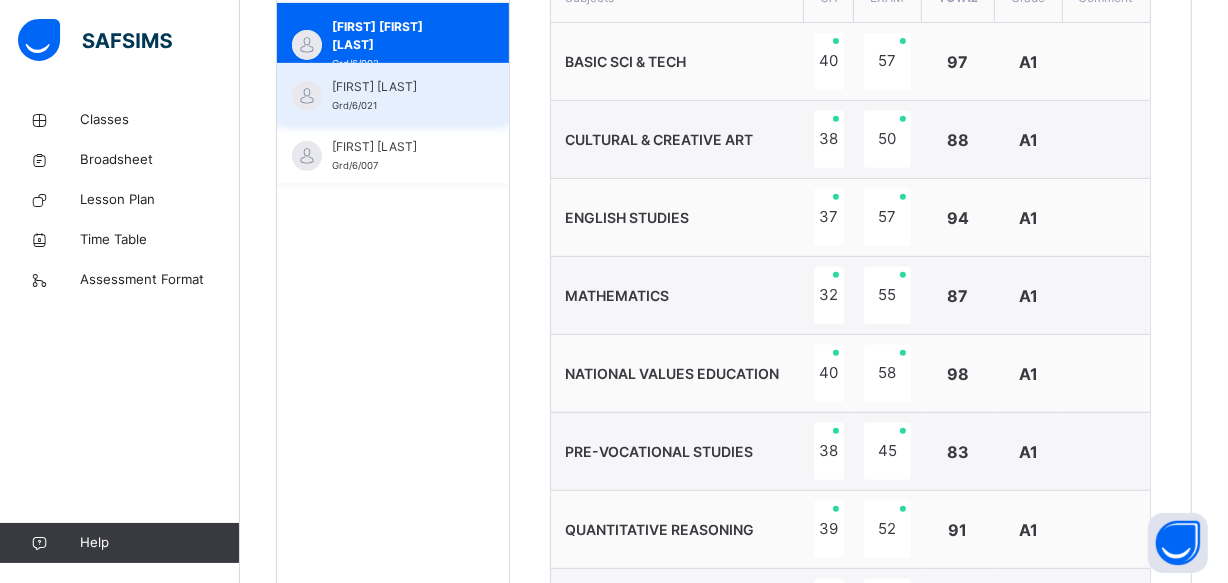 click on "[FIRST]  [LAST] Grd/6/021" at bounding box center (398, 96) 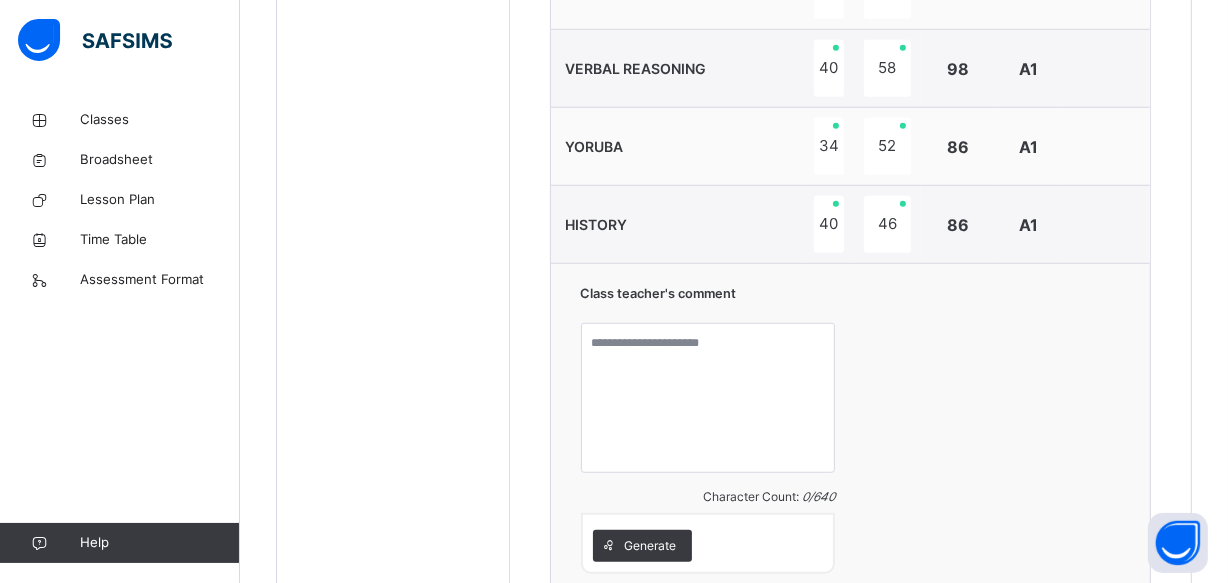 scroll, scrollTop: 1308, scrollLeft: 0, axis: vertical 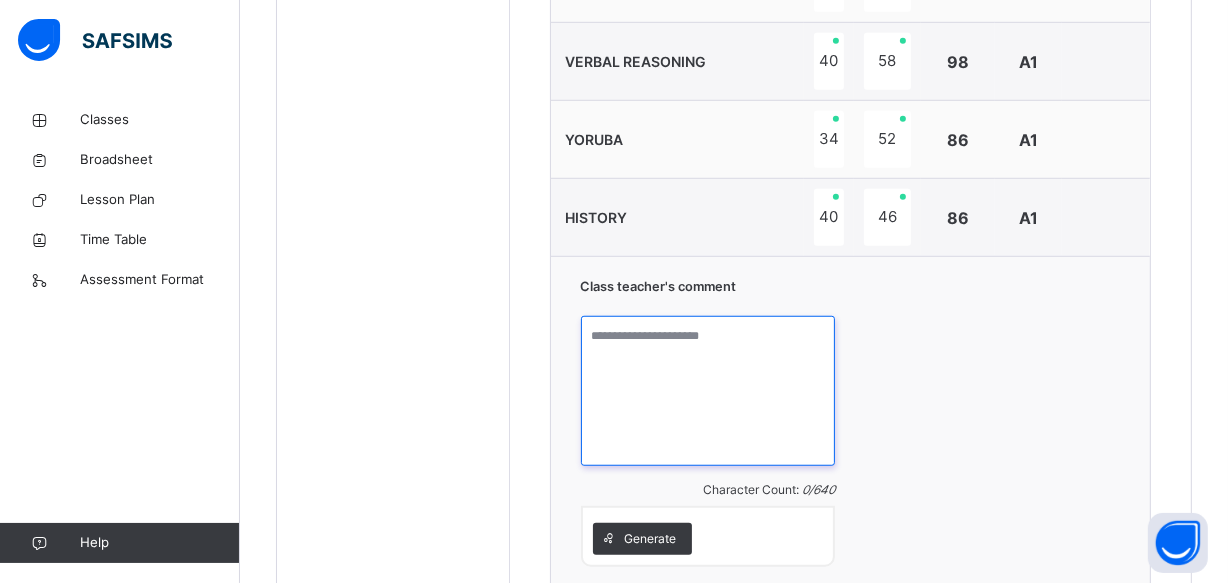 click at bounding box center (708, 391) 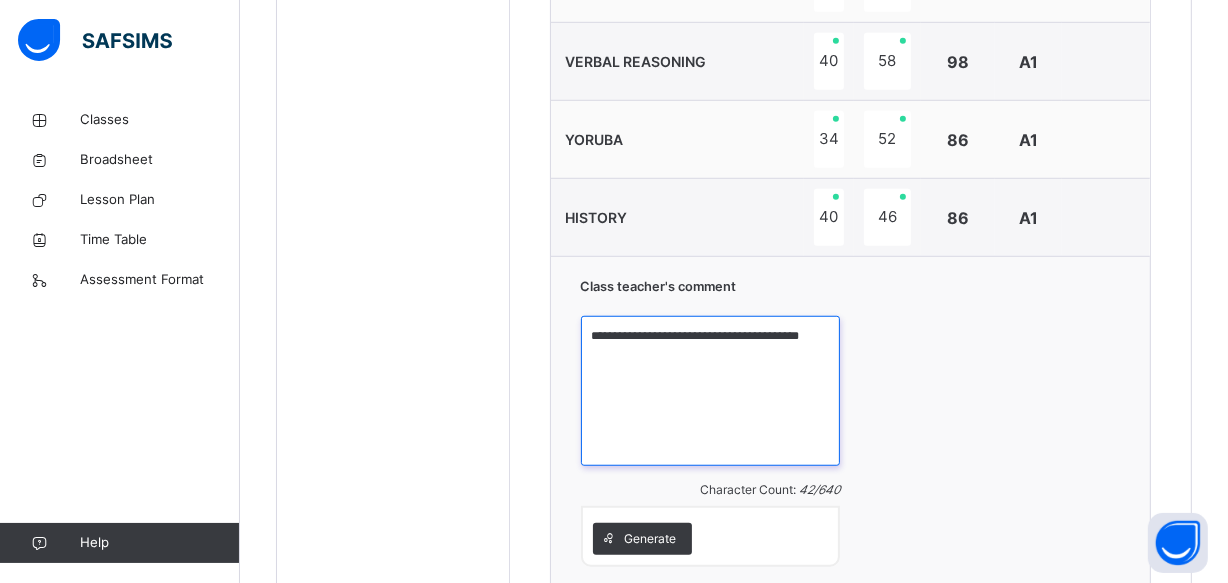 click on "**********" at bounding box center (711, 391) 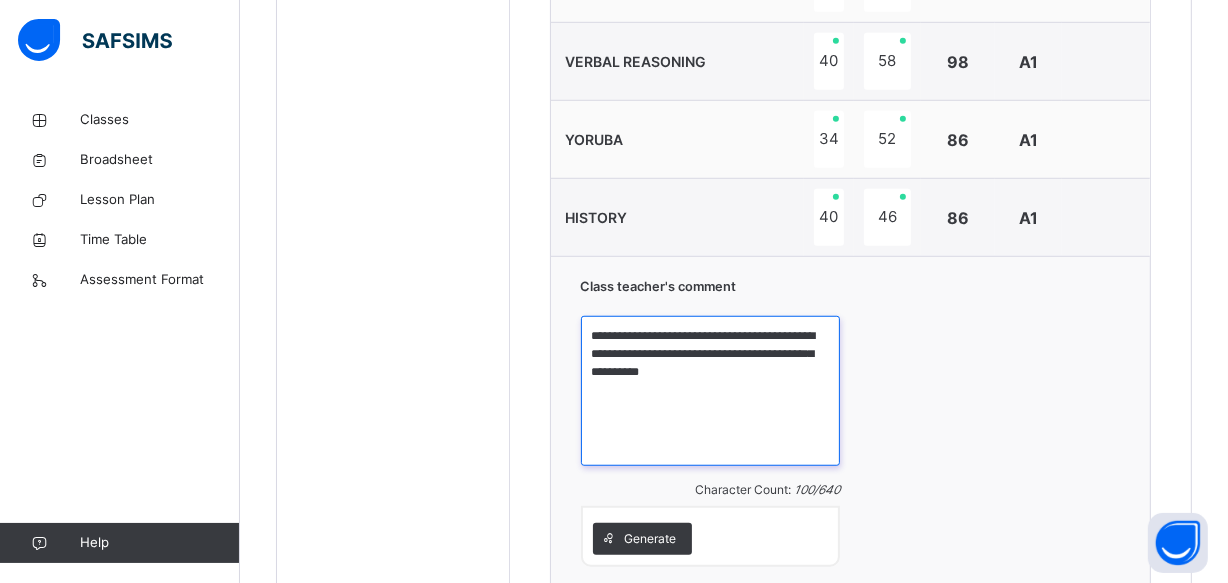 click on "**********" at bounding box center (711, 391) 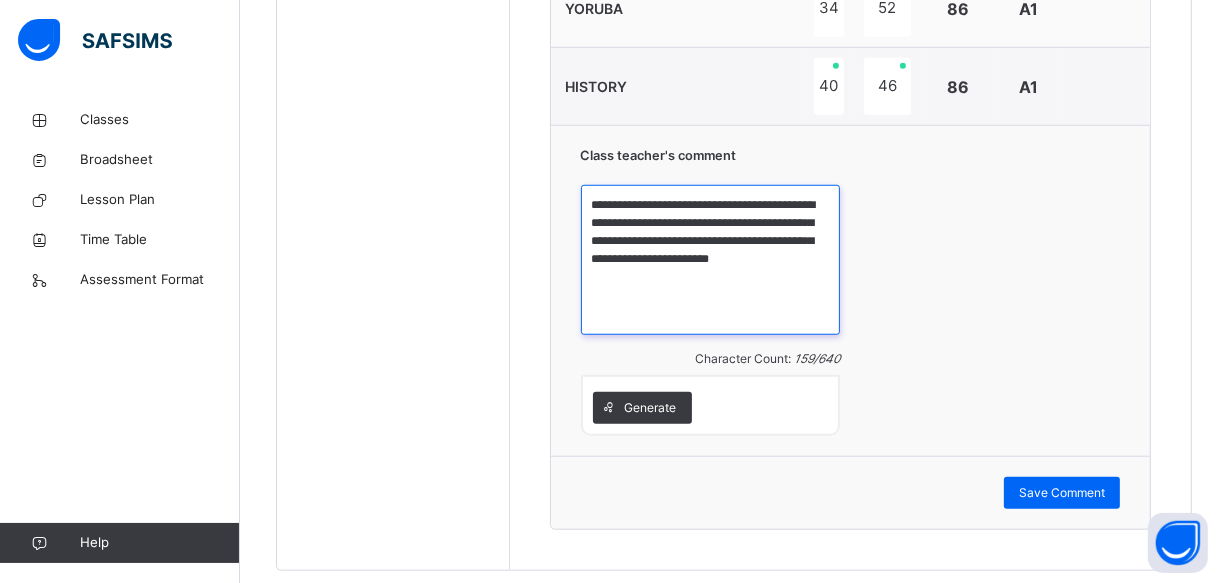 scroll, scrollTop: 1453, scrollLeft: 0, axis: vertical 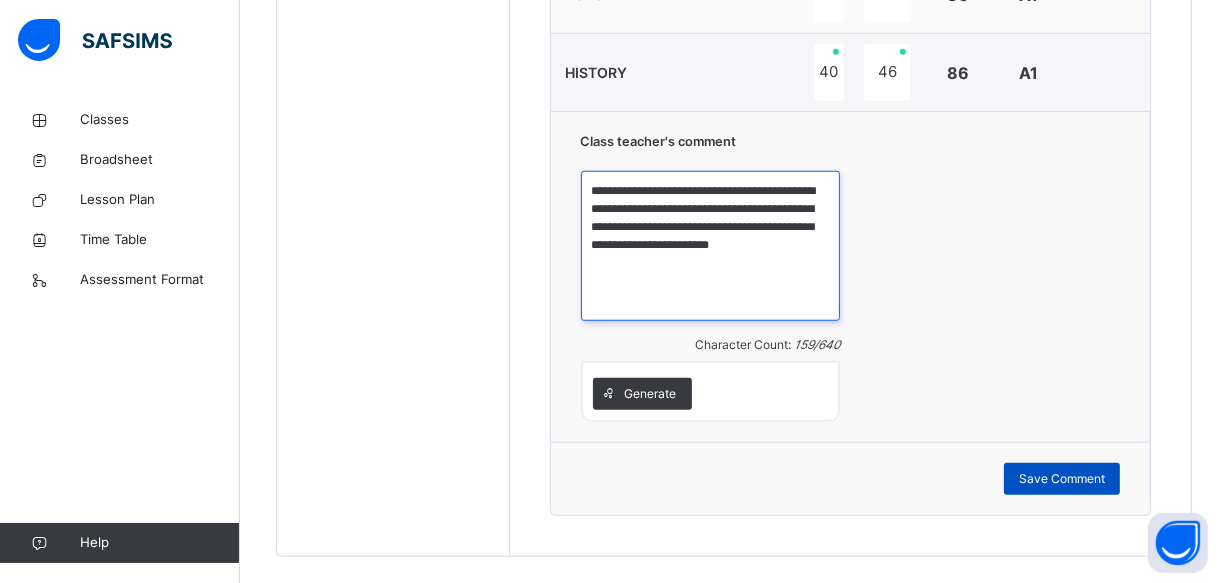 type on "**********" 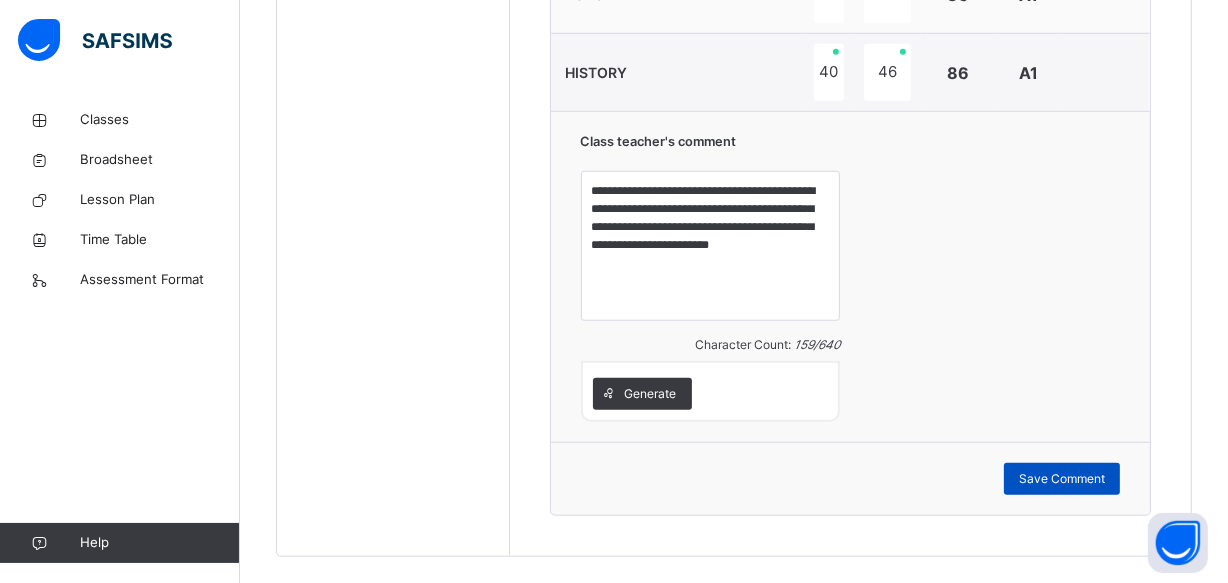 click on "Save Comment" at bounding box center (1062, 479) 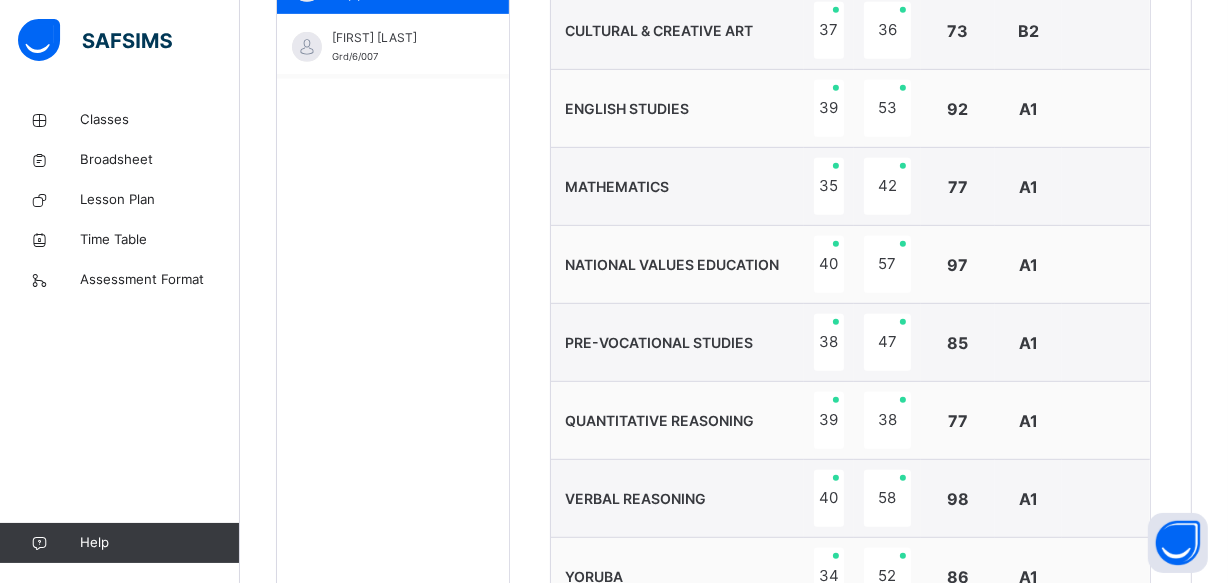 scroll, scrollTop: 835, scrollLeft: 0, axis: vertical 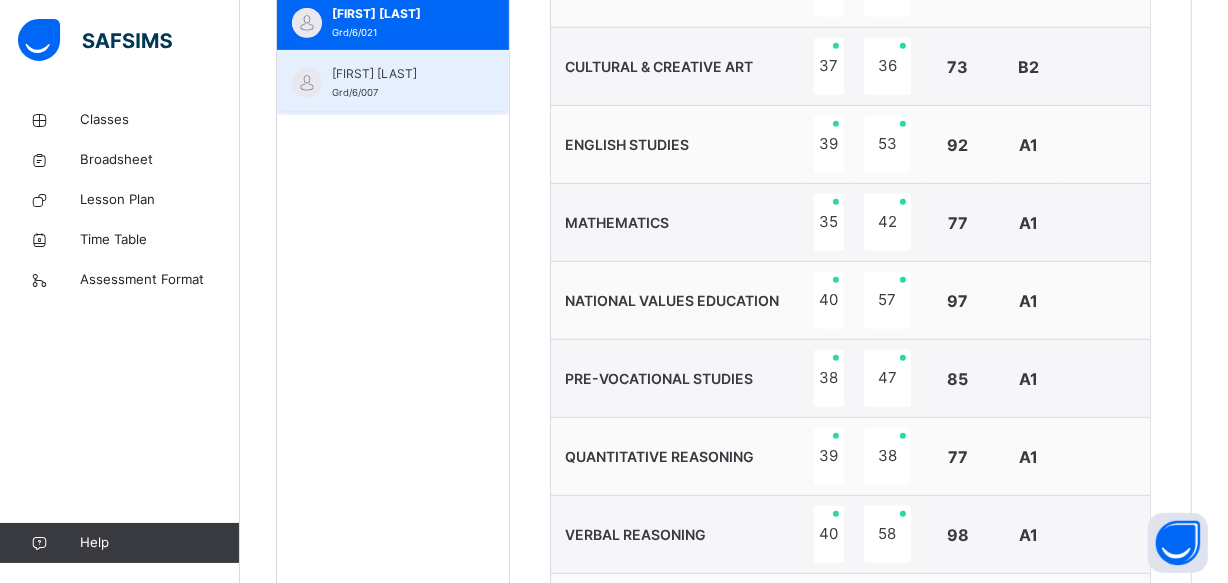 click on "[FIRST]  [LAST]" at bounding box center (398, 74) 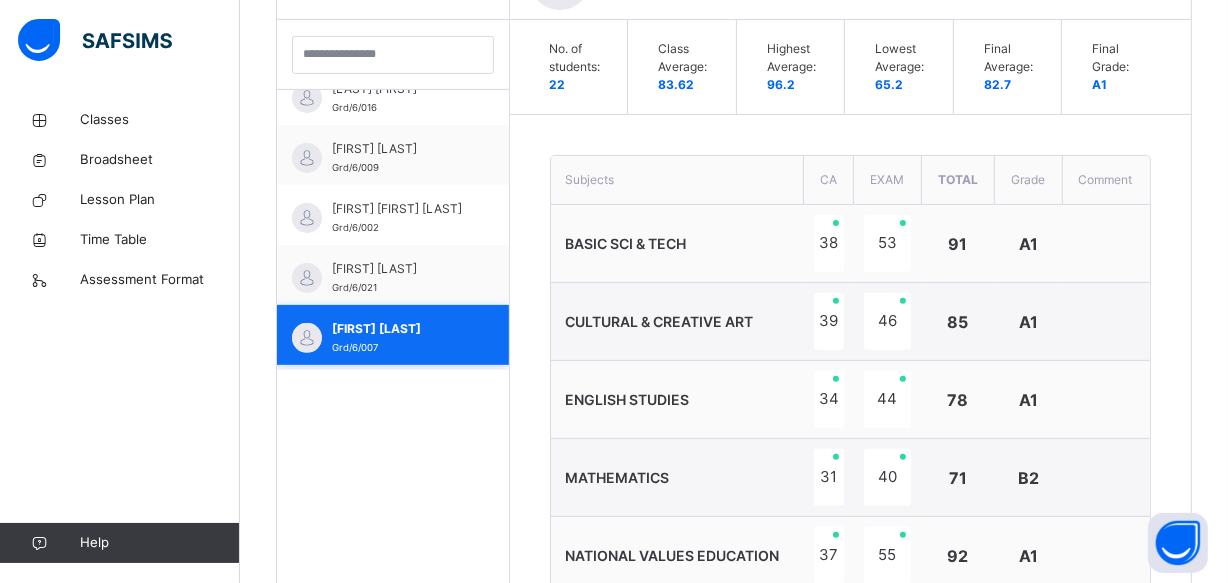 scroll, scrollTop: 835, scrollLeft: 0, axis: vertical 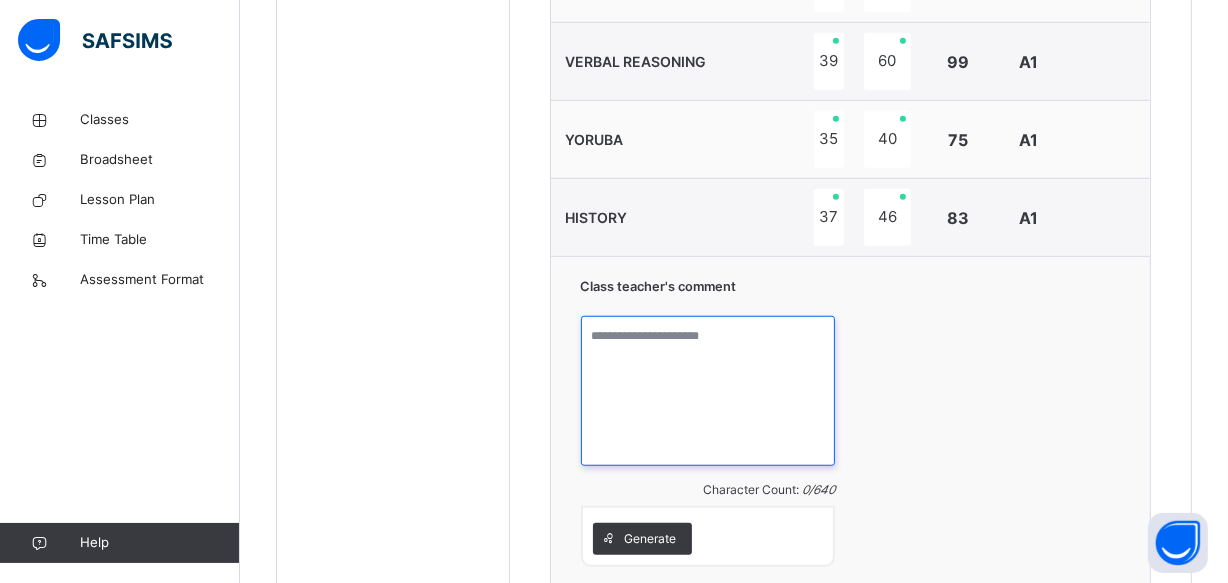 click at bounding box center [708, 391] 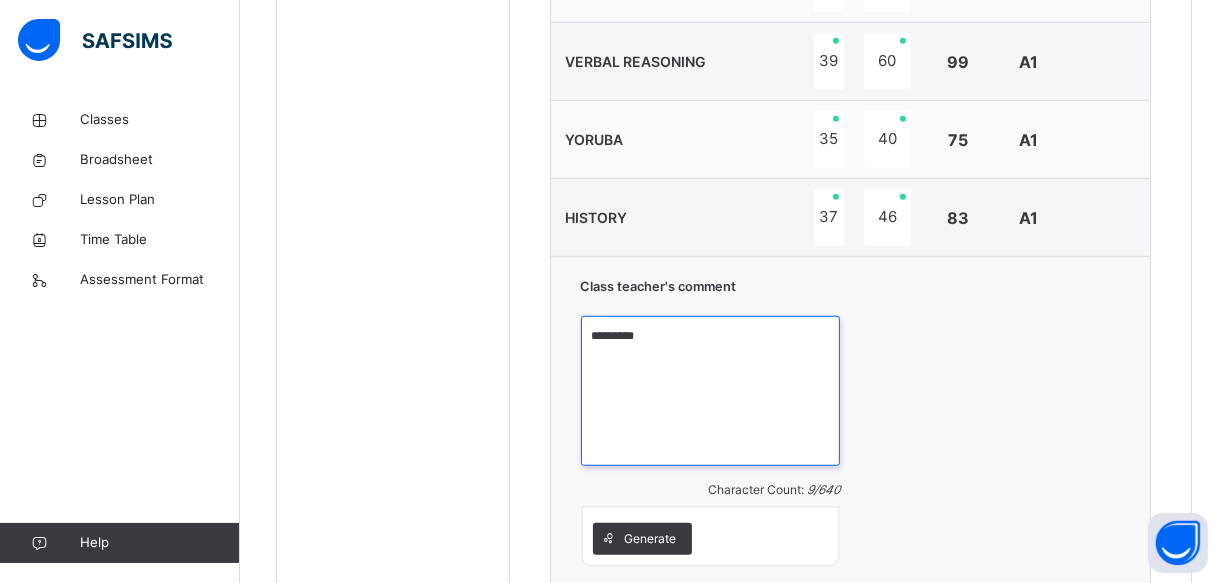 type on "*********" 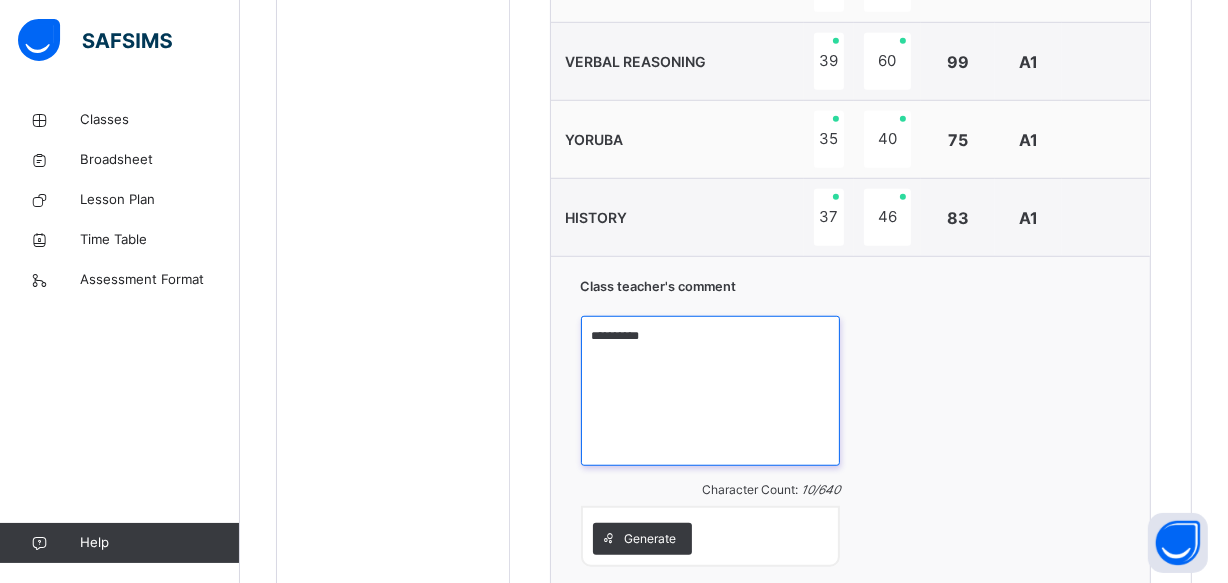 click on "*********" at bounding box center (711, 391) 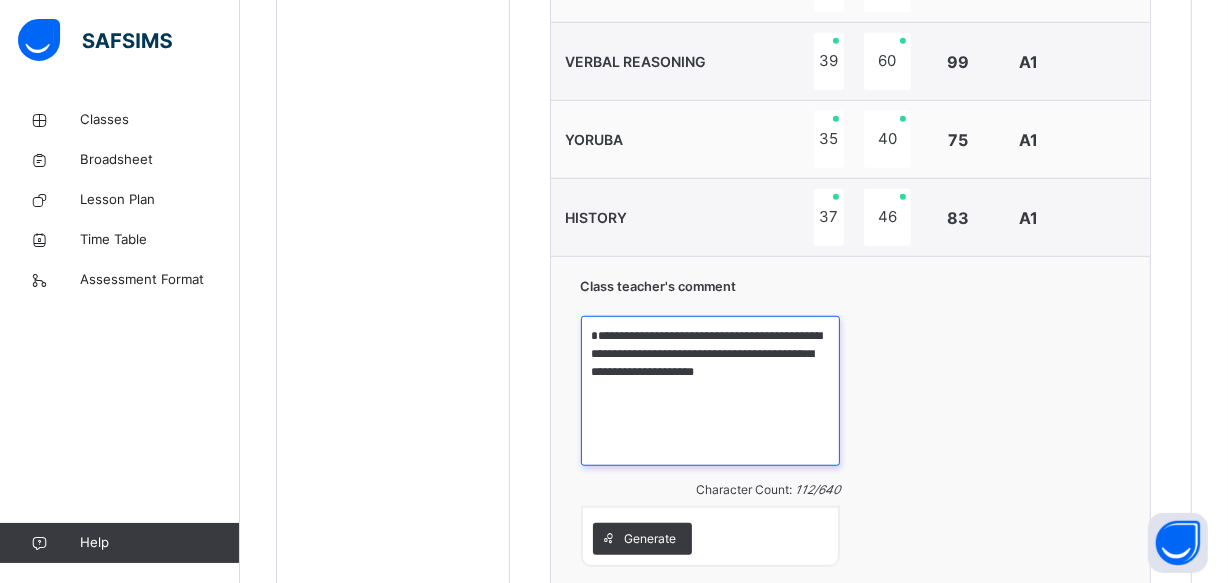 click on "**********" at bounding box center (711, 391) 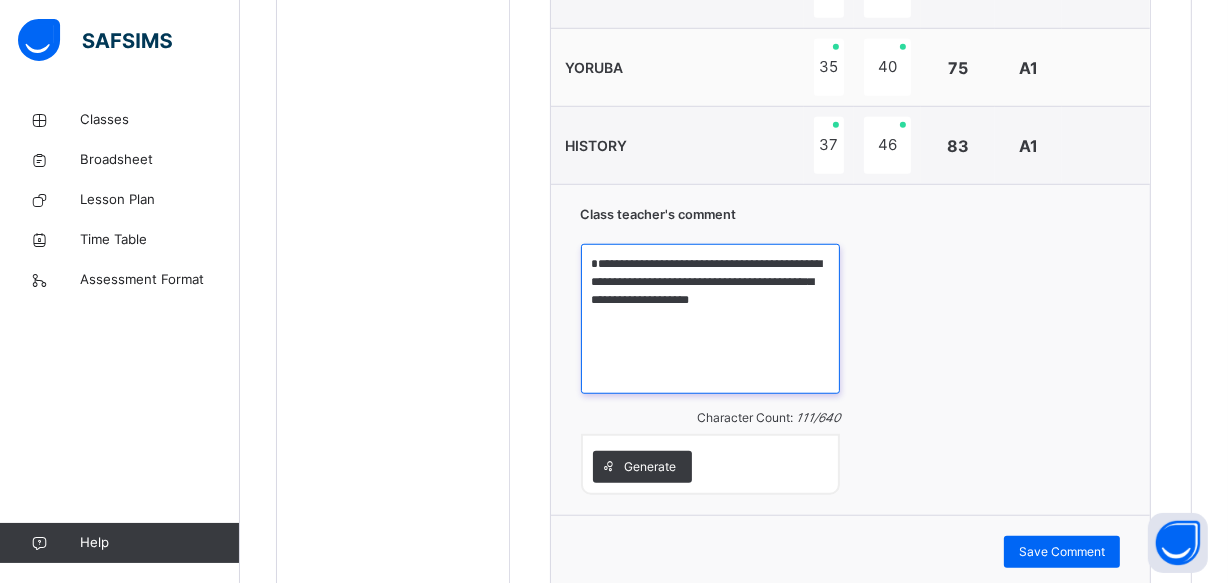 scroll, scrollTop: 1417, scrollLeft: 0, axis: vertical 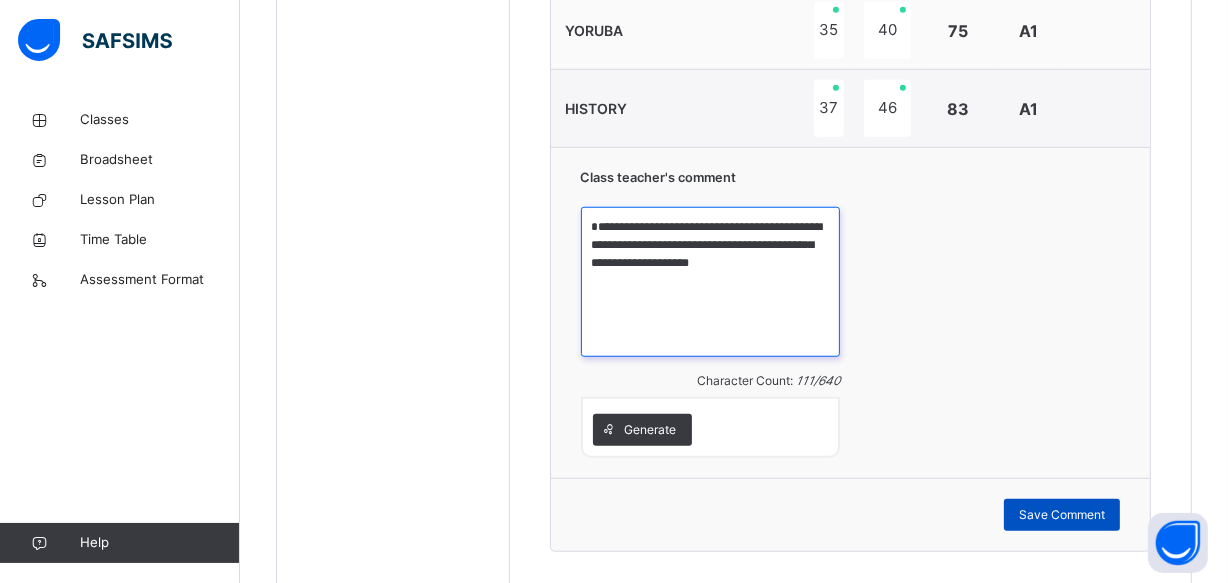 type on "**********" 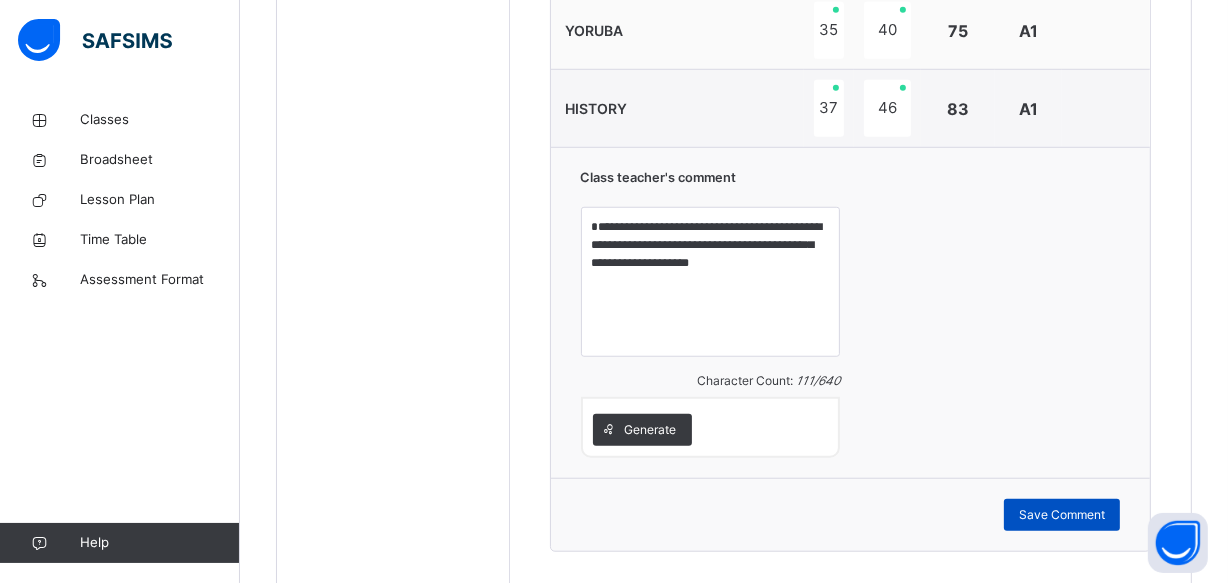 click on "Save Comment" at bounding box center [1062, 515] 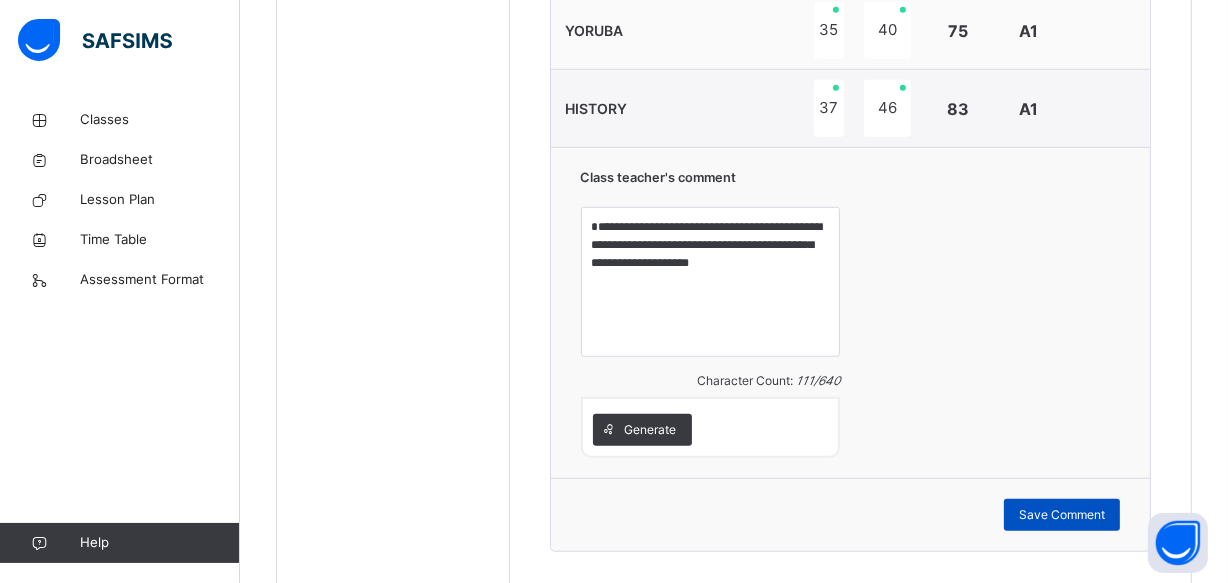 click on "Save Comment" at bounding box center (1062, 515) 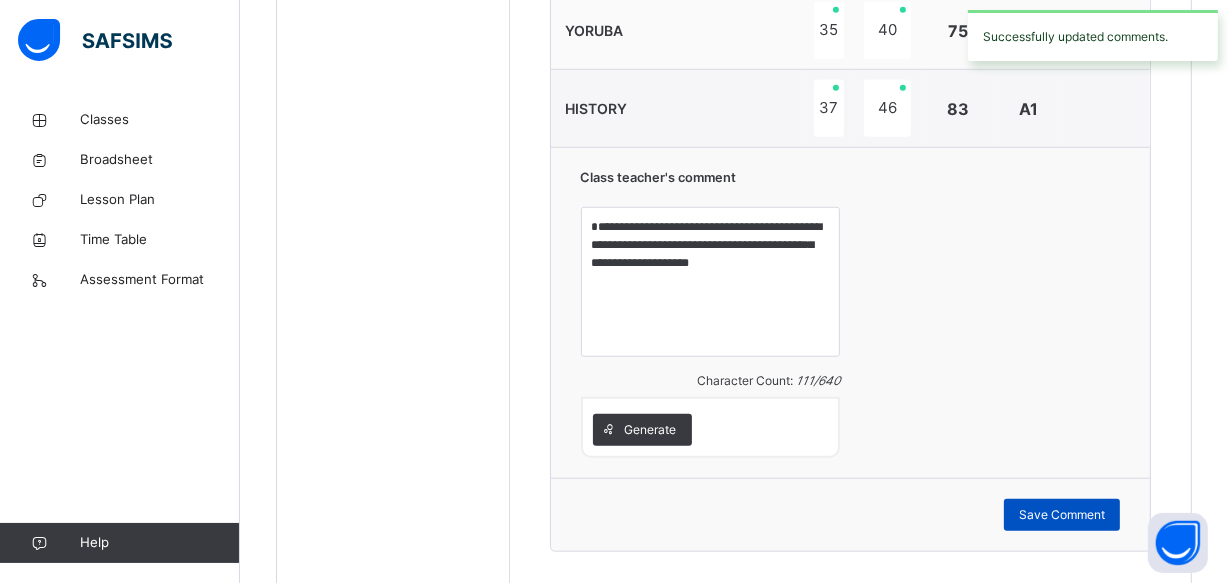 click on "Save Comment" at bounding box center [1062, 515] 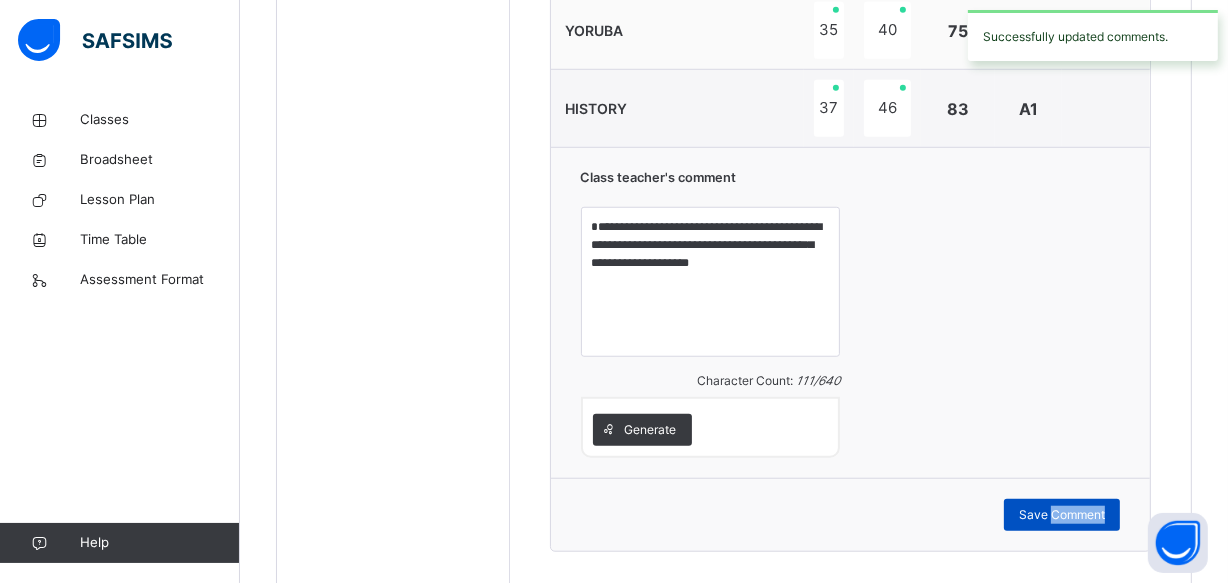 click on "Save Comment" at bounding box center (1062, 515) 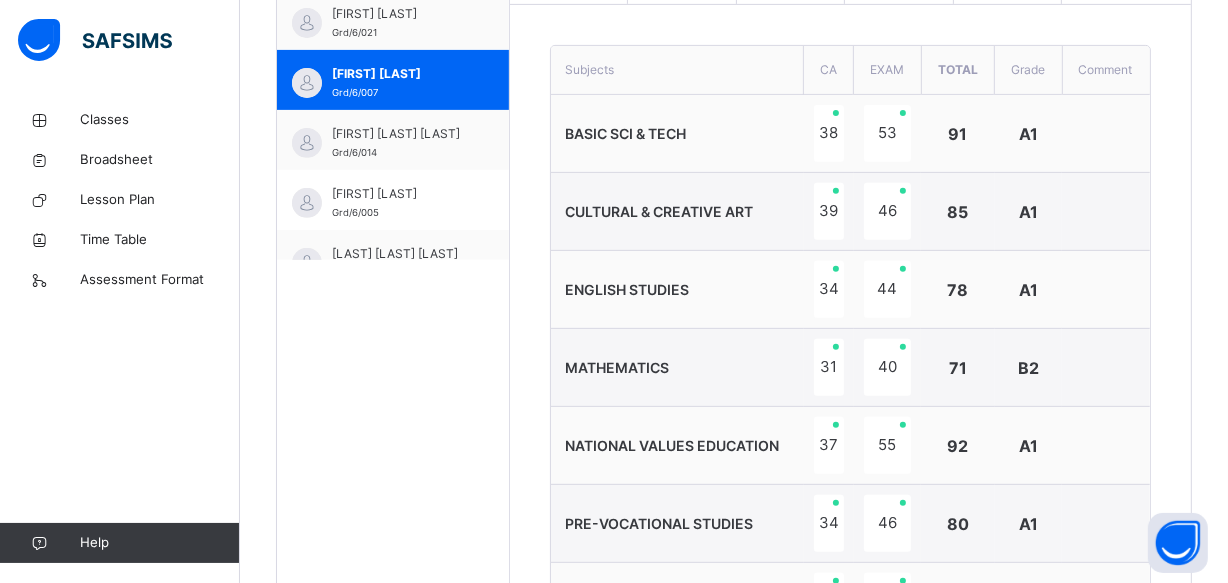 scroll, scrollTop: 653, scrollLeft: 0, axis: vertical 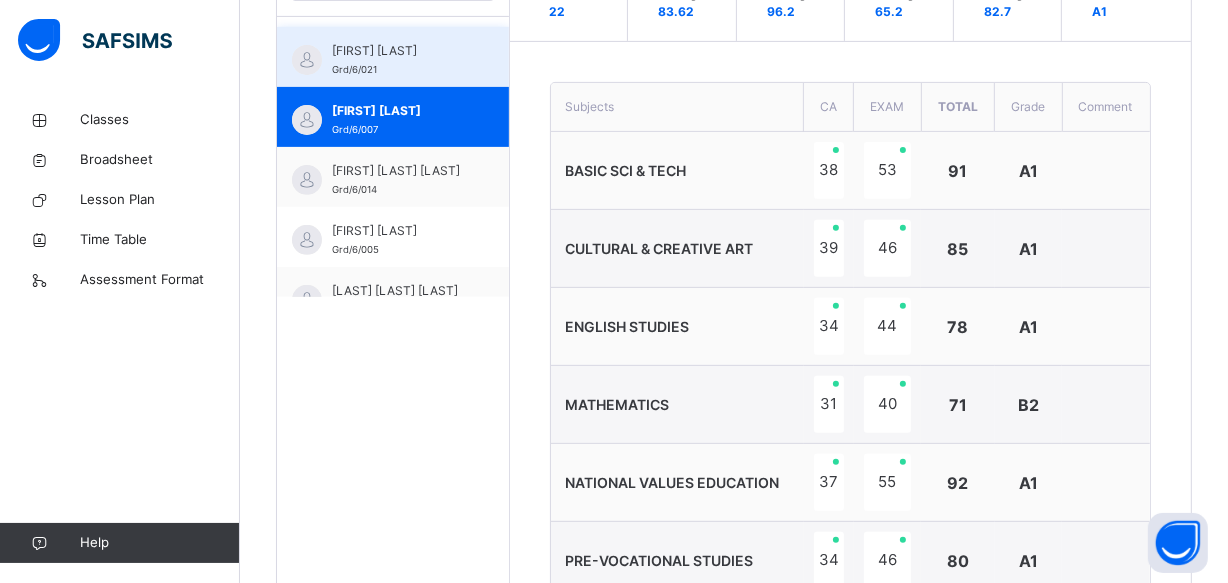 click on "[FIRST]  [LAST] Grd/6/021" at bounding box center (393, 57) 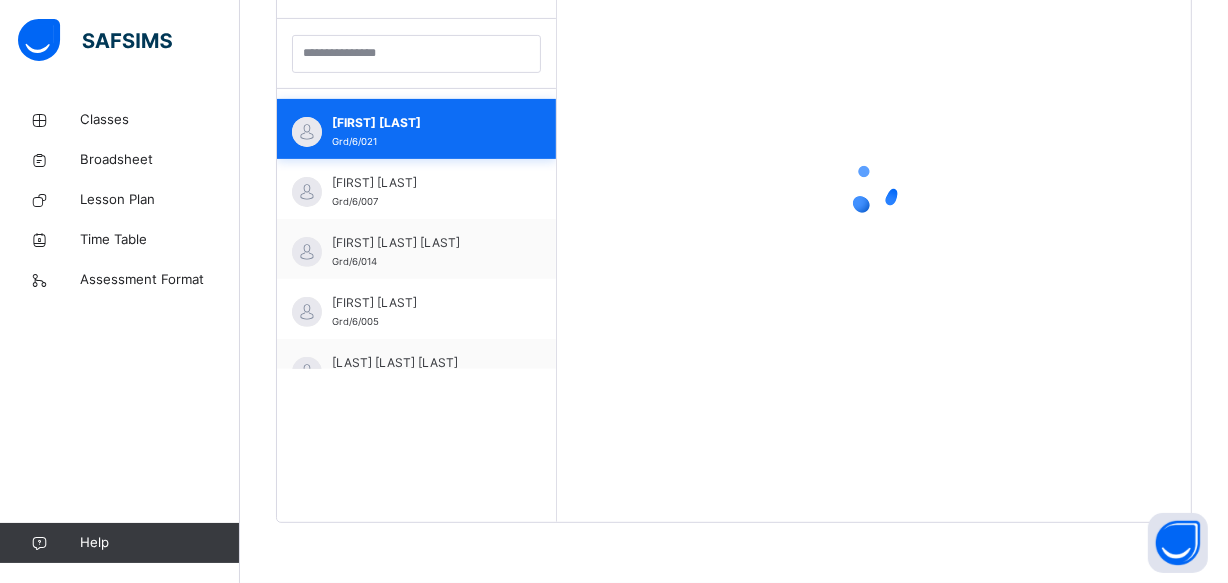 scroll, scrollTop: 580, scrollLeft: 0, axis: vertical 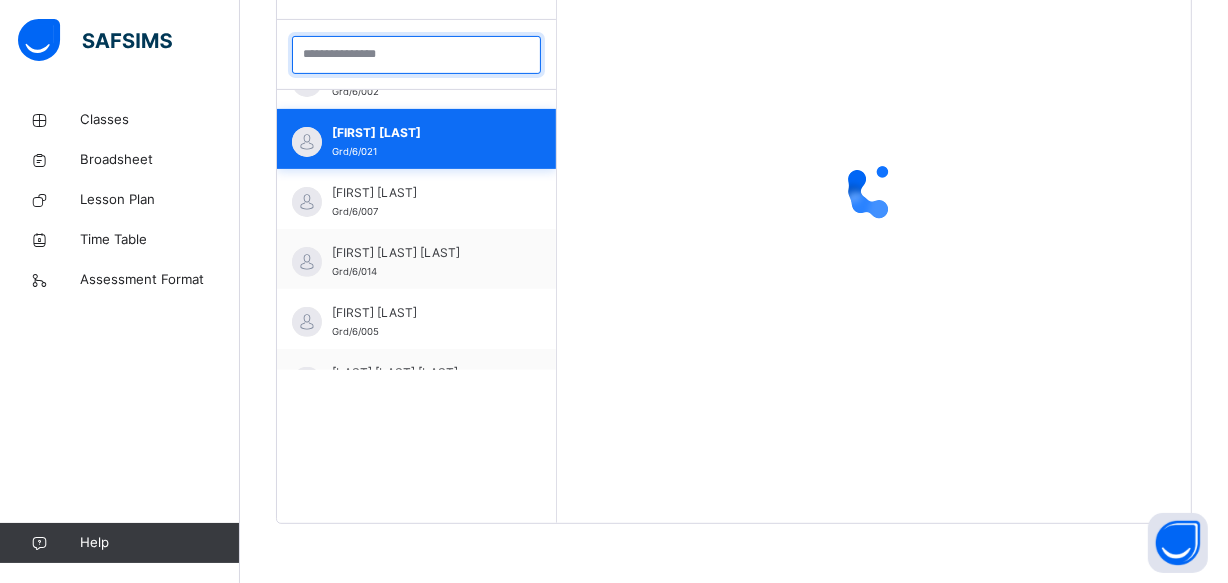 click at bounding box center [416, 55] 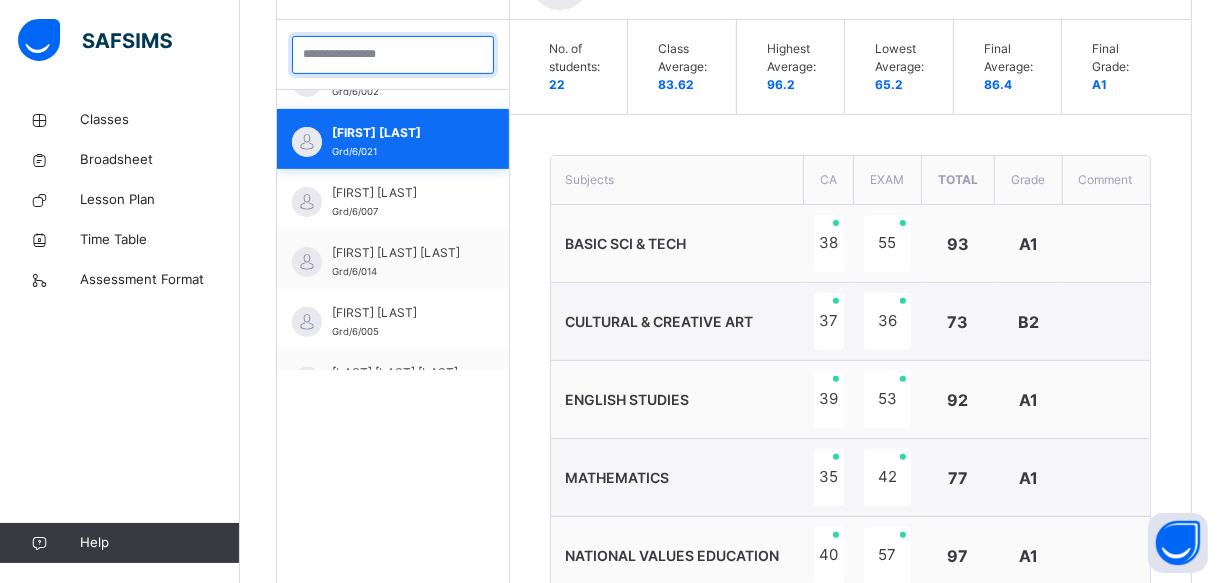 scroll, scrollTop: 290, scrollLeft: 0, axis: vertical 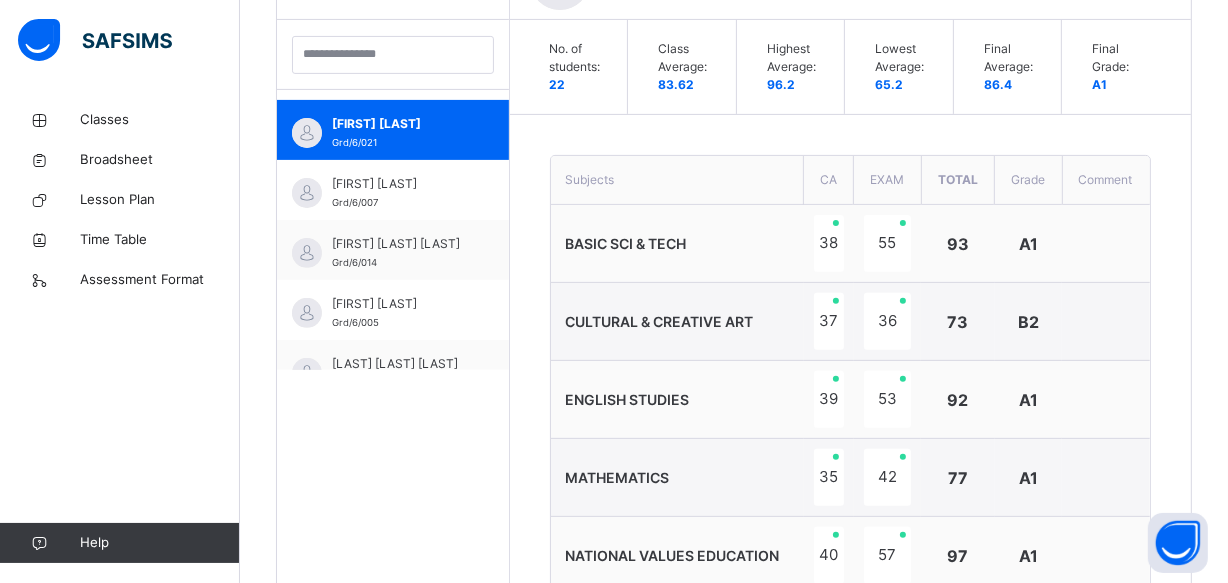 click on "Back  / GRADE 6 . GRADE 6  GRADE 6 3RD TERM 2024-2025 Class Members Subjects Results Skills Attendance Timetable Form Teacher Results More Options   22  Students in class Download Pdf Report Excel Report View subject profile Star Learners Nursery & Primary School Date: 6th Aug 2025, 10:58:43 am Class Members Class:  GRADE 6 . Total no. of Students:  22 Term:  3RD TERM Session:  2024-2025 S/NO Admission No. Last Name First Name Other Name 1 Grd/6/013 [LAST] [FIRST] 2 Grd/6/011 [LAST] [FIRST]  3 Grd/6/016 [LAST] [FIRST] 4 Grd/6/009 [LAST] [FIRST] 5 Grd/6/002 [LAST] [FIRST] [LAST] 6 Grd/6/021 [LAST] [FIRST] 7 Grd/6/007 [LAST] [FIRST] 8 Grd/6/014 [LAST] [FIRST] [LAST] 9 Grd/6/005 [LAST] [FIRST] [LAST] 10 Grd/6/006 [LAST] [FIRST] [LAST] 11 Grd/6/001 [LAST] [FIRST] [LAST] 12 Grd/6/010 [LAST] [FIRST] 13 Grd/6/022 [LAST] [FIRST] 14 Grd/6/004 [LAST] [FIRST] 15 Grd\6\018 [LAST] [FIRST] 16 Grd/6/003 [LAST] [FIRST] 17 Grd/6/019 [LAST] [FIRST] [LAST] 18 Grd/6/020 [LAST] [FIRST] [LAST] 19 Grd/6/015 [LAST] [FIRST] 20 21" at bounding box center (734, 505) 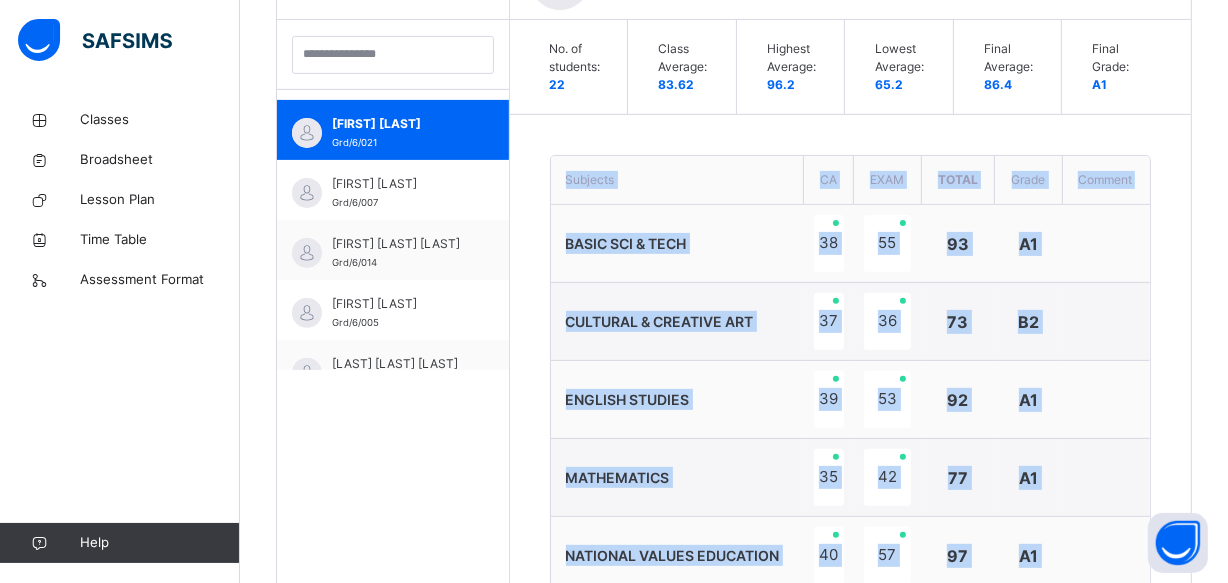 click on "Back  / GRADE 6 . GRADE 6  GRADE 6 3RD TERM 2024-2025 Class Members Subjects Results Skills Attendance Timetable Form Teacher Results More Options   22  Students in class Download Pdf Report Excel Report View subject profile Star Learners Nursery & Primary School Date: 6th Aug 2025, 10:58:43 am Class Members Class:  GRADE 6 . Total no. of Students:  22 Term:  3RD TERM Session:  2024-2025 S/NO Admission No. Last Name First Name Other Name 1 Grd/6/013 [LAST] [FIRST] 2 Grd/6/011 [LAST] [FIRST]  3 Grd/6/016 [LAST] [FIRST] 4 Grd/6/009 [LAST] [FIRST] 5 Grd/6/002 [LAST] [FIRST] [LAST] 6 Grd/6/021 [LAST] [FIRST] 7 Grd/6/007 [LAST] [FIRST] 8 Grd/6/014 [LAST] [FIRST] [LAST] 9 Grd/6/005 [LAST] [FIRST] [LAST] 10 Grd/6/006 [LAST] [FIRST] [LAST] 11 Grd/6/001 [LAST] [FIRST] [LAST] 12 Grd/6/010 [LAST] [FIRST] 13 Grd/6/022 [LAST] [FIRST] 14 Grd/6/004 [LAST] [FIRST] 15 Grd\6\018 [LAST] [FIRST] 16 Grd/6/003 [LAST] [FIRST] 17 Grd/6/019 [LAST] [FIRST] [LAST] 18 Grd/6/020 [LAST] [FIRST] [LAST] 19 Grd/6/015 [LAST] [FIRST] 20 21" at bounding box center (734, 505) 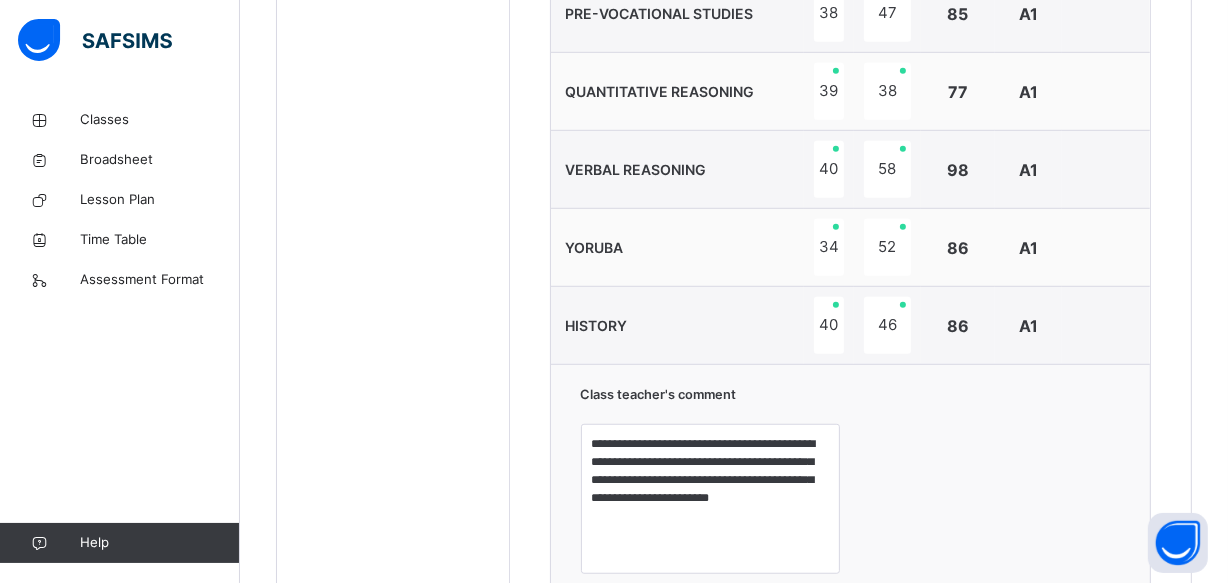 scroll, scrollTop: 1235, scrollLeft: 0, axis: vertical 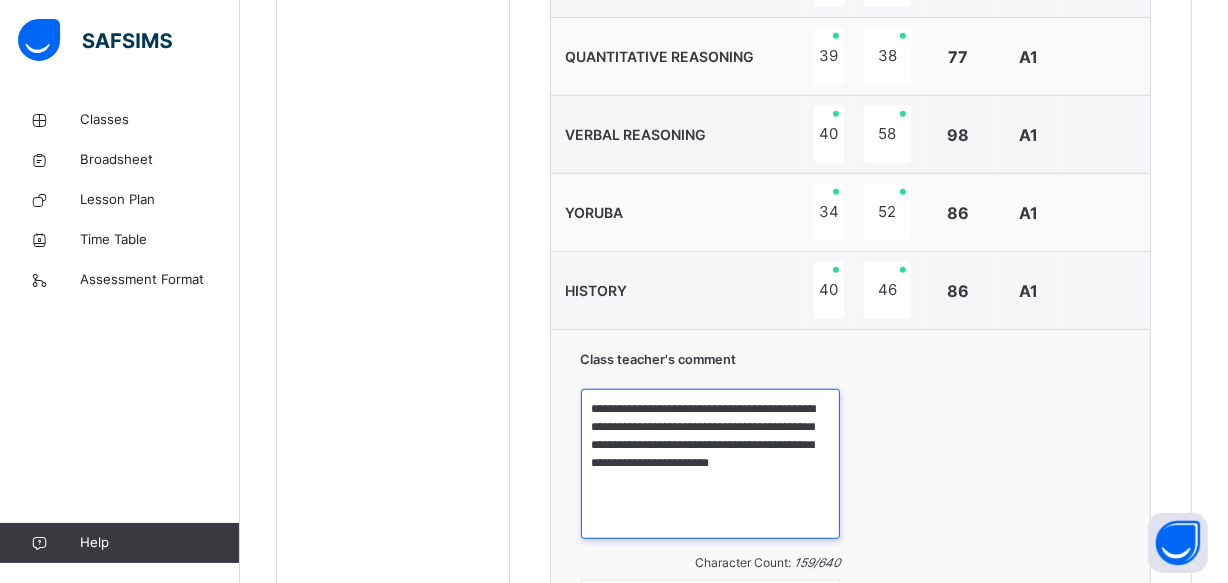 click on "**********" at bounding box center (711, 464) 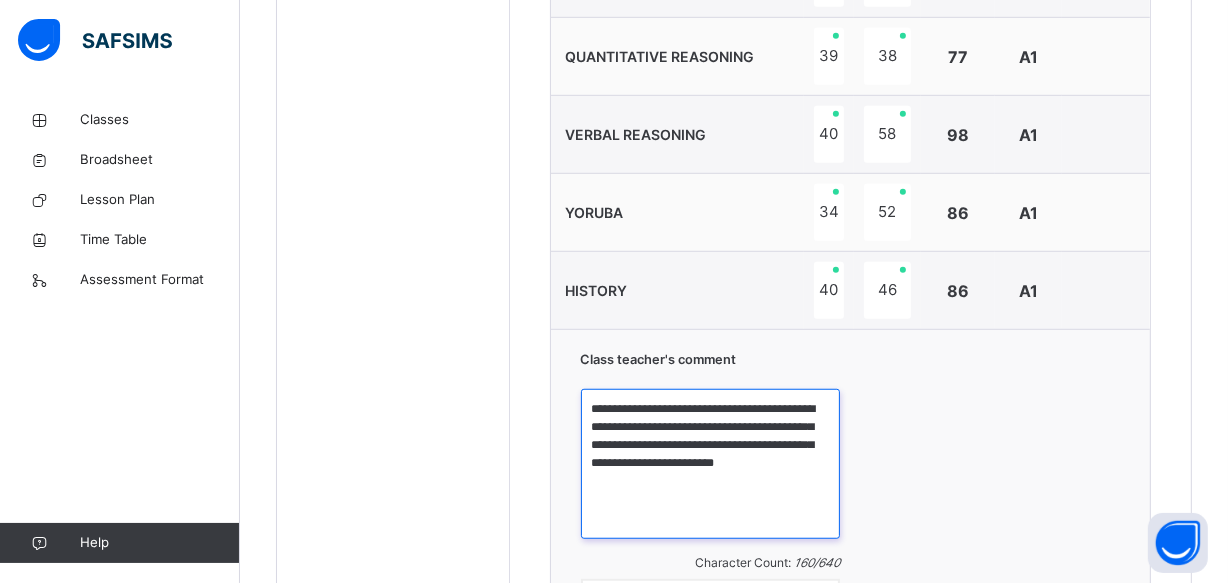 click on "**********" at bounding box center (711, 464) 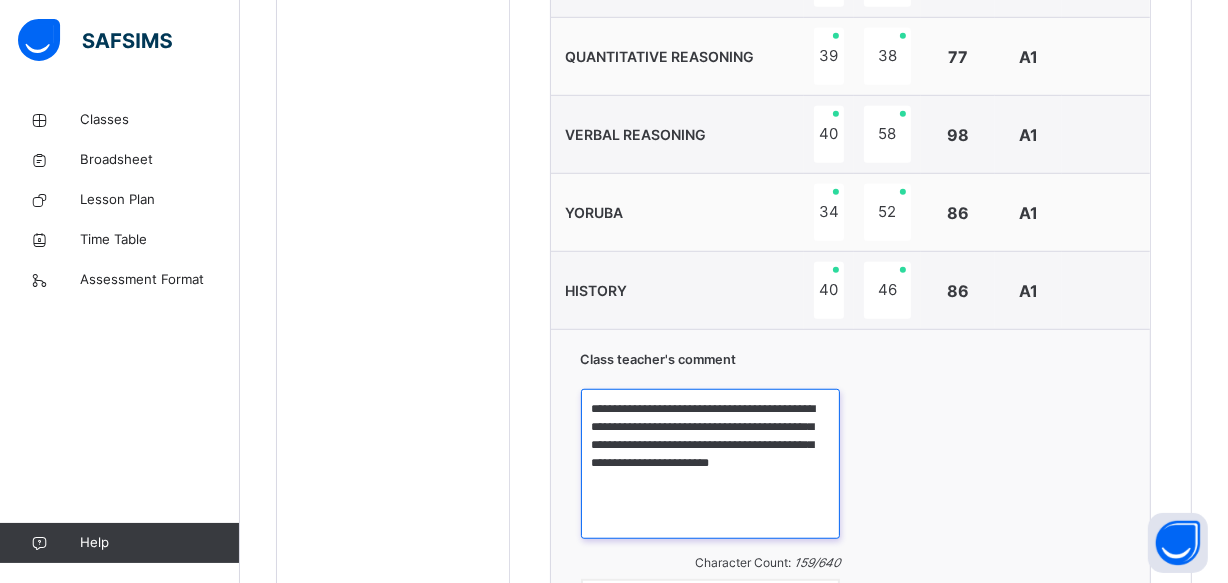 scroll, scrollTop: 1485, scrollLeft: 0, axis: vertical 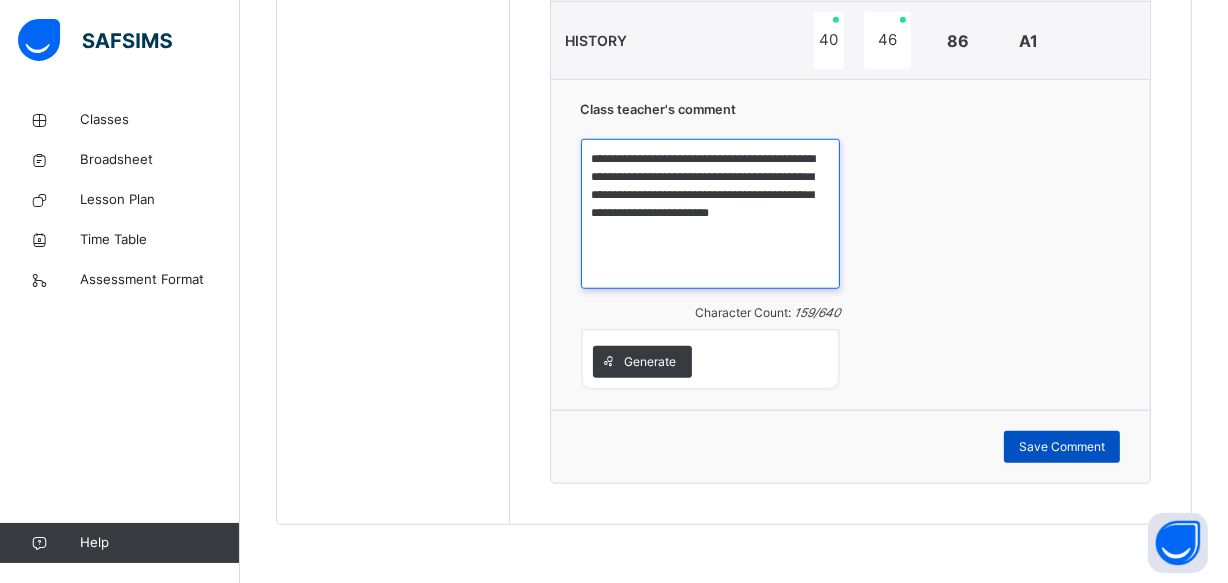 type on "**********" 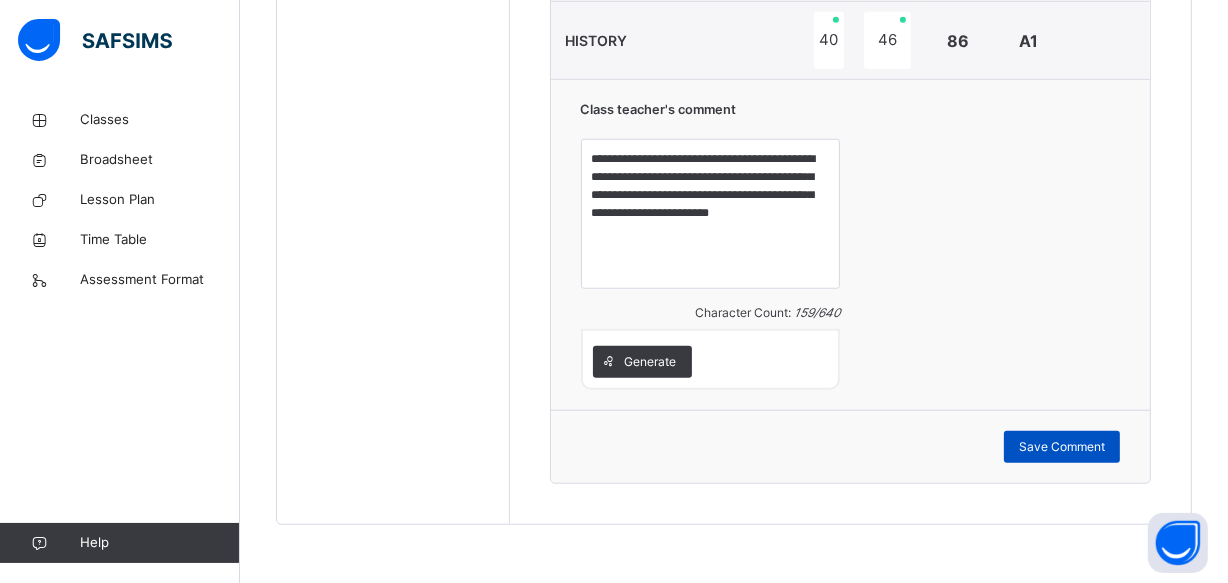 click on "Save Comment" at bounding box center (1062, 447) 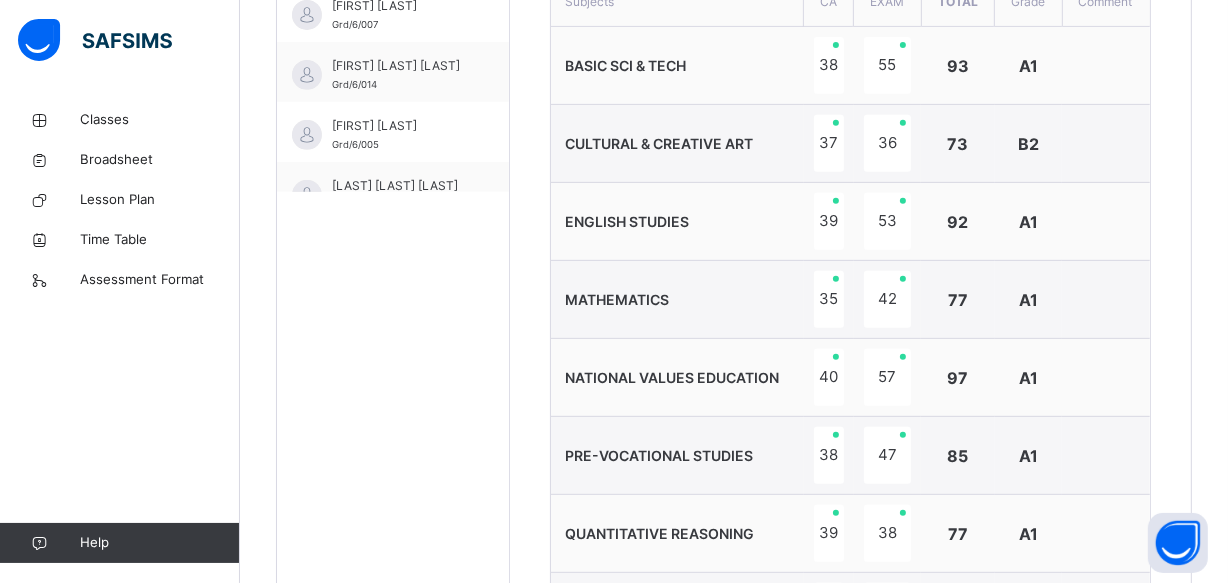 scroll, scrollTop: 721, scrollLeft: 0, axis: vertical 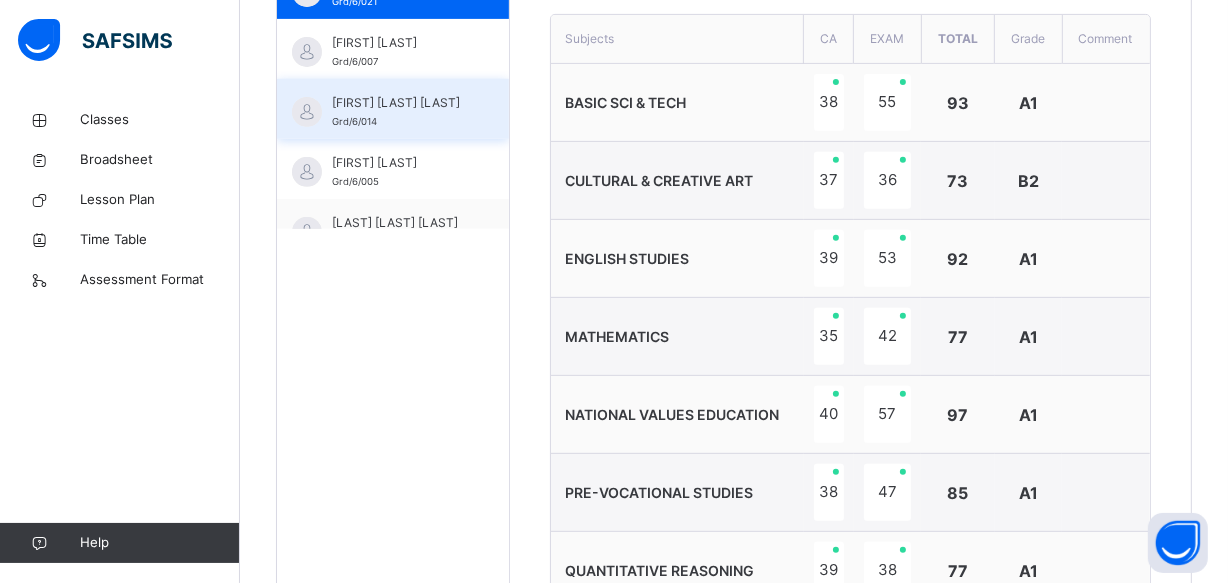 click on "[FIRST] [LAST] [LAST]" at bounding box center [398, 103] 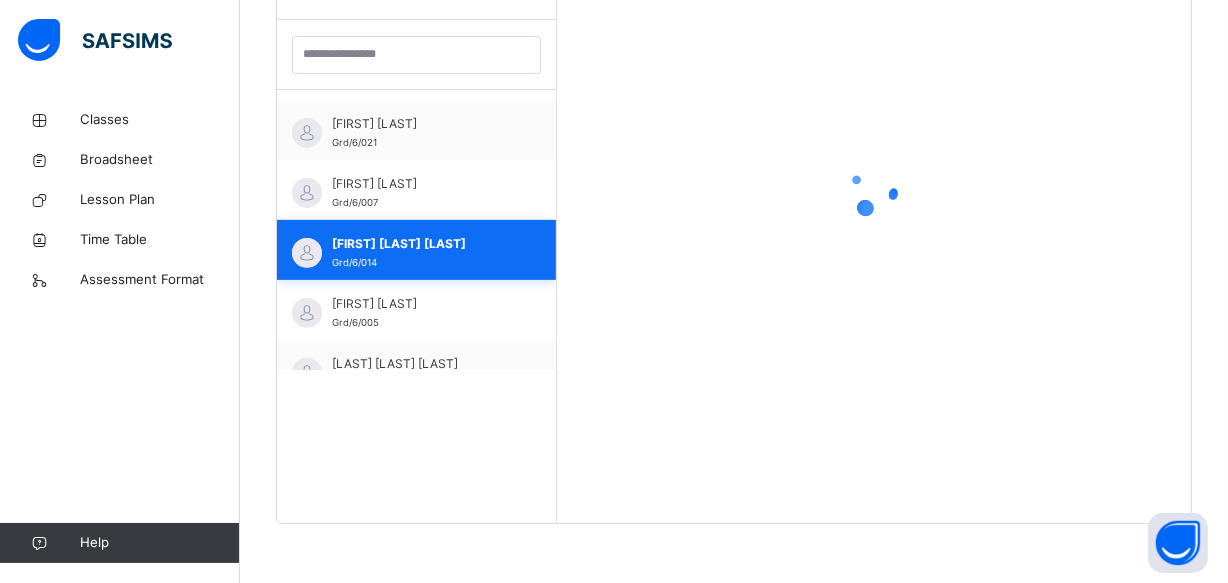 scroll, scrollTop: 281, scrollLeft: 0, axis: vertical 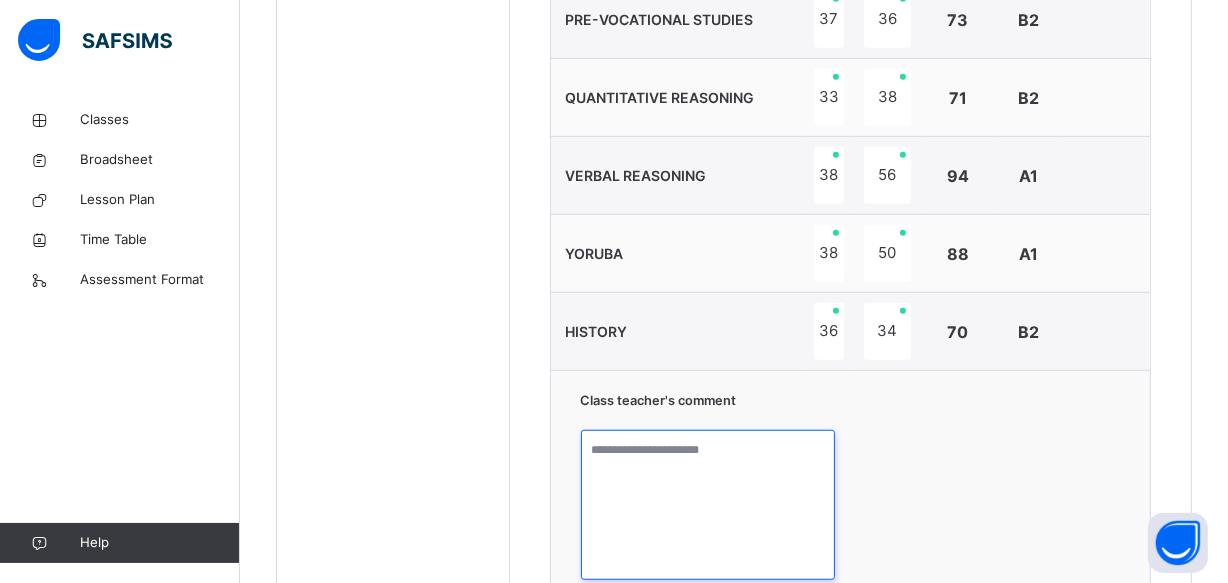 click at bounding box center (708, 505) 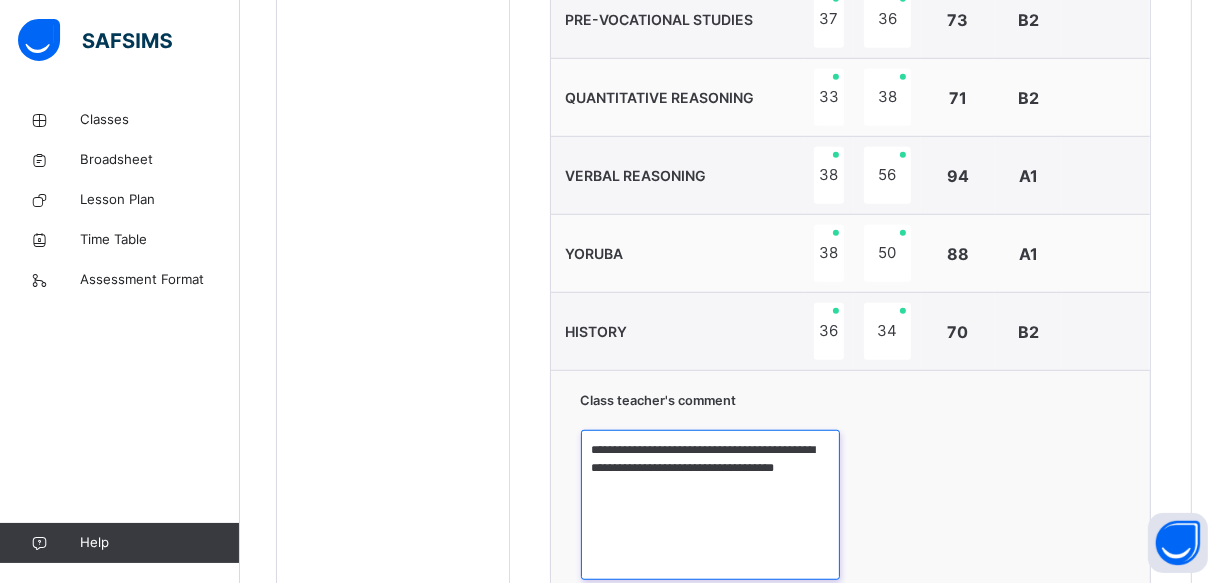 click on "**********" at bounding box center [711, 505] 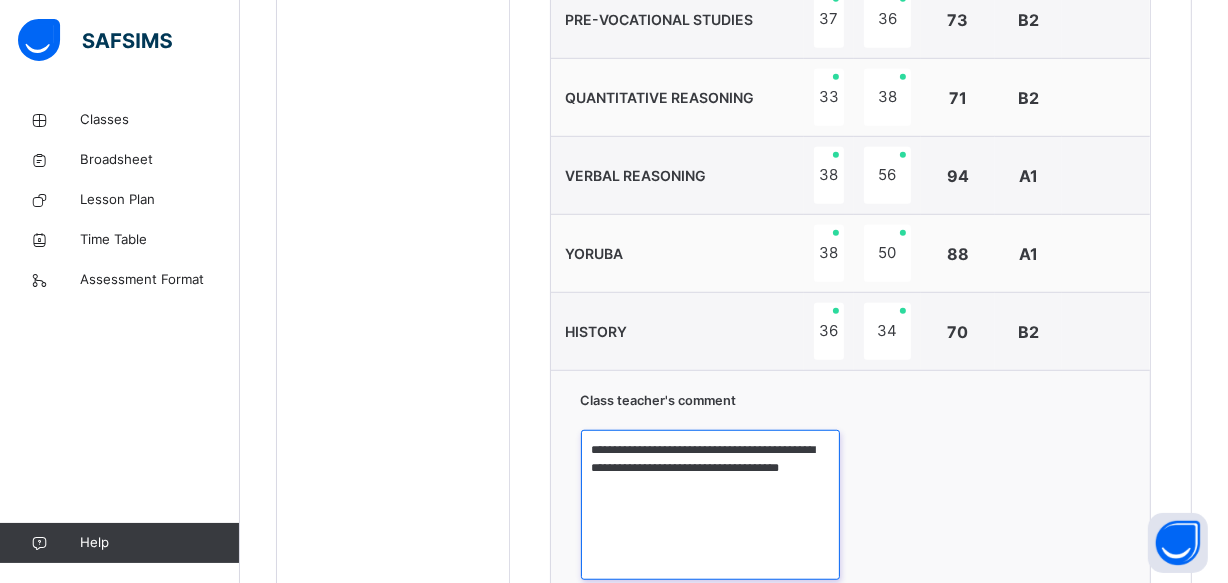 click on "**********" at bounding box center [711, 505] 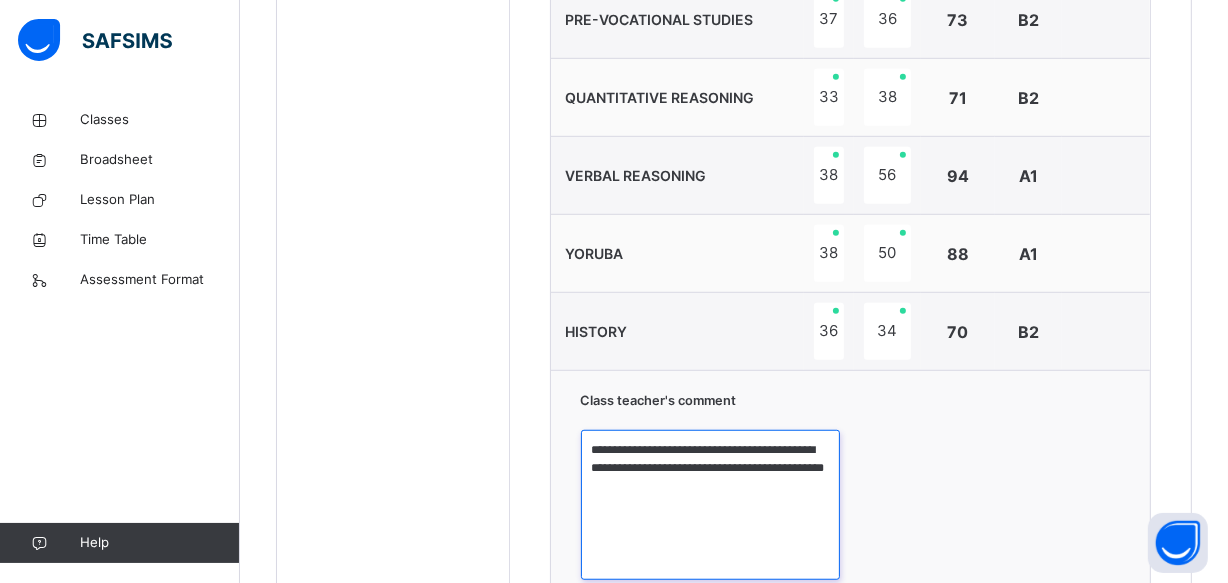 click on "**********" at bounding box center [711, 505] 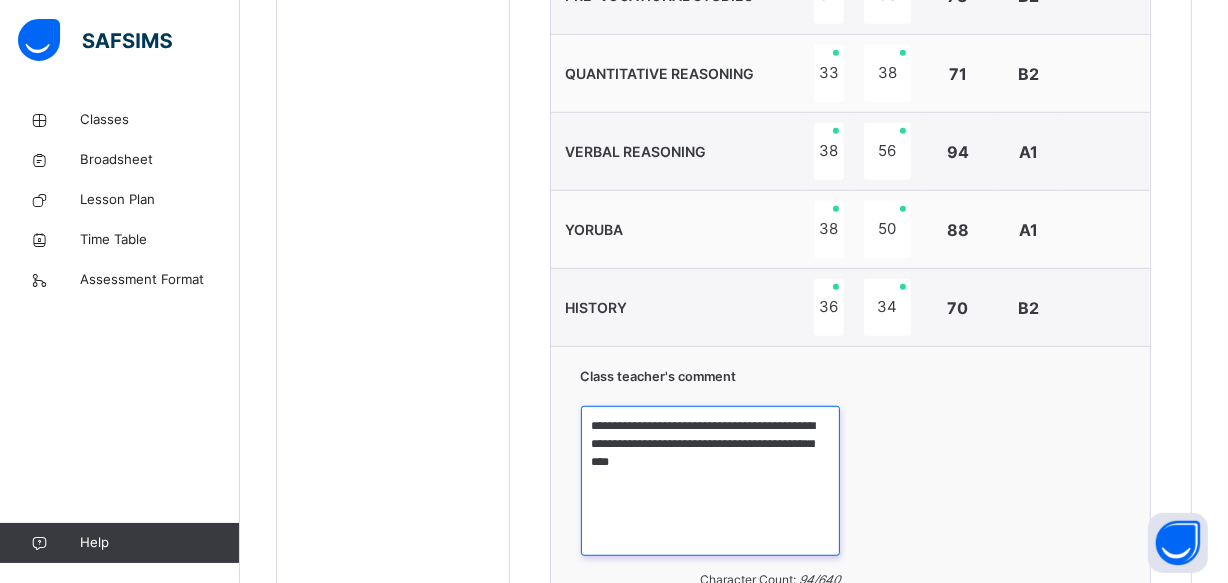 scroll, scrollTop: 1230, scrollLeft: 0, axis: vertical 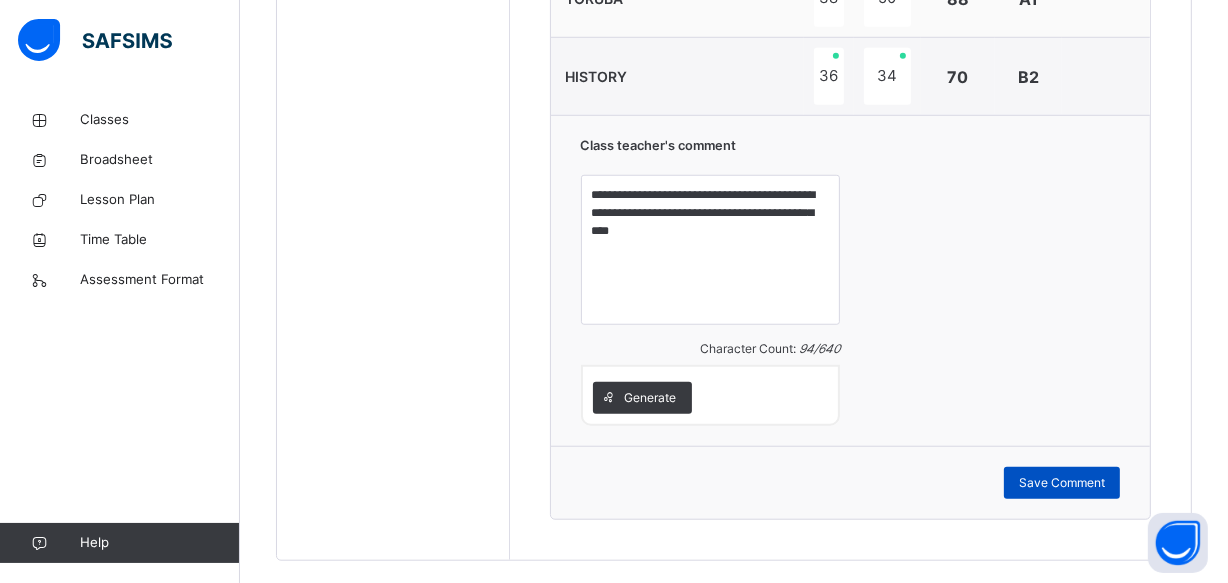 click on "Save Comment" at bounding box center [1062, 483] 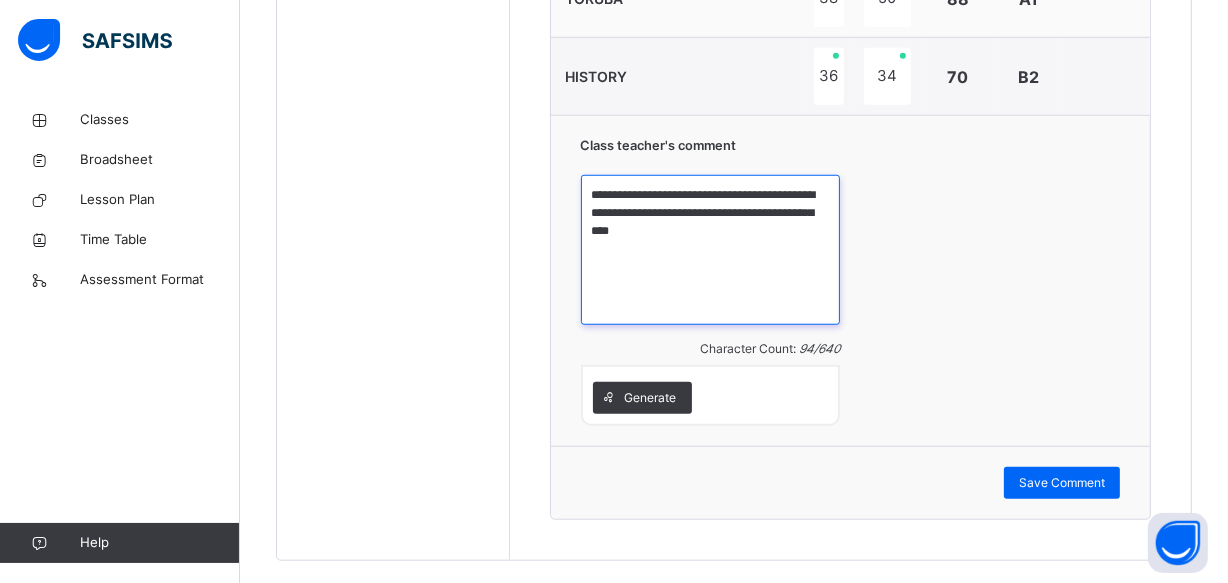 click on "**********" at bounding box center (711, 250) 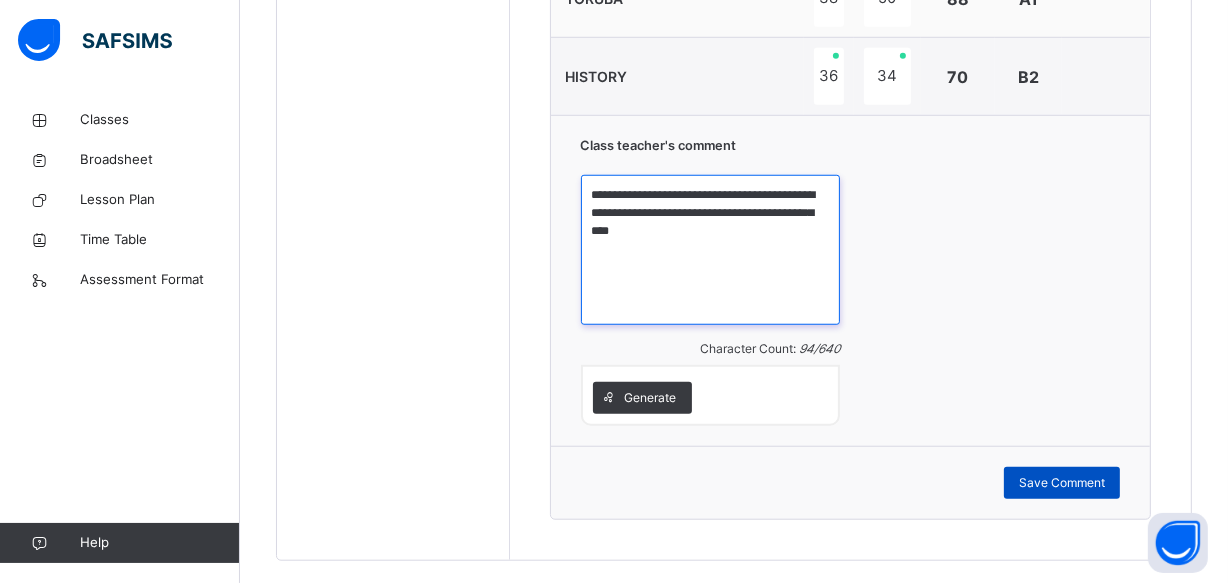 type on "**********" 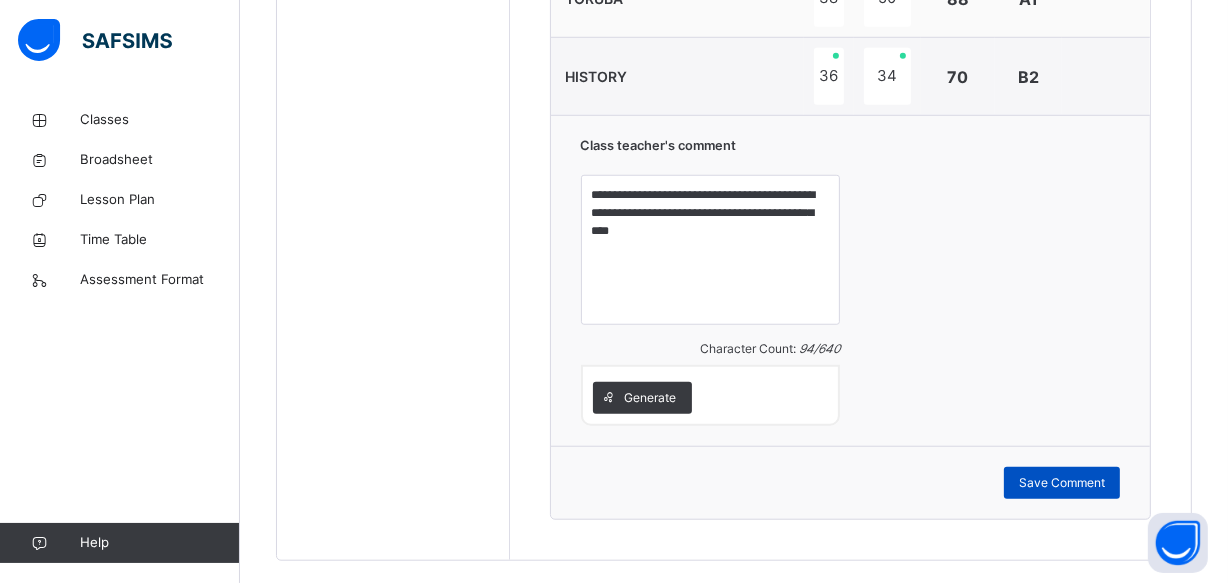 click on "Save Comment" at bounding box center (1062, 483) 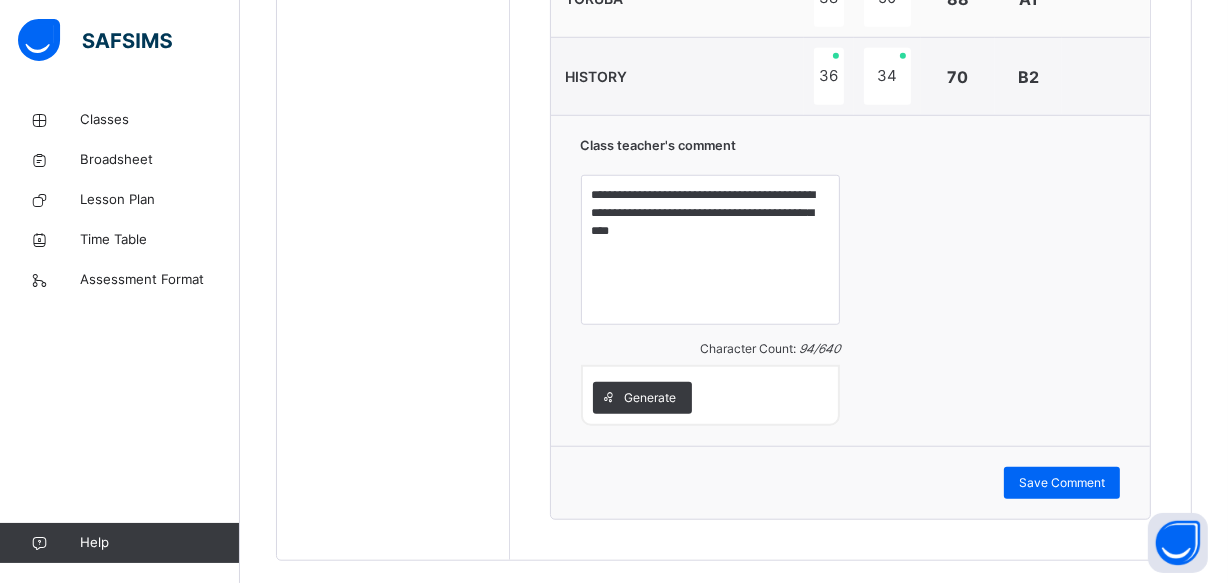 click on "**********" at bounding box center [851, 280] 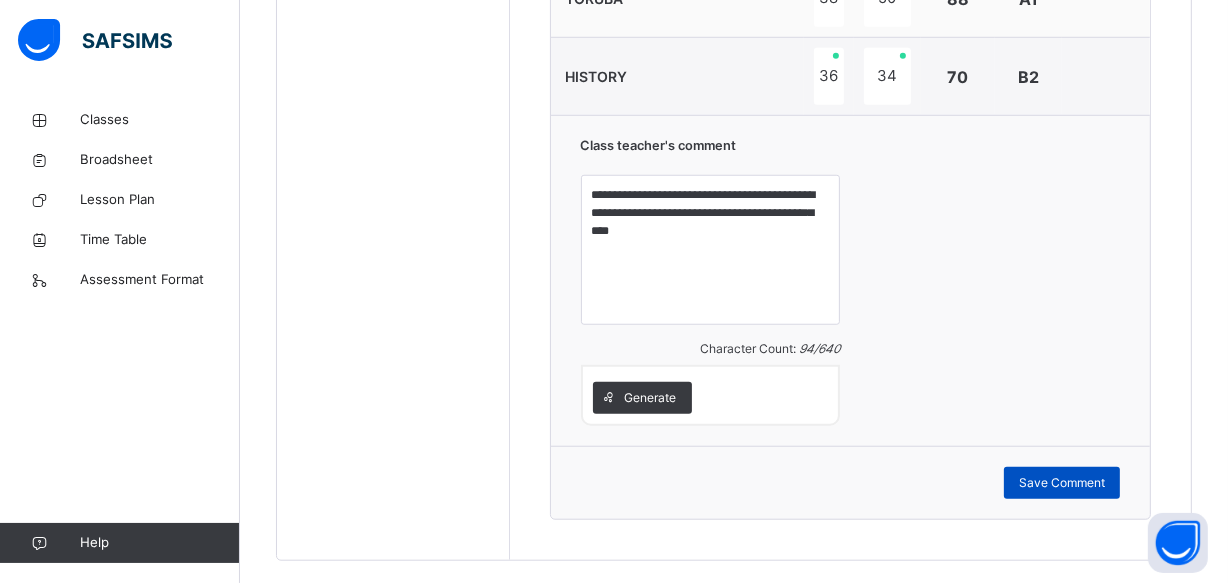 click on "Save Comment" at bounding box center (1062, 483) 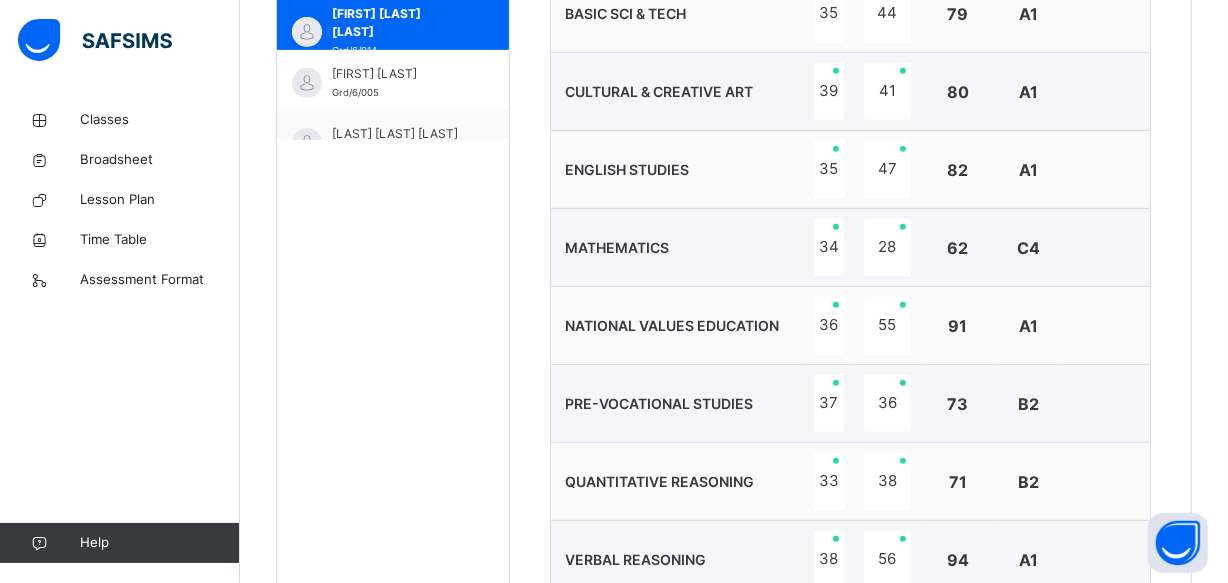 scroll, scrollTop: 794, scrollLeft: 0, axis: vertical 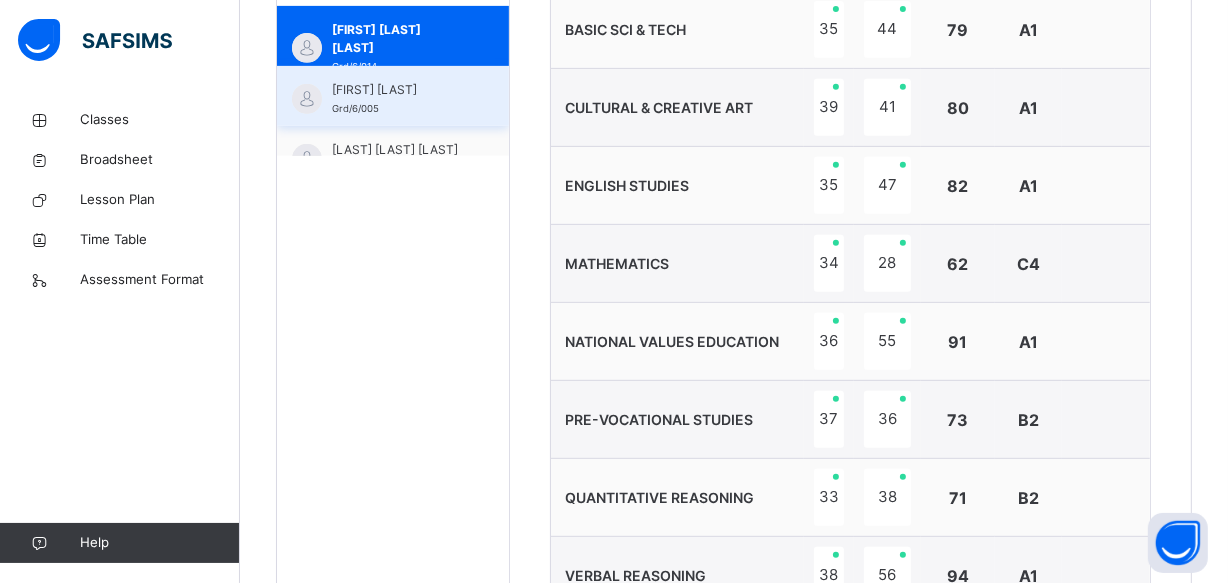 click on "[FIRST] [LAST]" at bounding box center [398, 90] 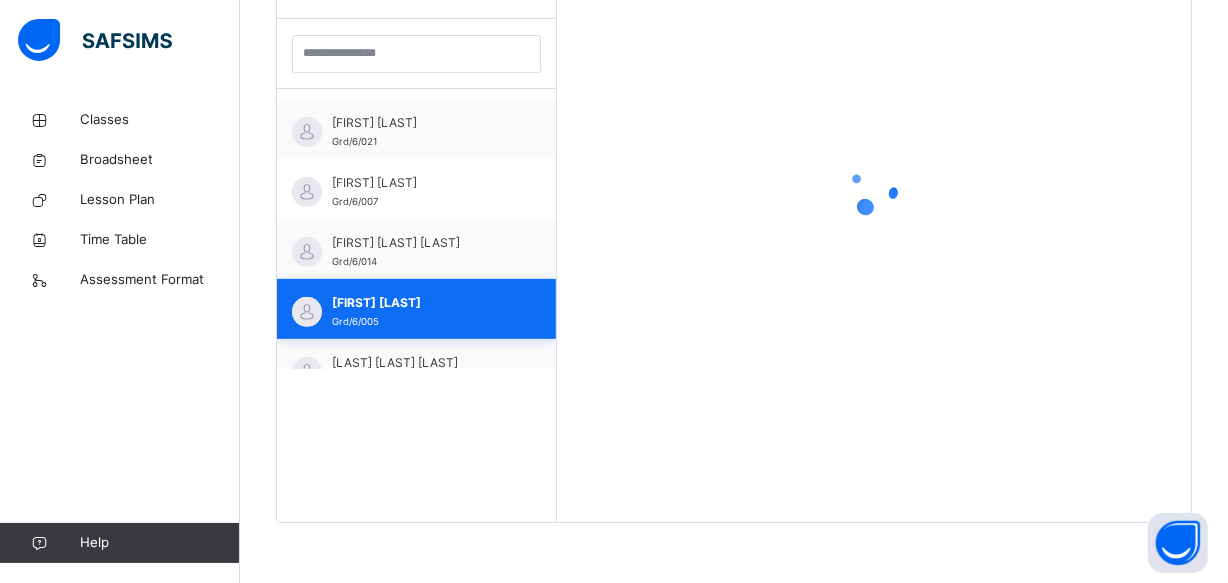 scroll, scrollTop: 580, scrollLeft: 0, axis: vertical 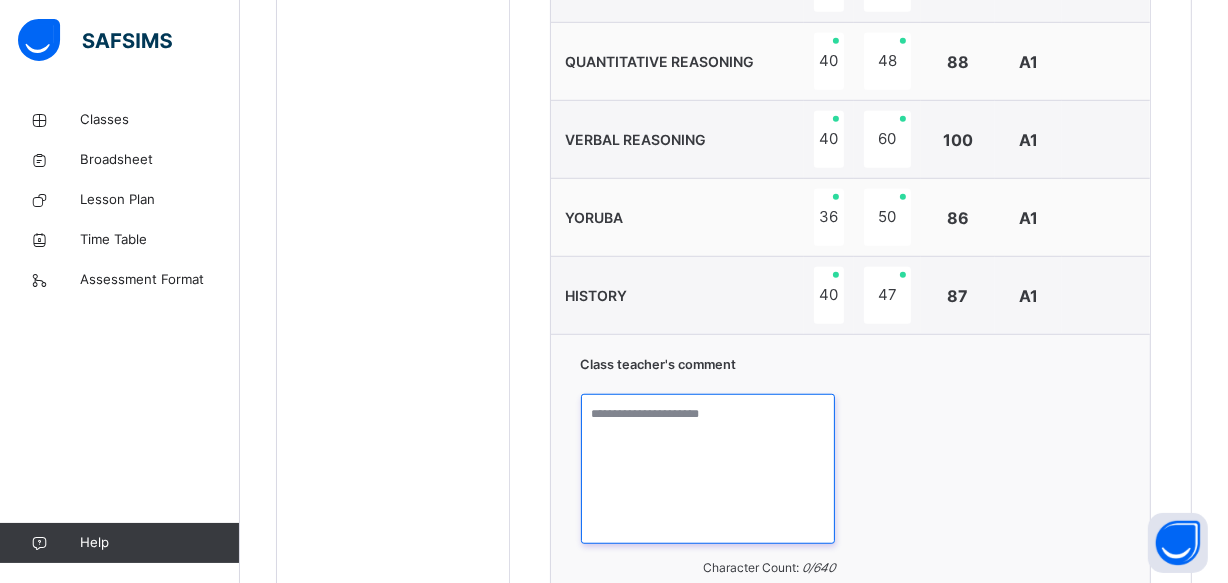 click at bounding box center [708, 469] 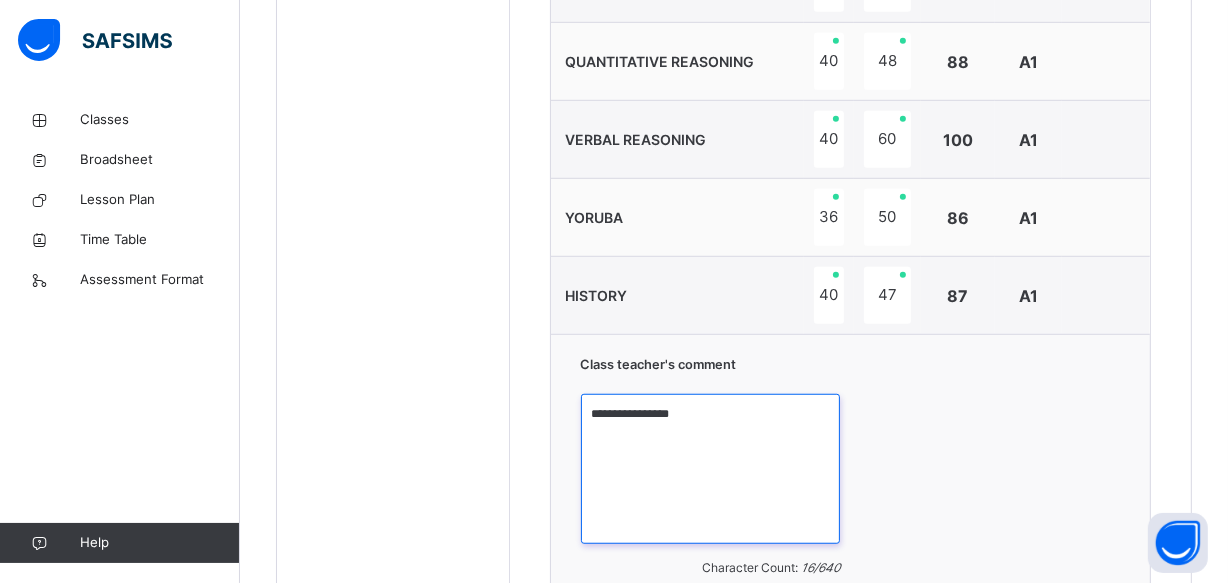 click on "**********" at bounding box center (711, 469) 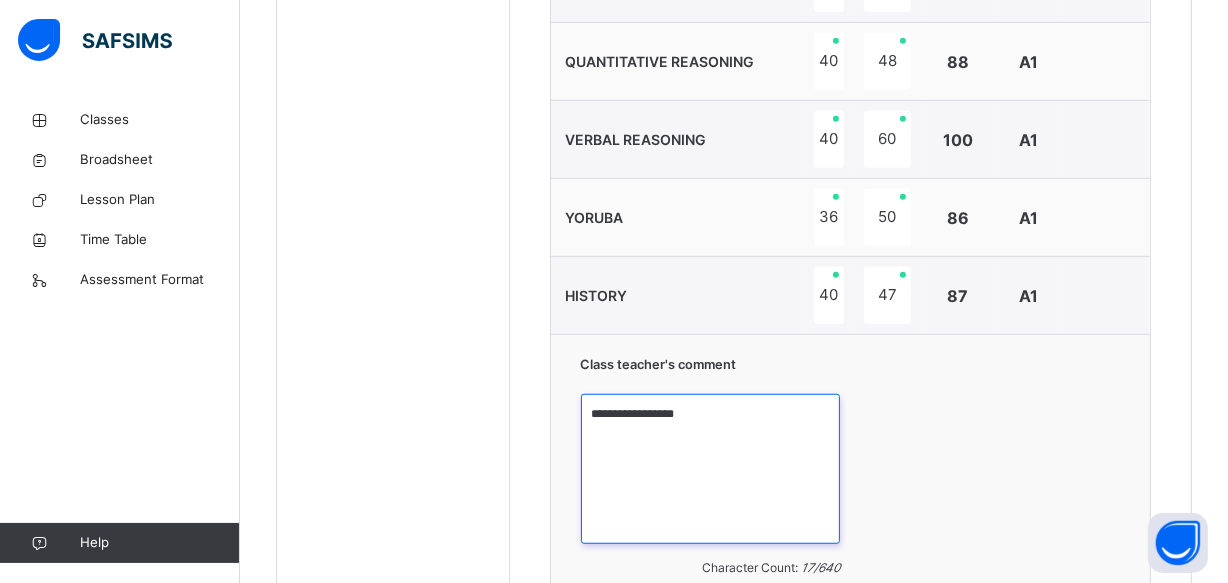 click on "**********" at bounding box center (711, 469) 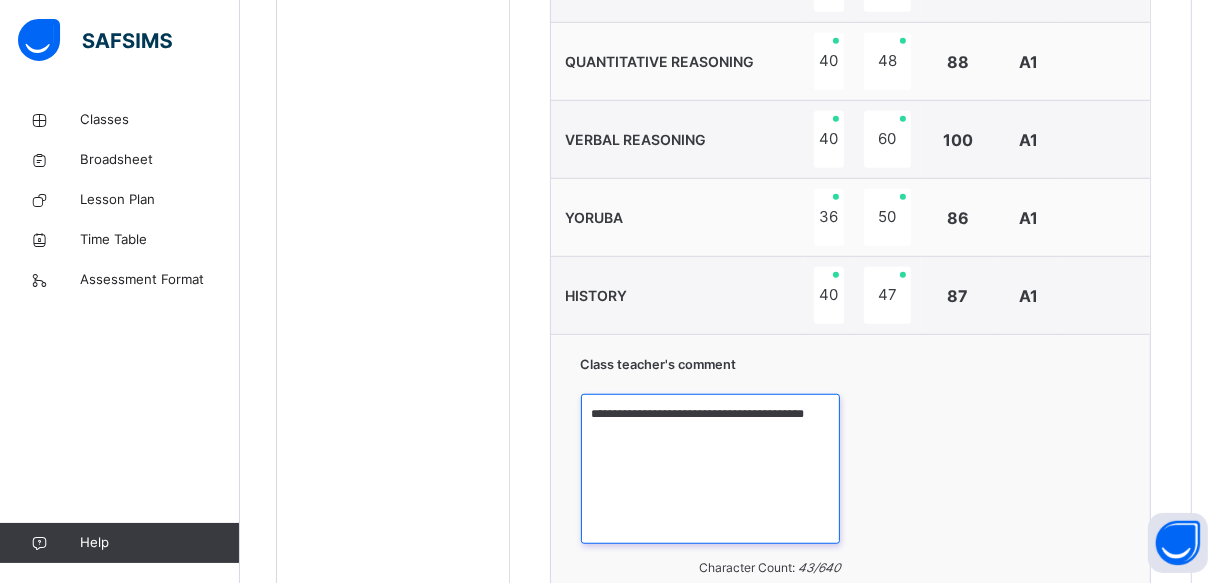 click on "**********" at bounding box center (711, 469) 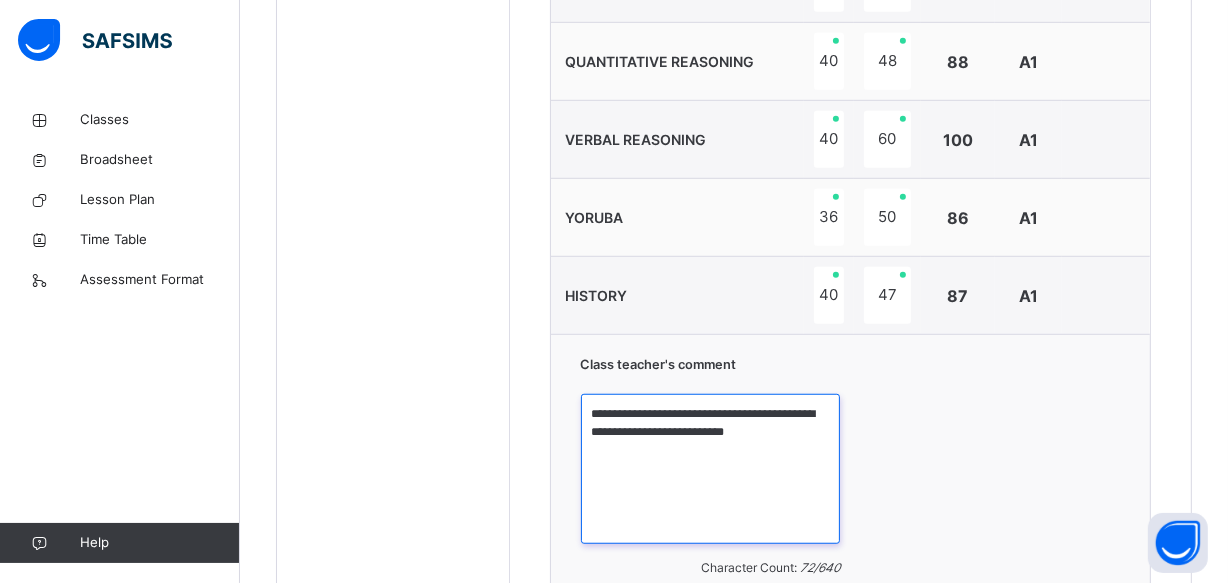 click on "**********" at bounding box center [711, 469] 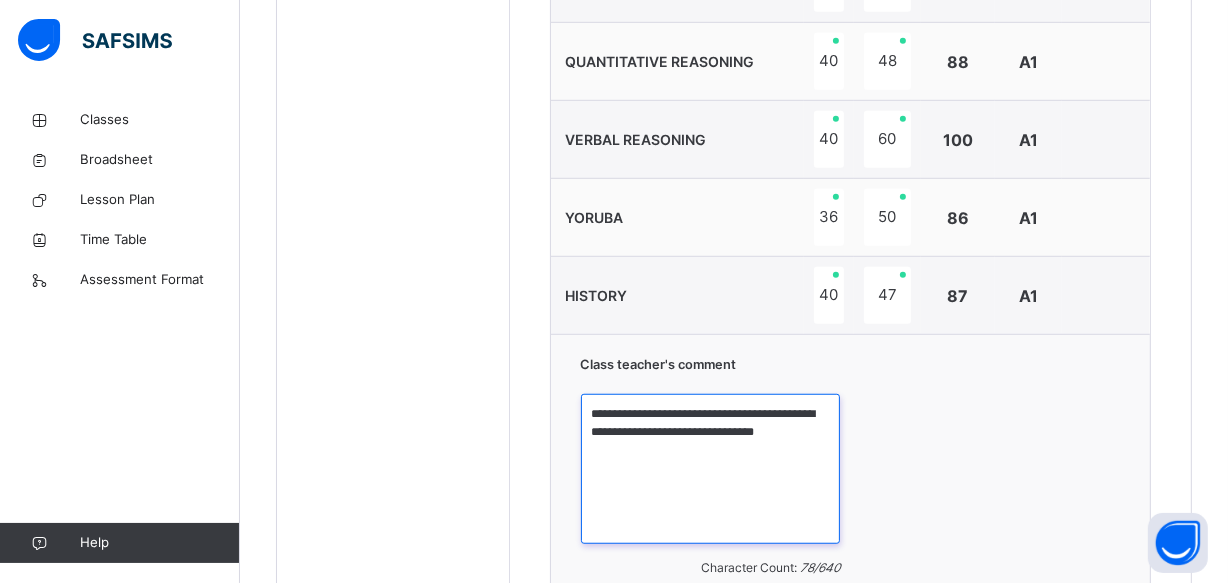 click on "**********" at bounding box center [711, 469] 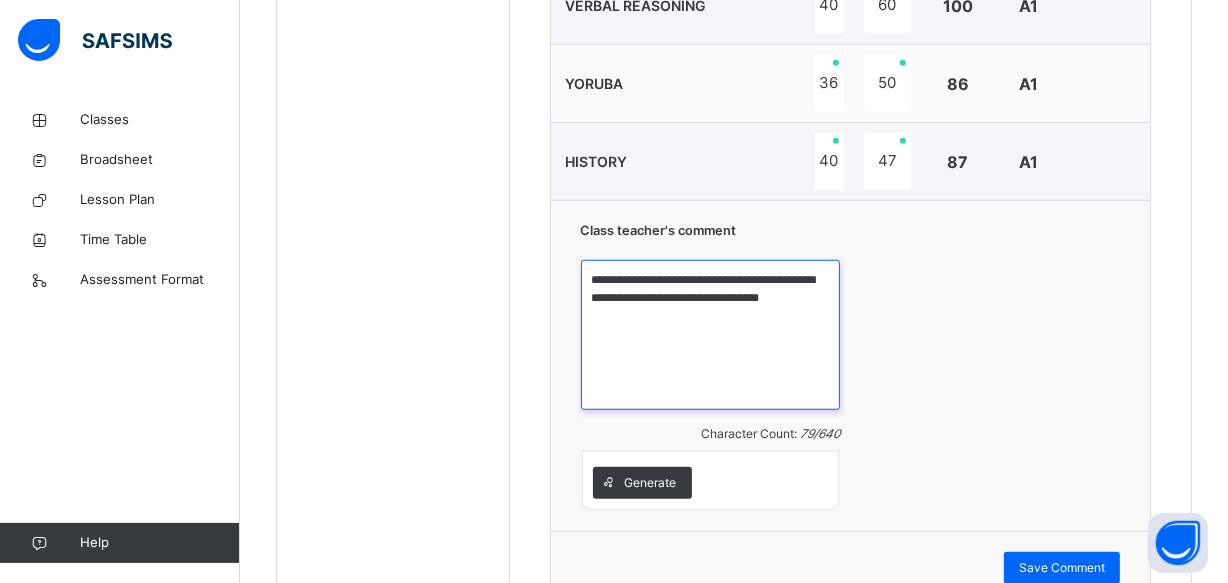scroll, scrollTop: 1376, scrollLeft: 0, axis: vertical 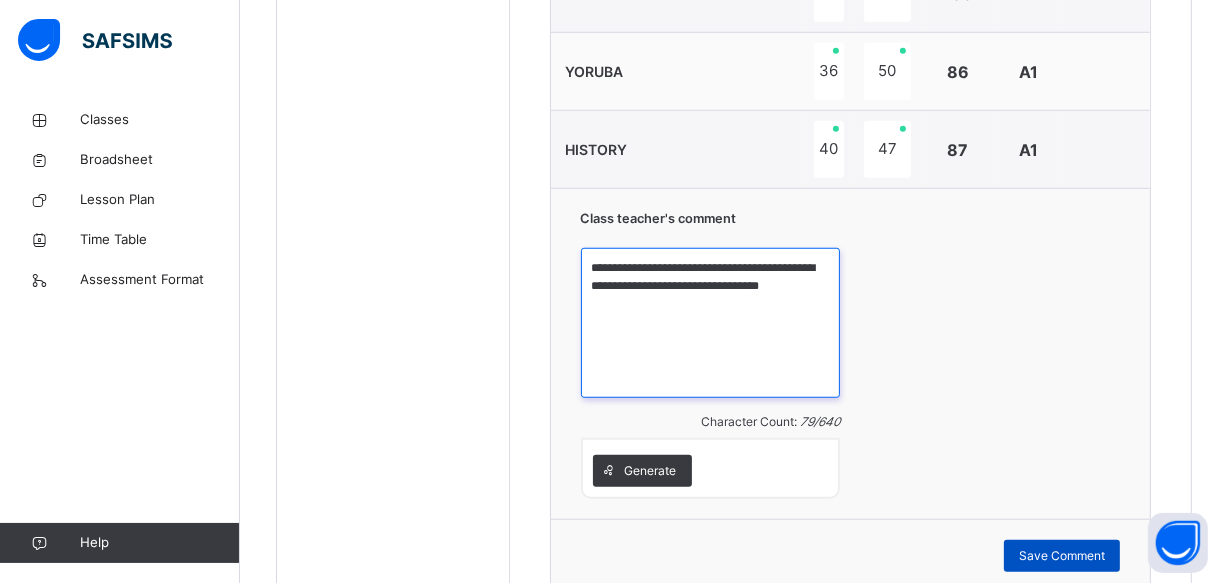 type on "**********" 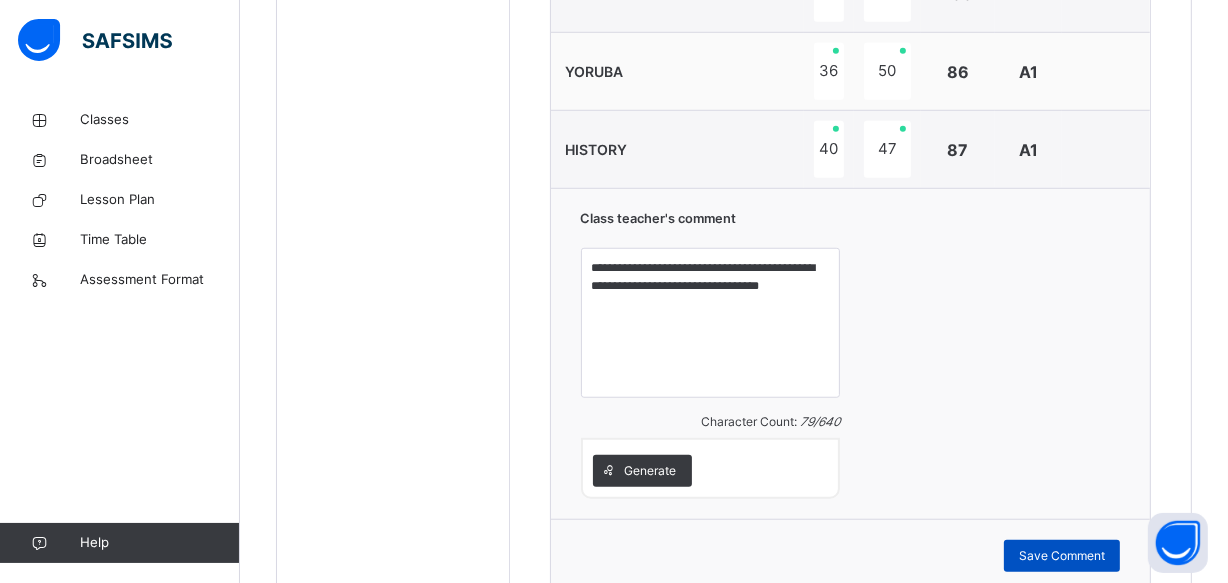 click on "Save Comment" at bounding box center [1062, 556] 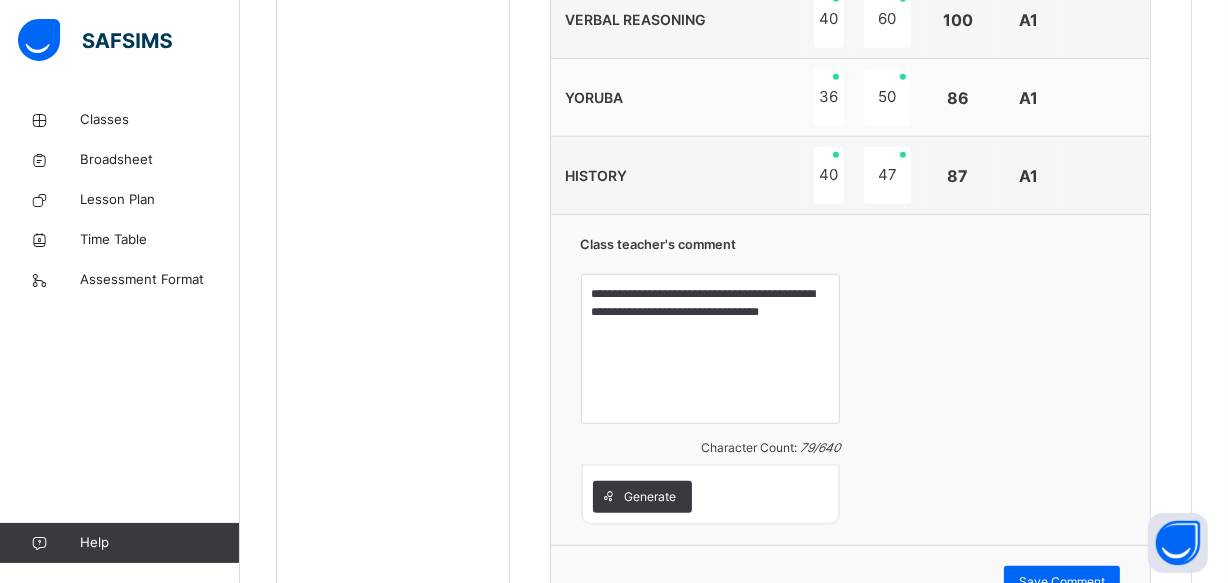 scroll, scrollTop: 1340, scrollLeft: 0, axis: vertical 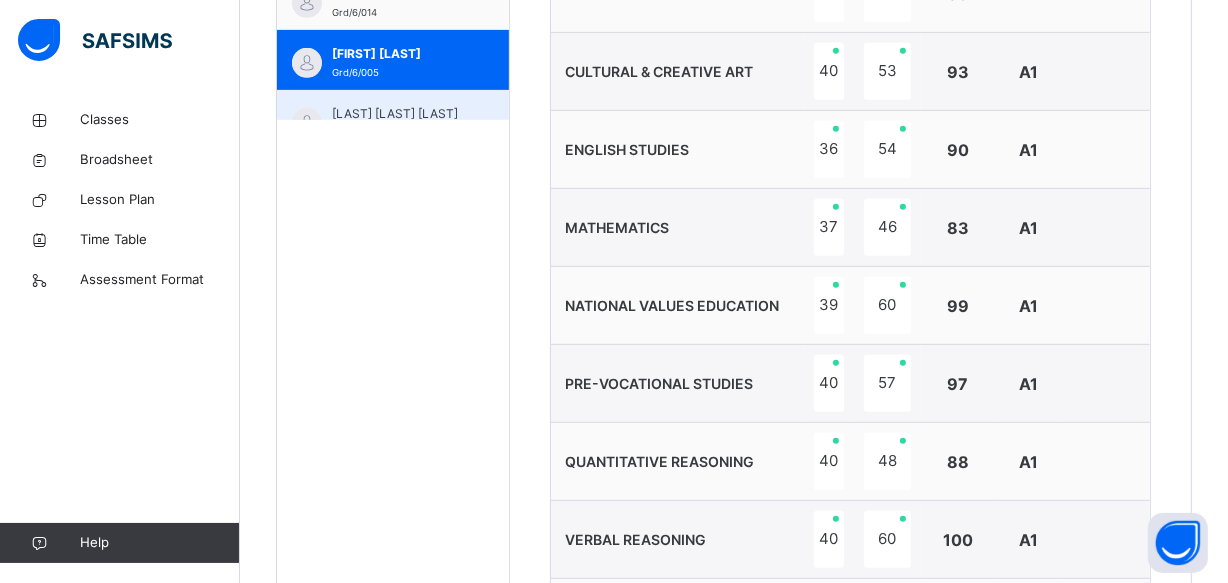click on "[LAST] [LAST] [LAST]" at bounding box center (393, 120) 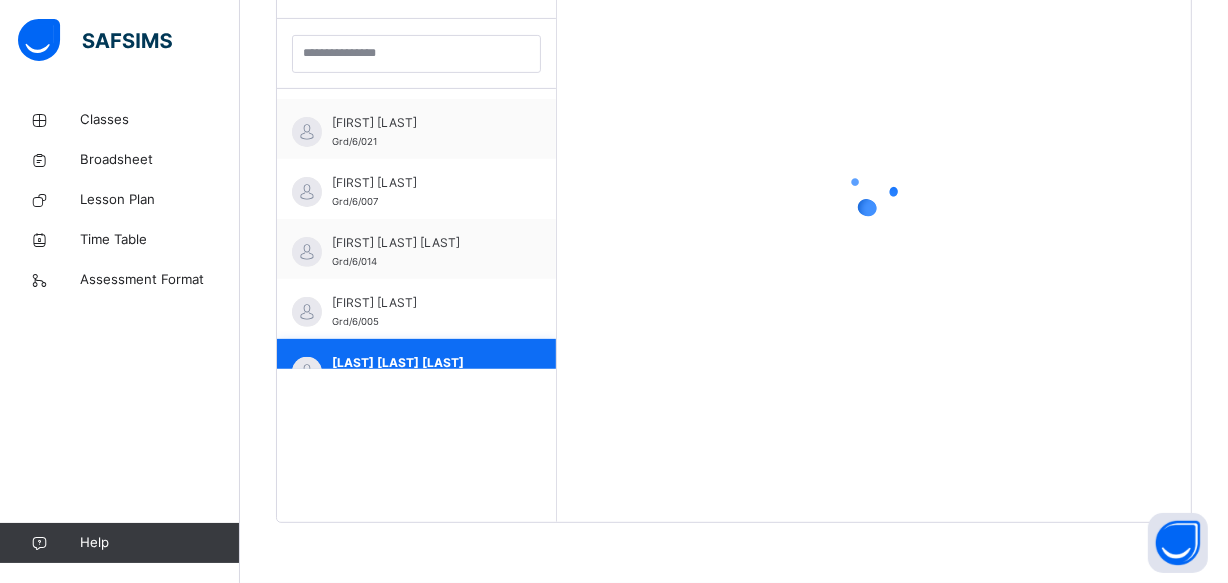 scroll, scrollTop: 580, scrollLeft: 0, axis: vertical 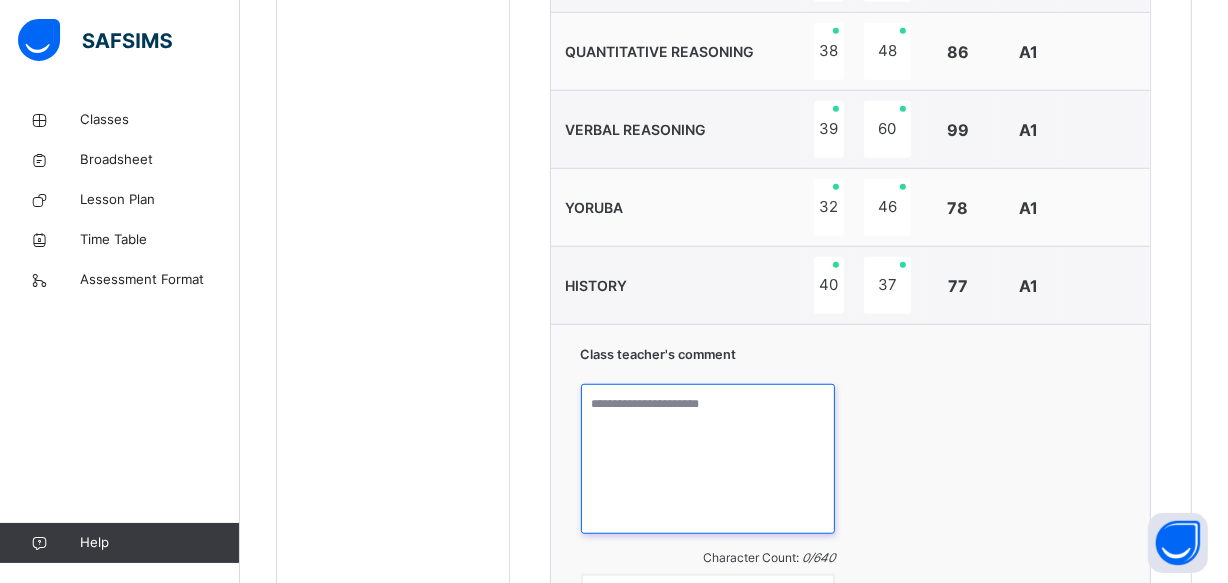 click at bounding box center [708, 459] 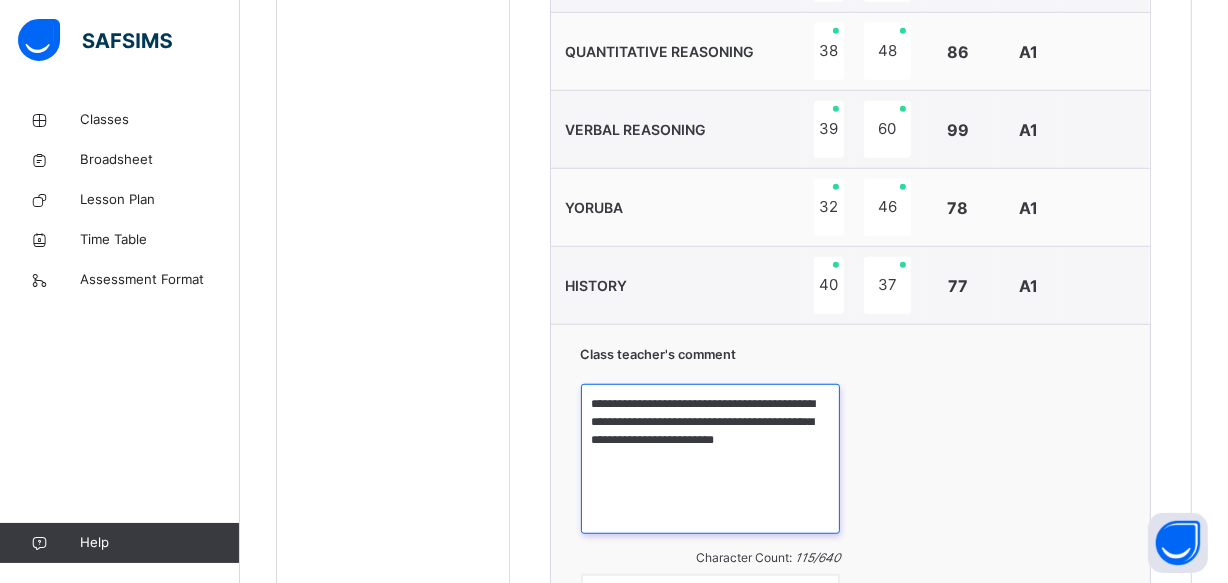 click on "**********" at bounding box center [711, 459] 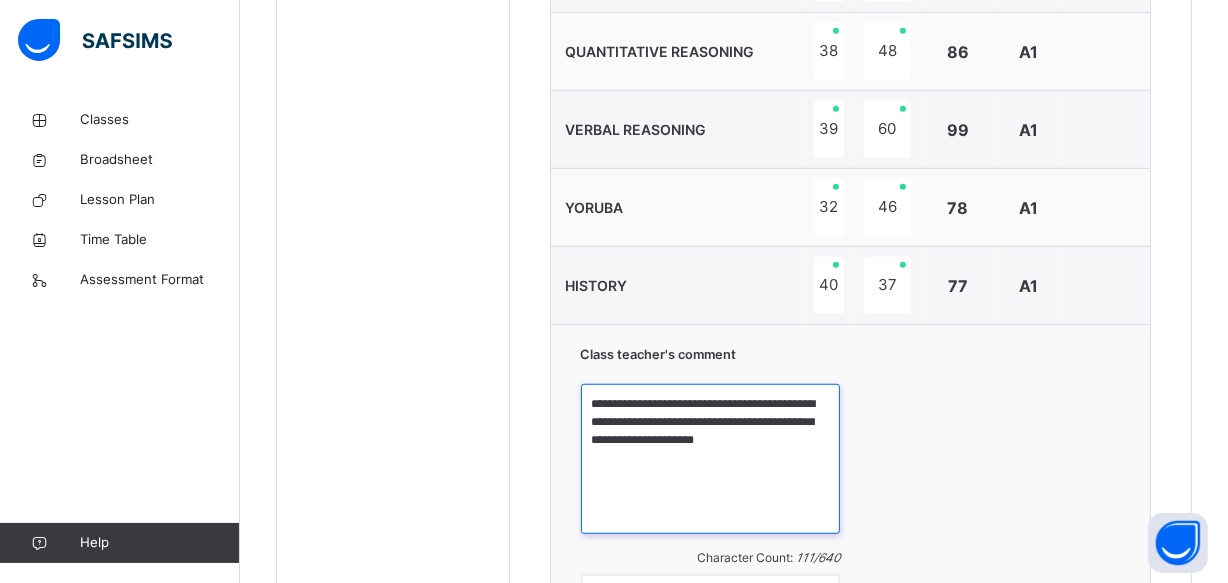 click on "**********" at bounding box center (711, 459) 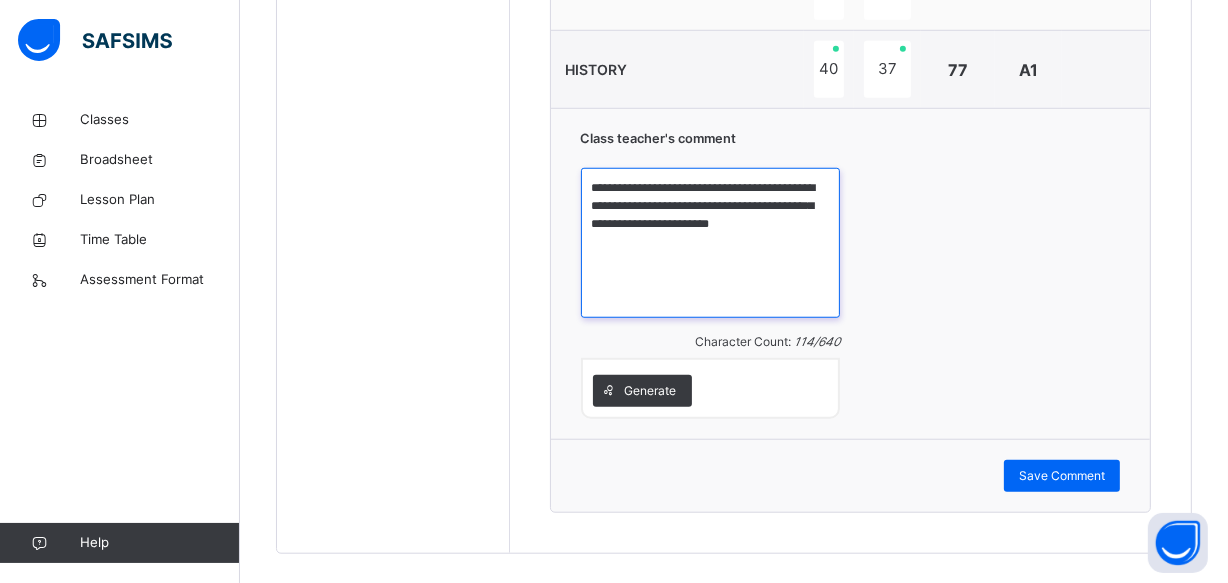 scroll, scrollTop: 1485, scrollLeft: 0, axis: vertical 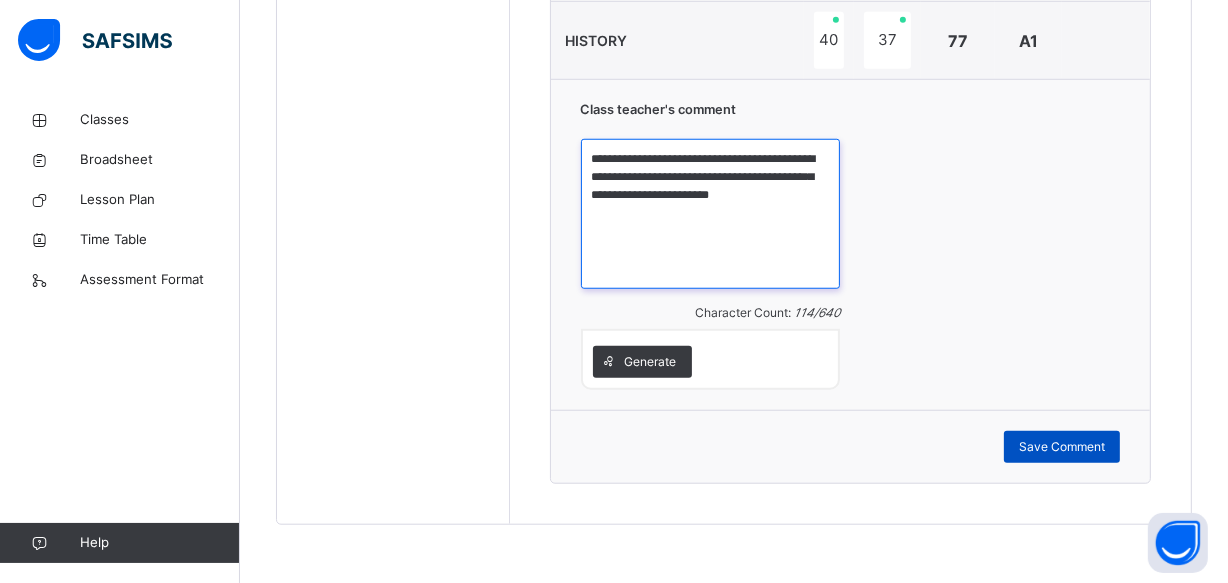 type on "**********" 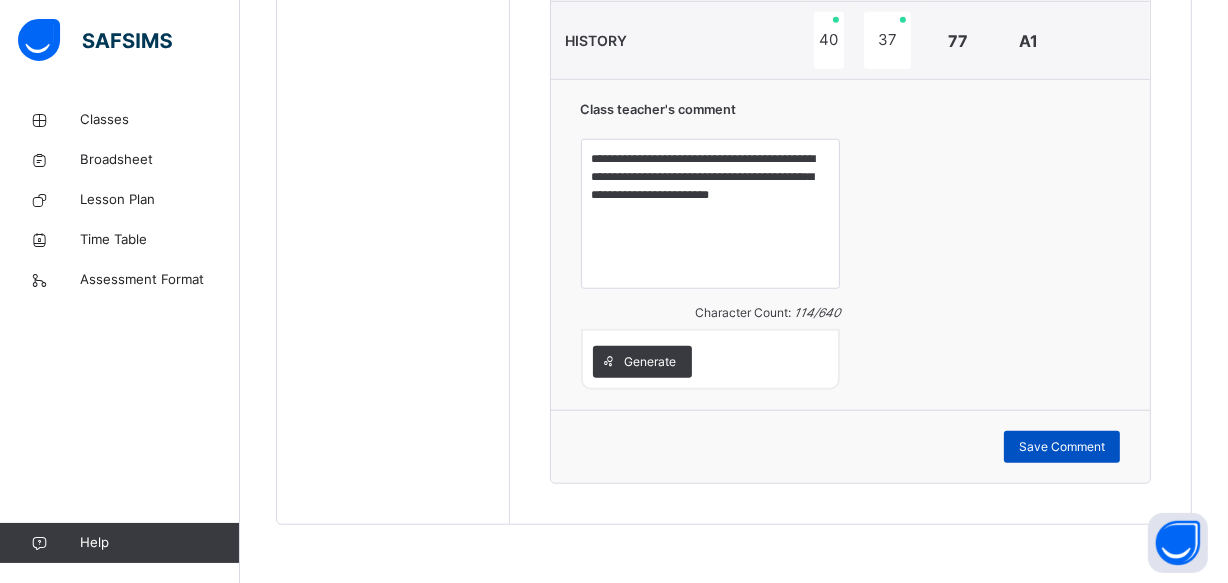 click on "Save Comment" at bounding box center [1062, 447] 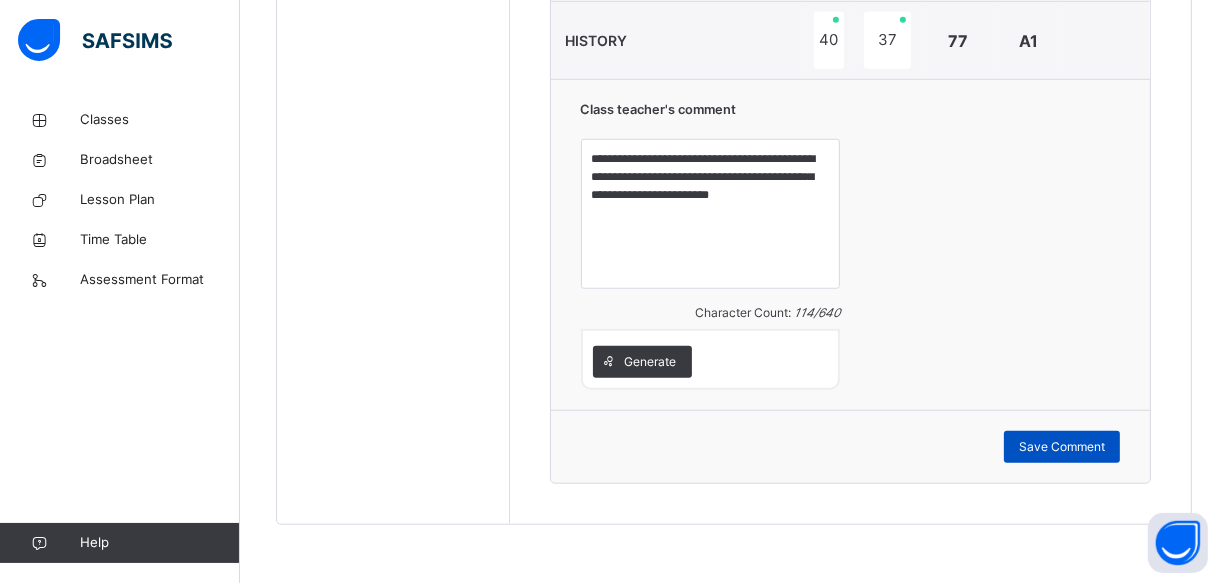 click on "Save Comment" at bounding box center [1062, 447] 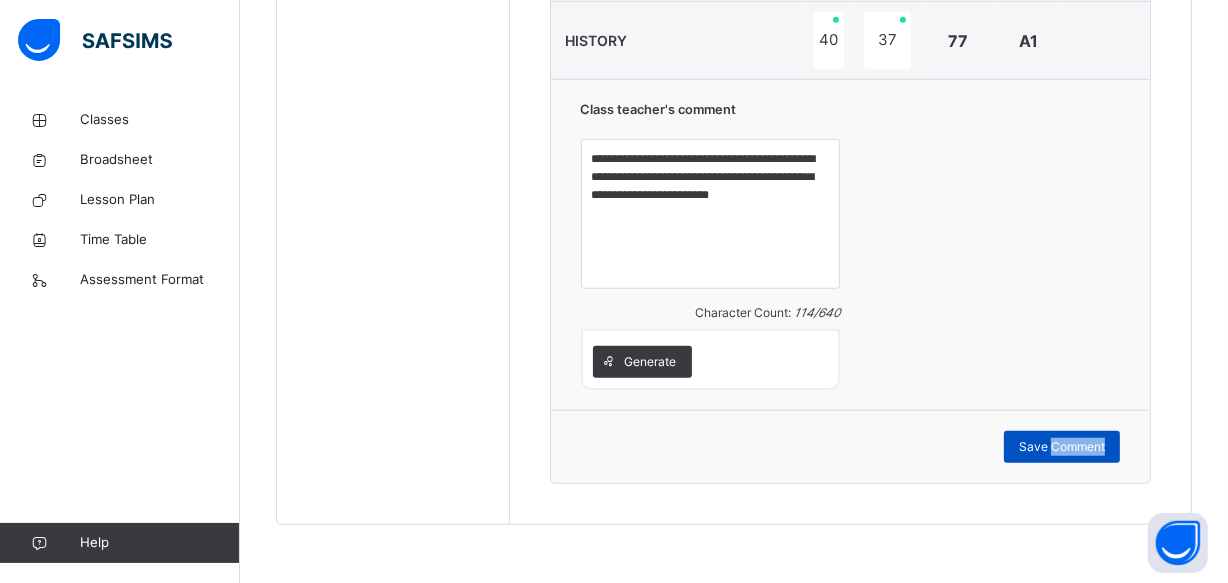 click on "Save Comment" at bounding box center (1062, 447) 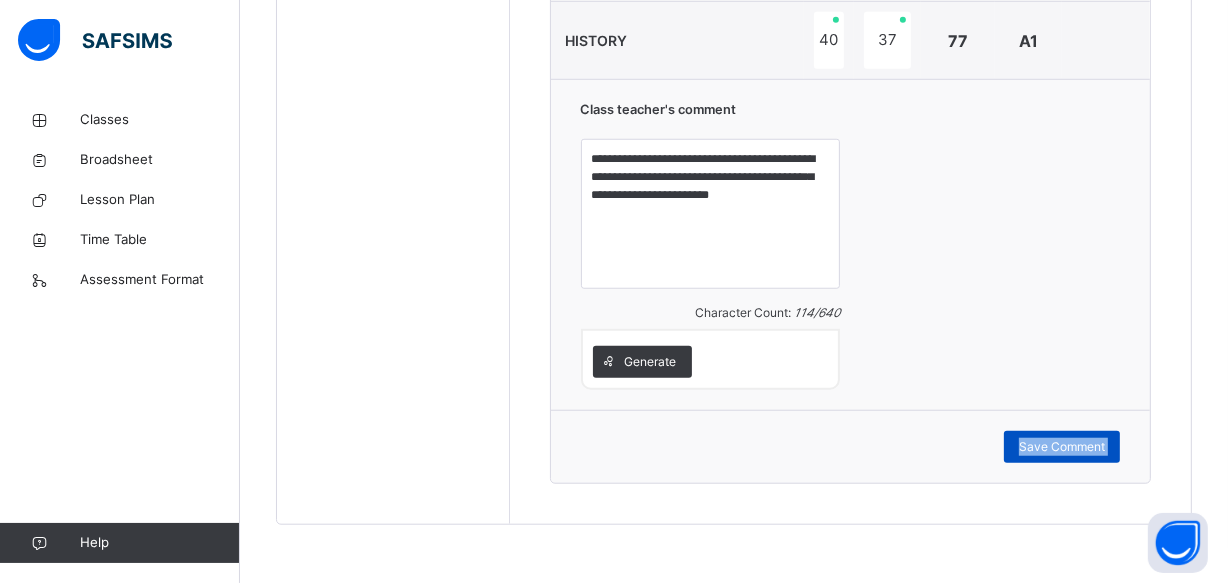 click on "Save Comment" at bounding box center (1062, 447) 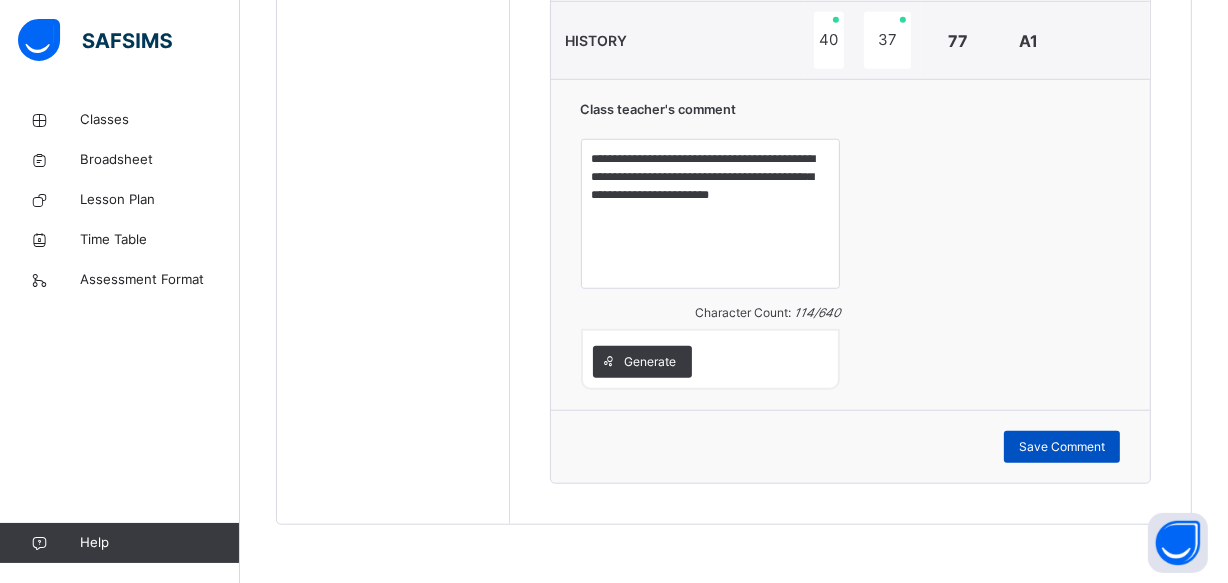 click on "Save Comment" at bounding box center (1062, 447) 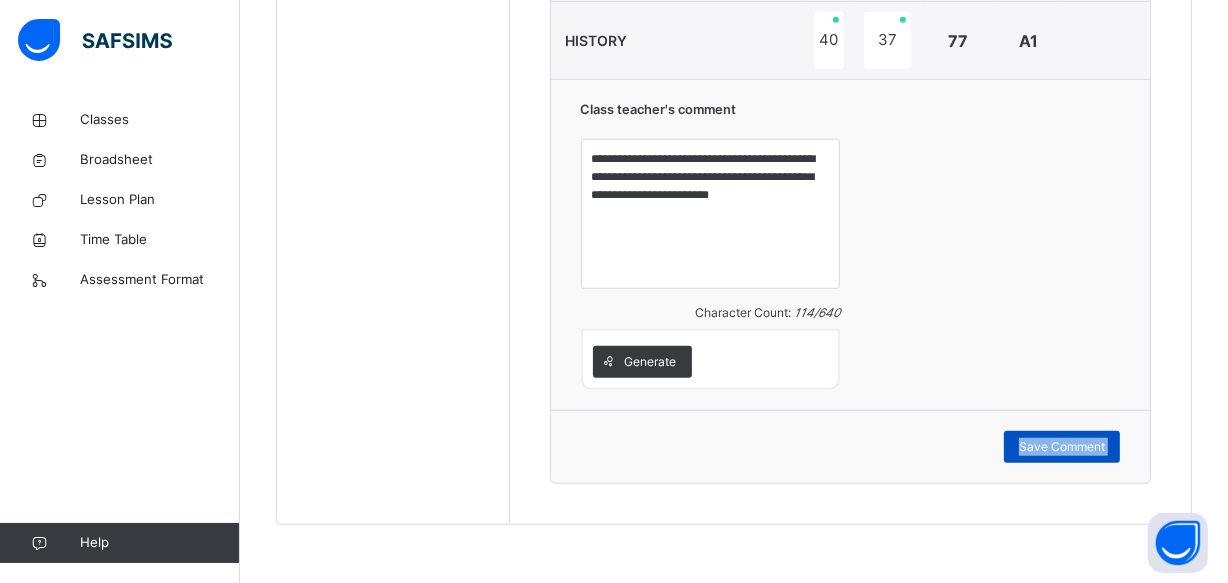 click on "Save Comment" at bounding box center [1062, 447] 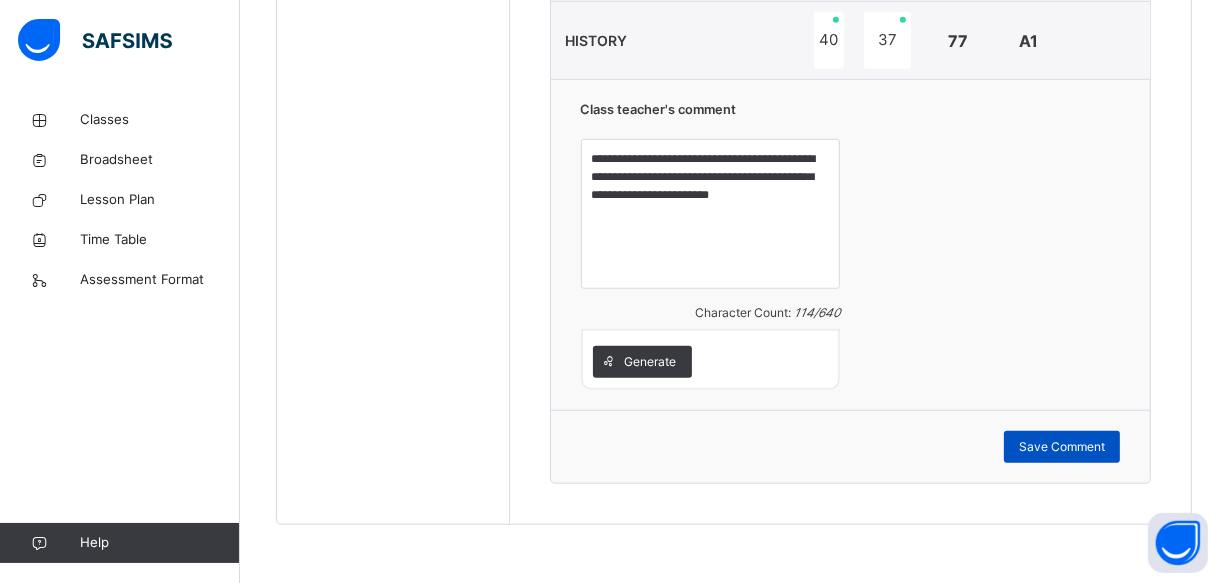 click on "Save Comment" at bounding box center (1062, 447) 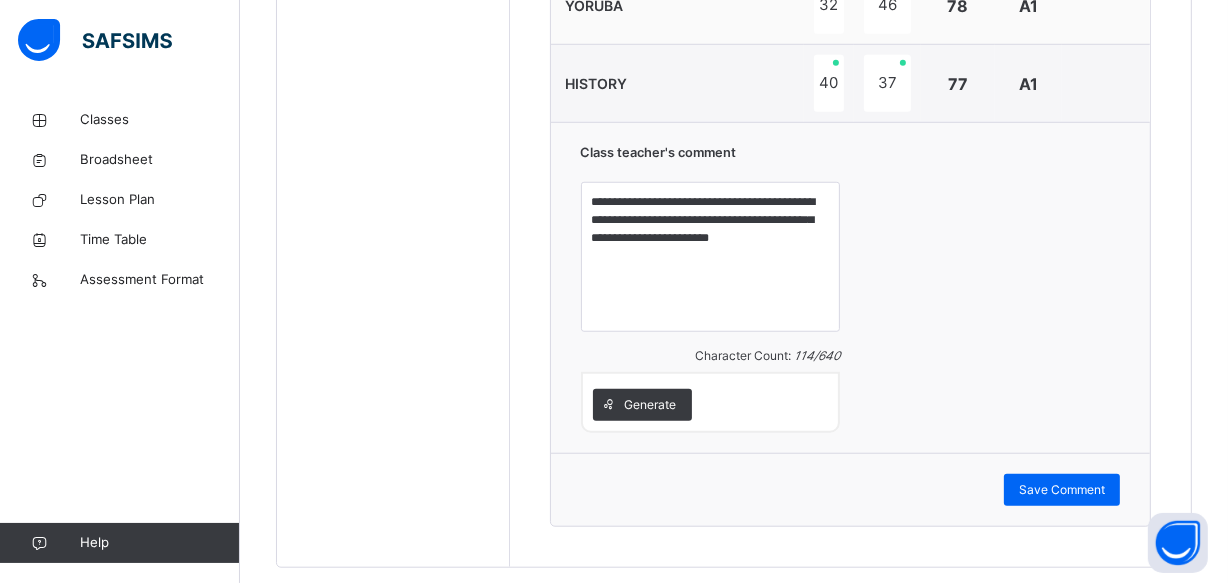scroll, scrollTop: 1485, scrollLeft: 0, axis: vertical 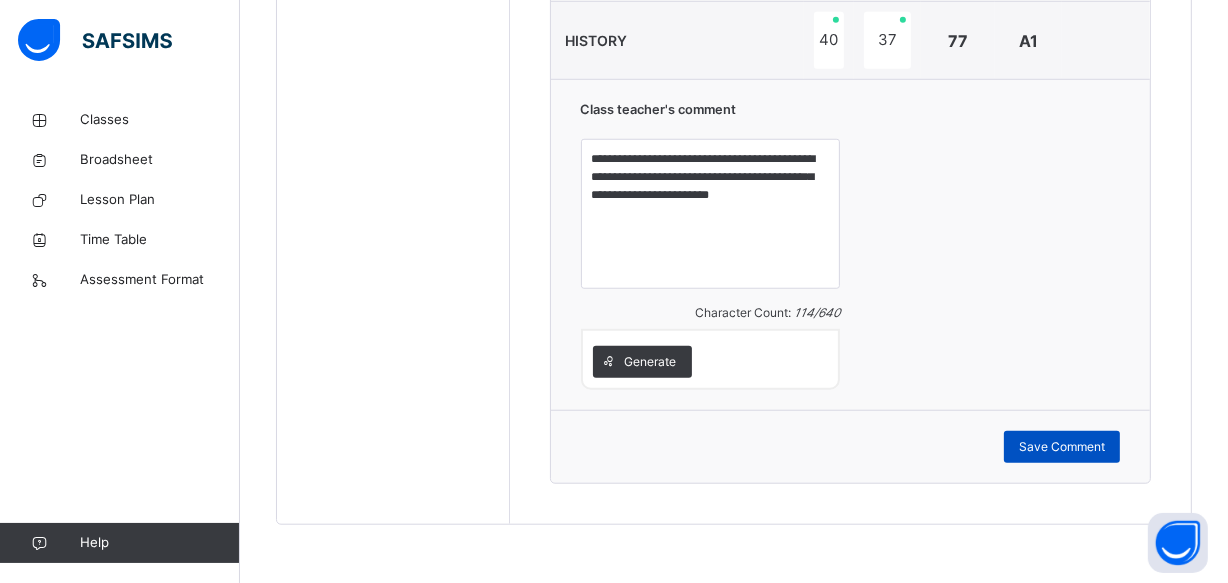 click on "Save Comment" at bounding box center (1062, 447) 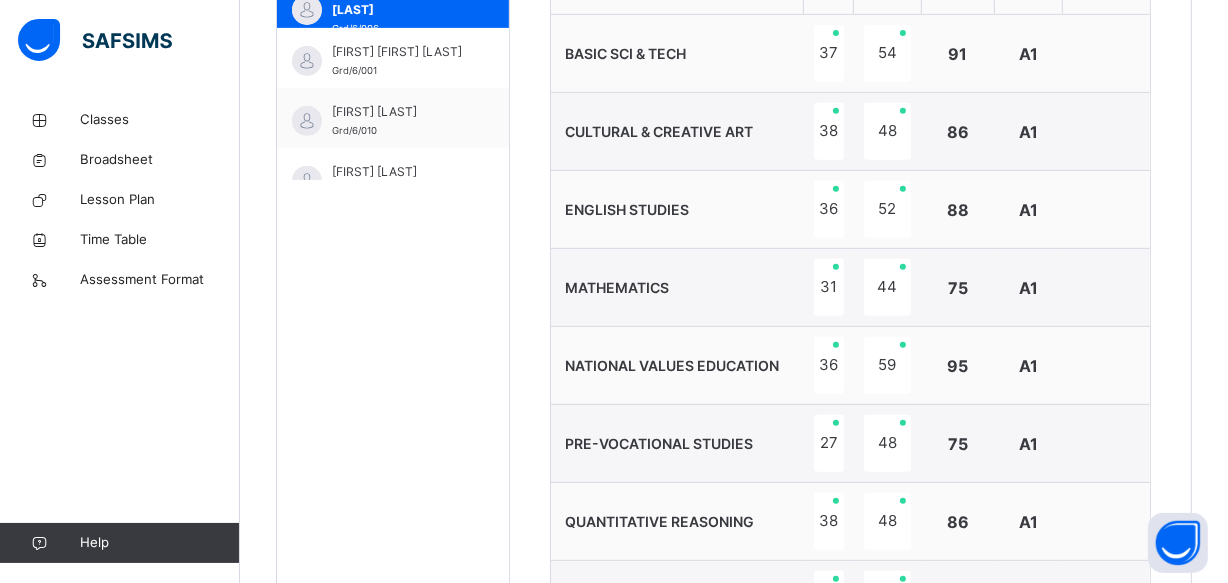 scroll, scrollTop: 758, scrollLeft: 0, axis: vertical 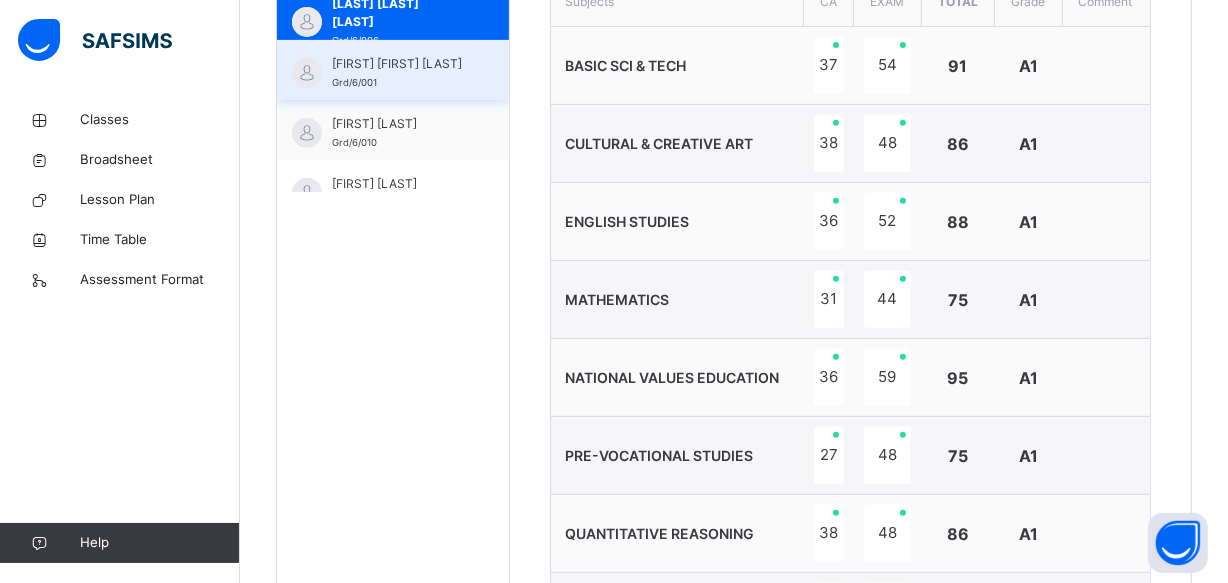 click on "[FIRST] [FIRST] [LAST]" at bounding box center [398, 64] 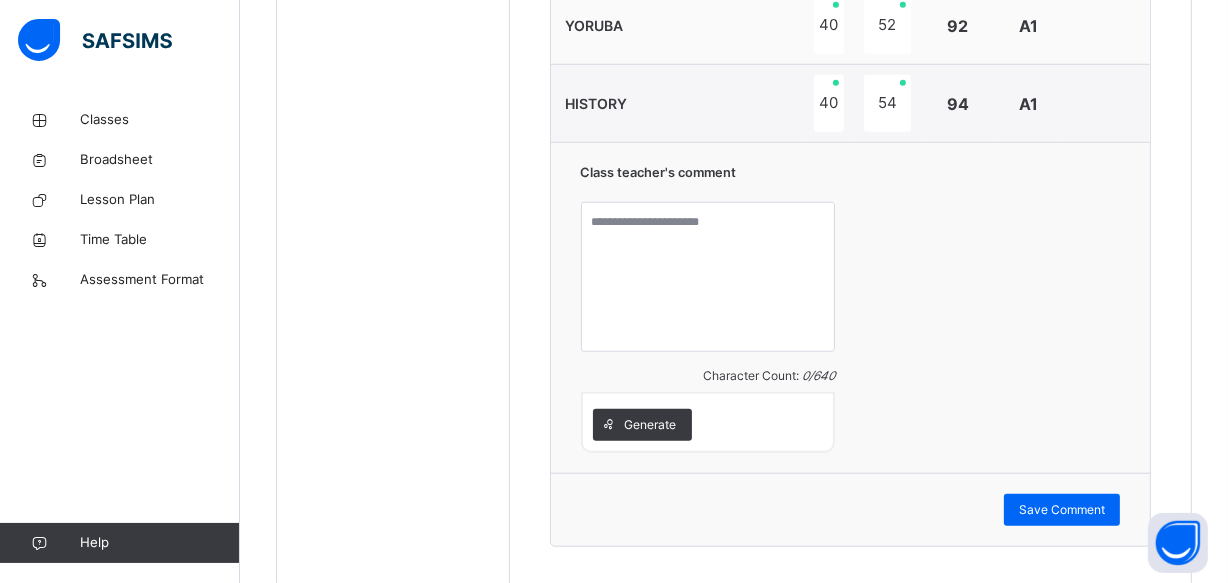 scroll, scrollTop: 1449, scrollLeft: 0, axis: vertical 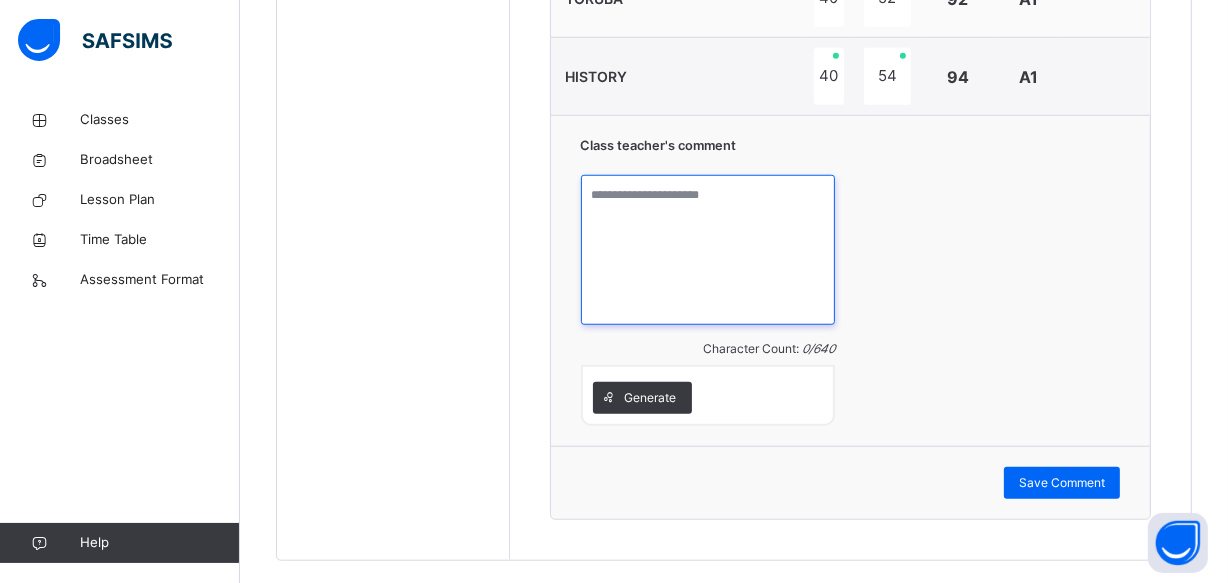 click at bounding box center [708, 250] 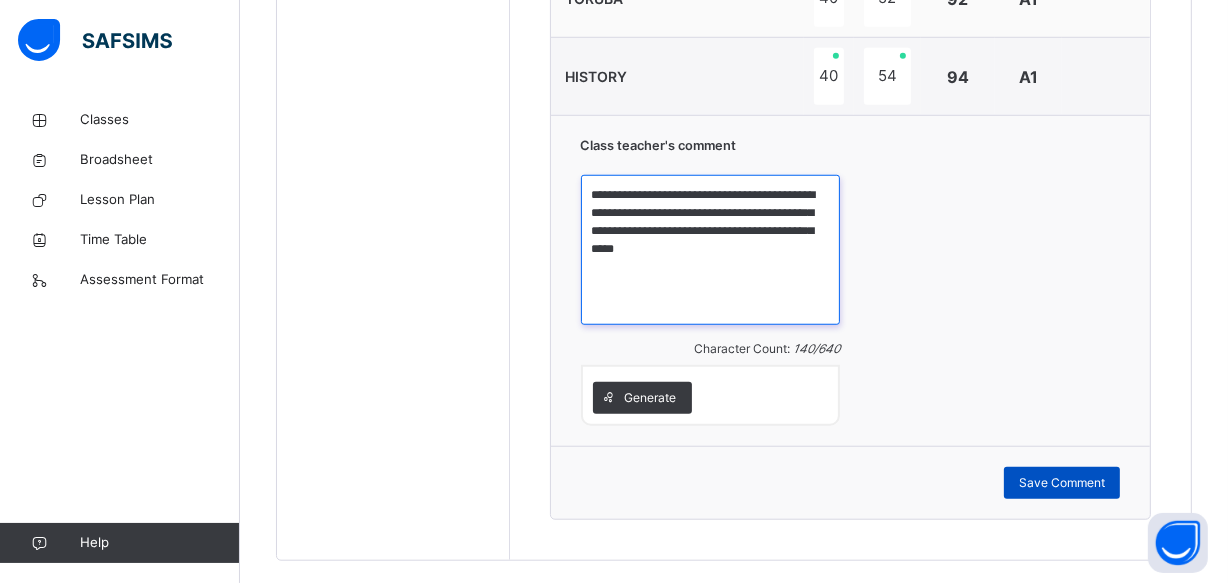type on "**********" 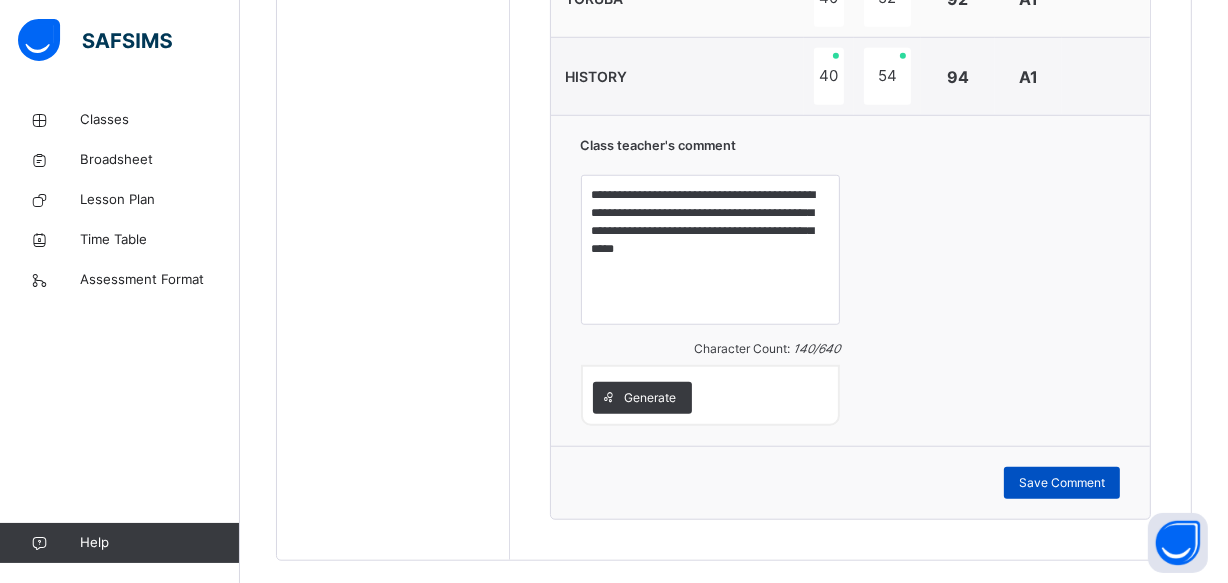 click on "Save Comment" at bounding box center [1062, 483] 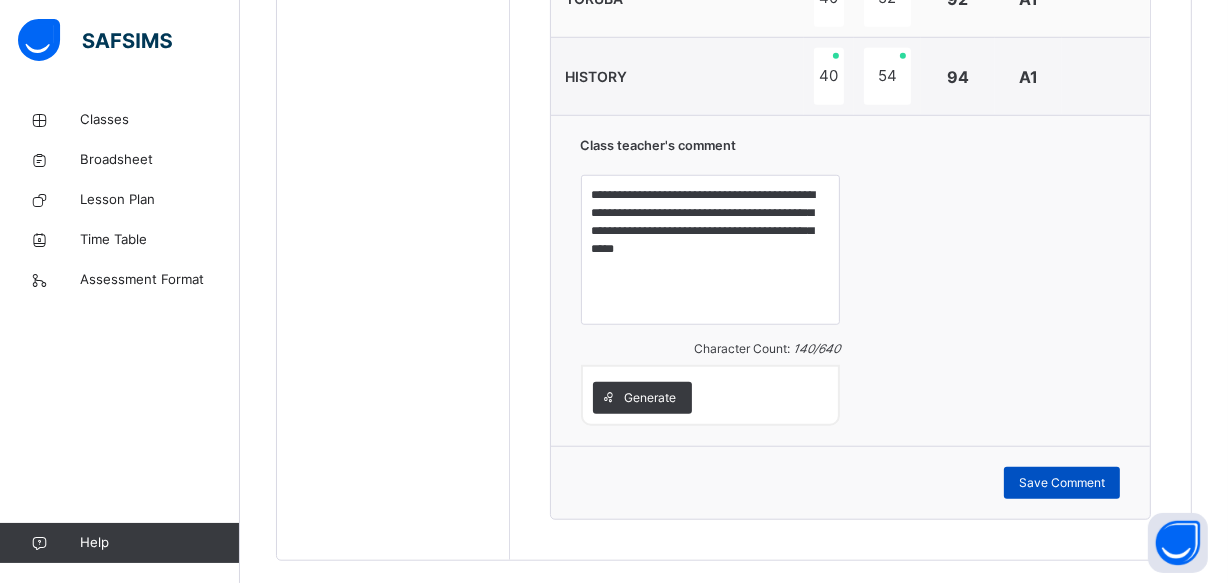 click on "Save Comment" at bounding box center [1062, 483] 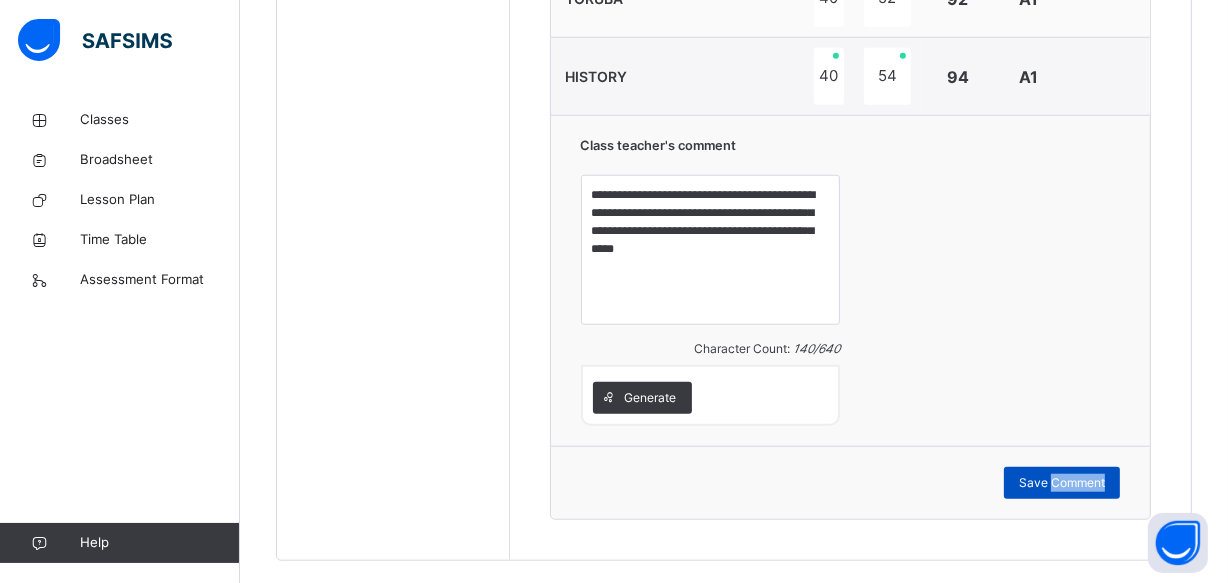 click on "Save Comment" at bounding box center [1062, 483] 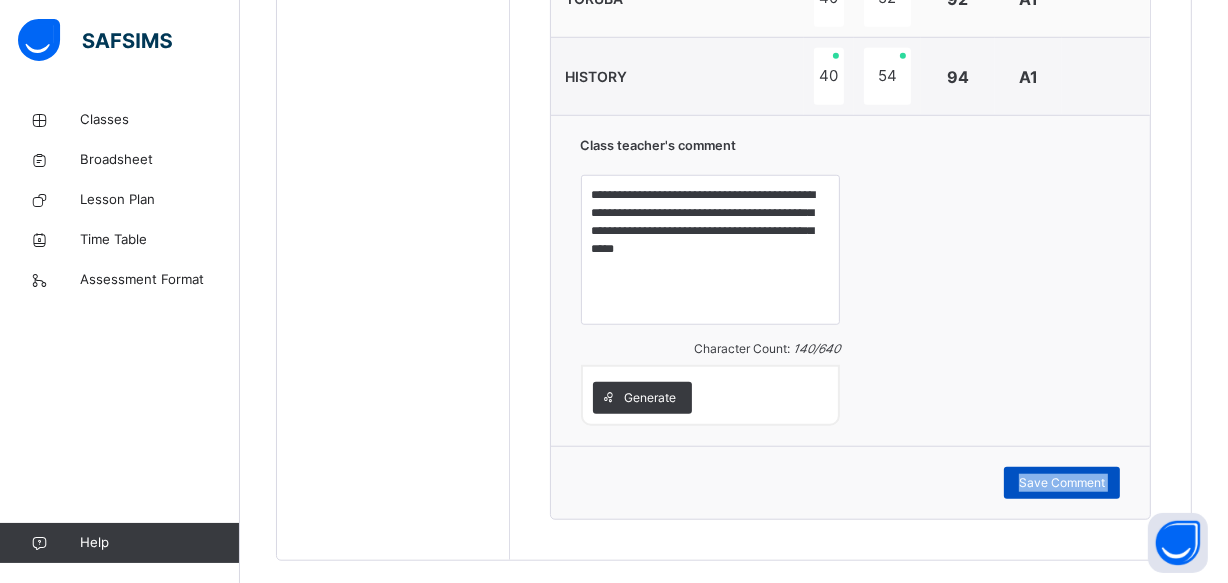 click on "Save Comment" at bounding box center [1062, 483] 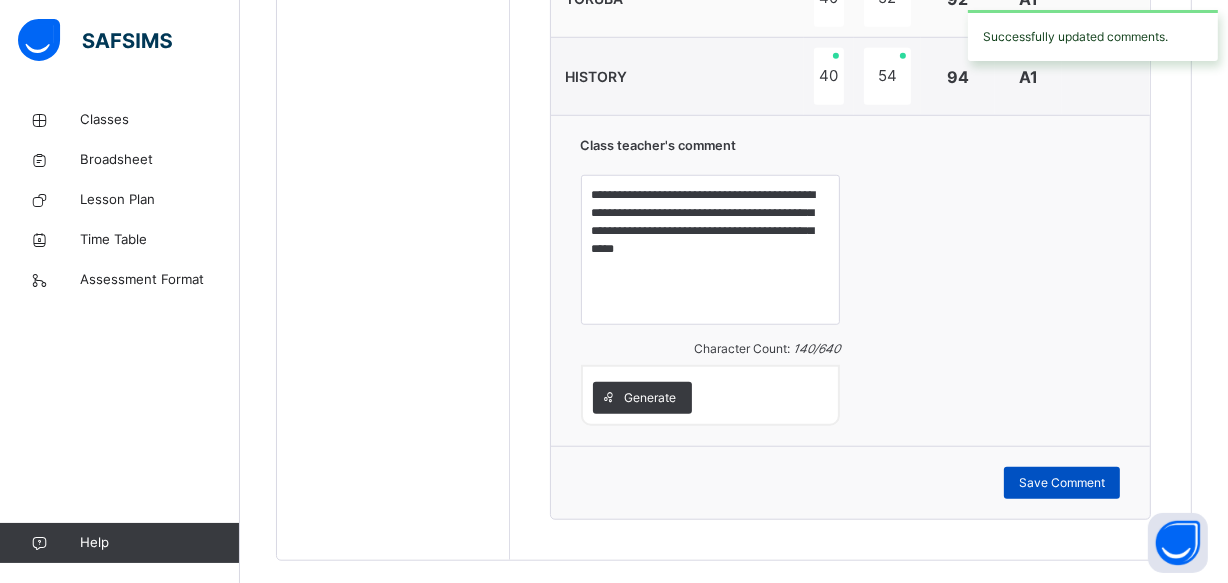 click on "Save Comment" at bounding box center (1062, 483) 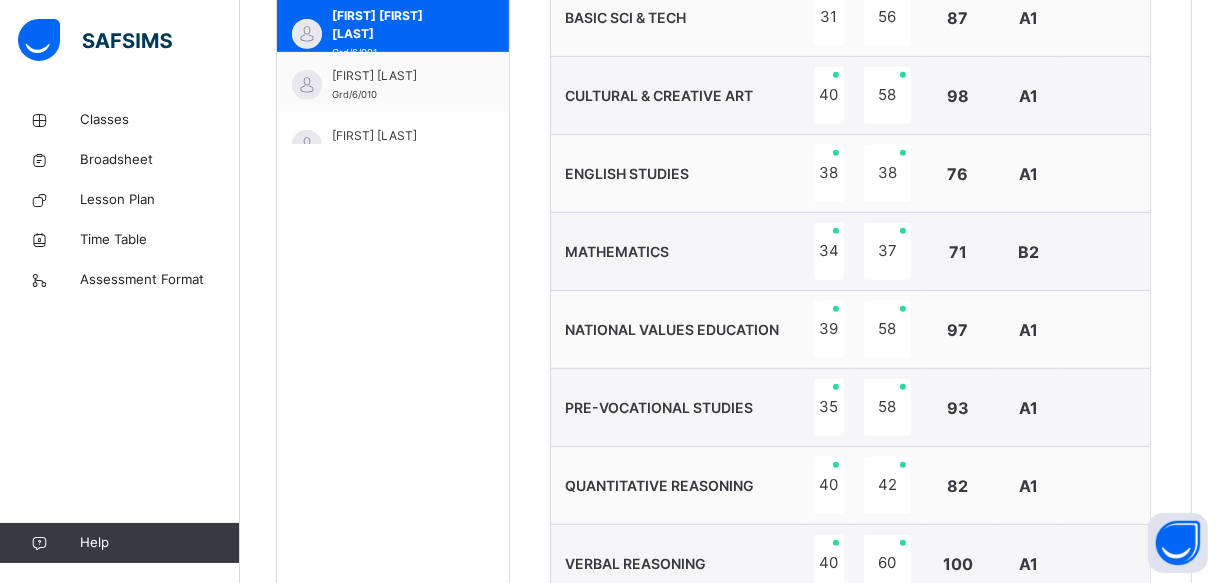 scroll, scrollTop: 794, scrollLeft: 0, axis: vertical 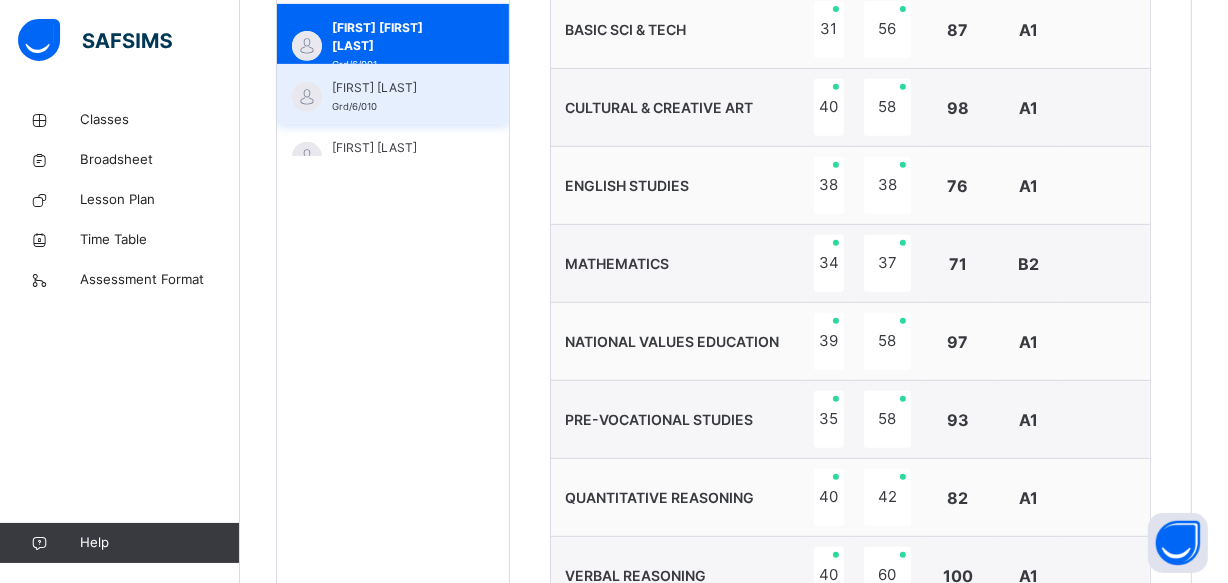click on "[FIRST] [LAST]" at bounding box center [398, 88] 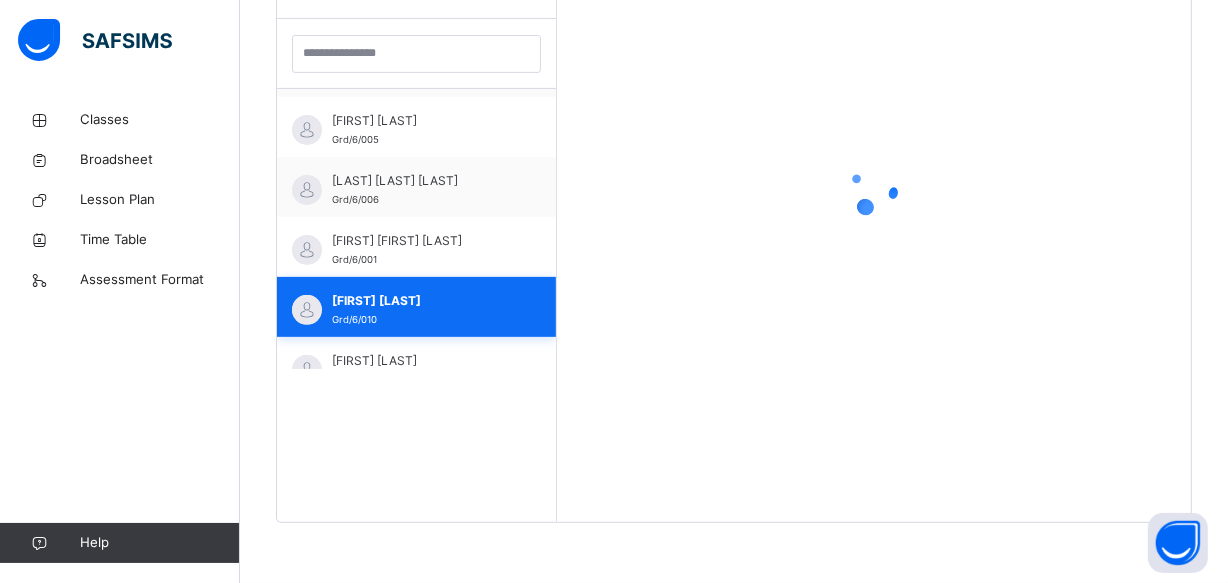 scroll, scrollTop: 580, scrollLeft: 0, axis: vertical 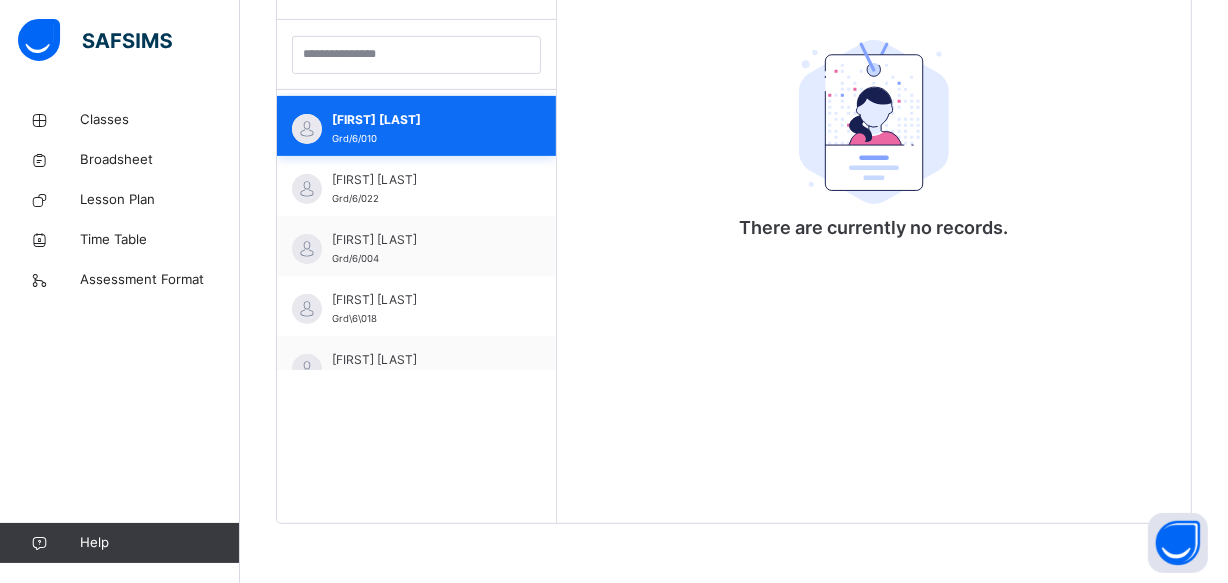 click on "[FIRST] [LAST]" at bounding box center (421, 120) 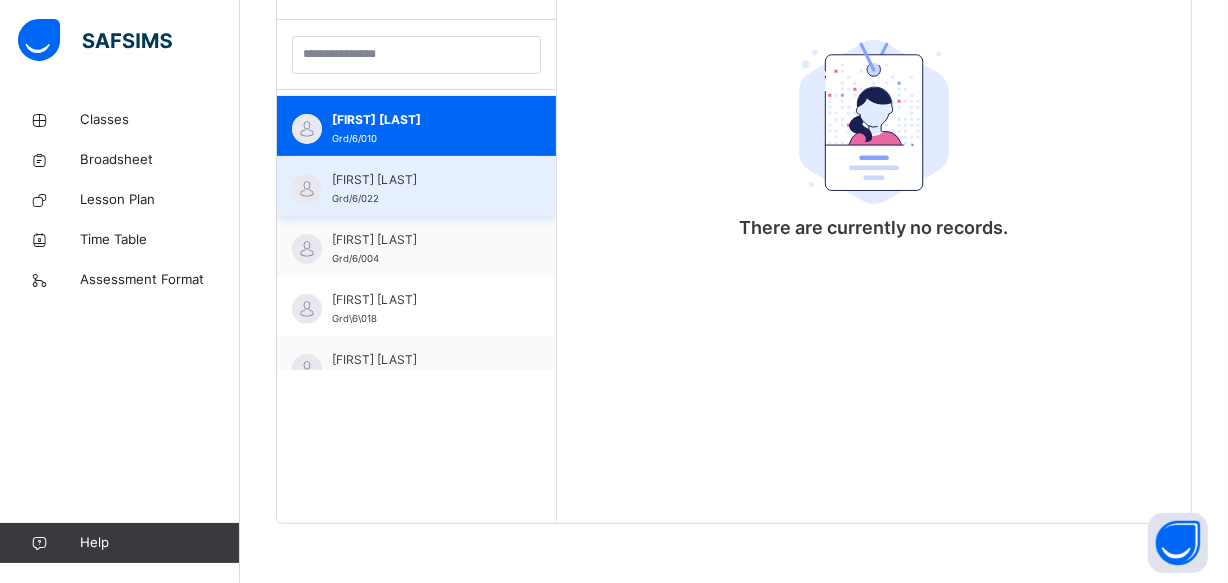 click on "[FIRST]  [LAST] Grd/6/022" at bounding box center (421, 189) 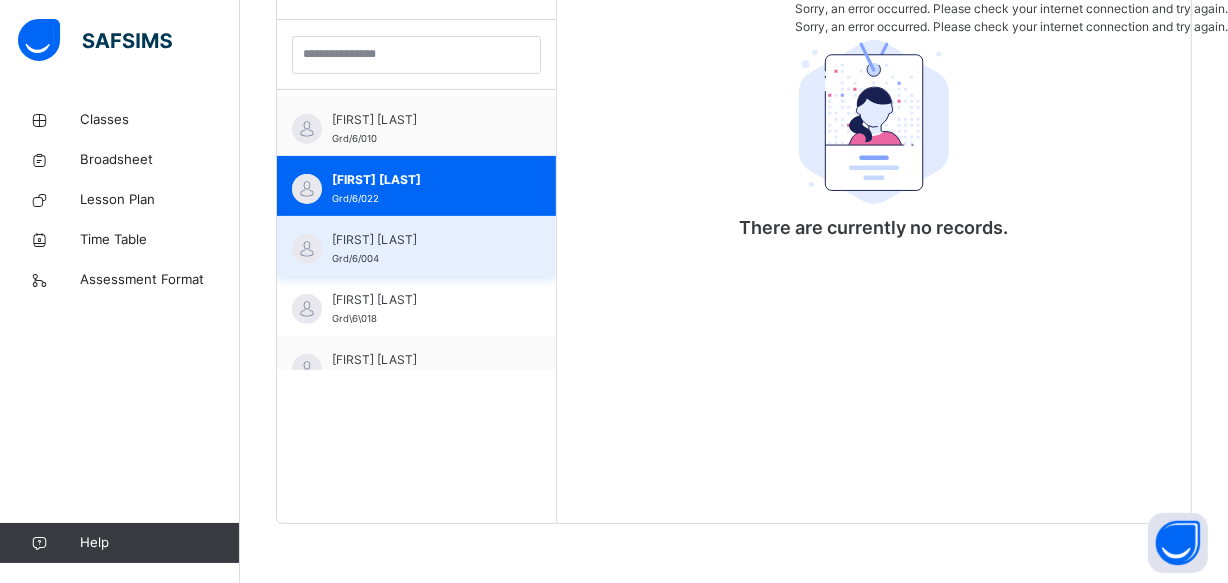 click on "[FIRST] [LAST] Grd/6/004" at bounding box center [416, 246] 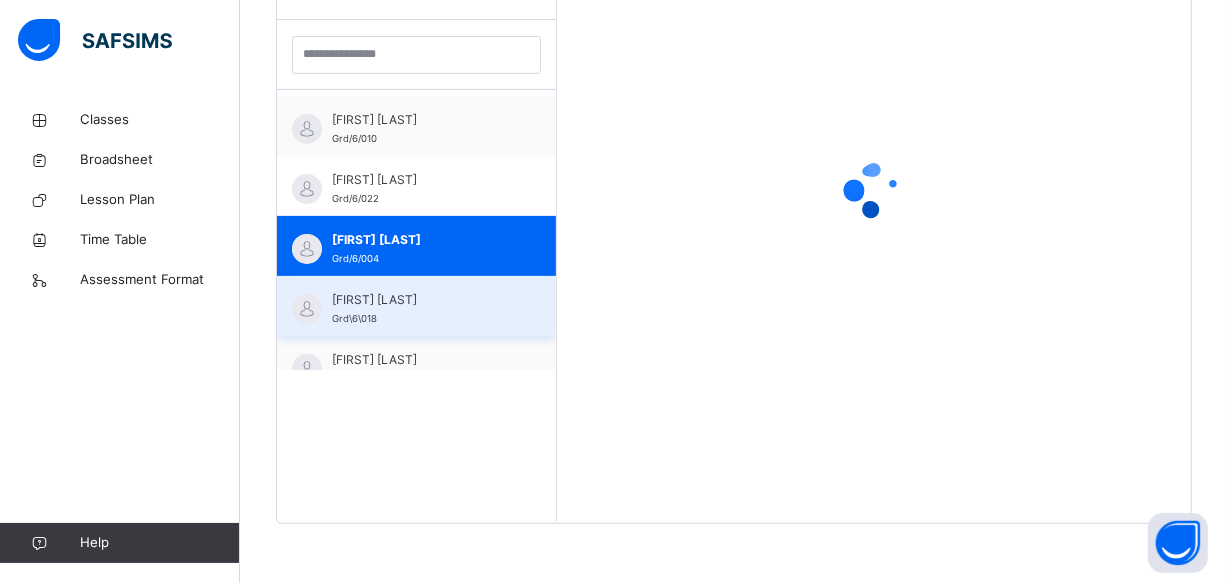 click on "[FIRST] [LAST]" at bounding box center [421, 300] 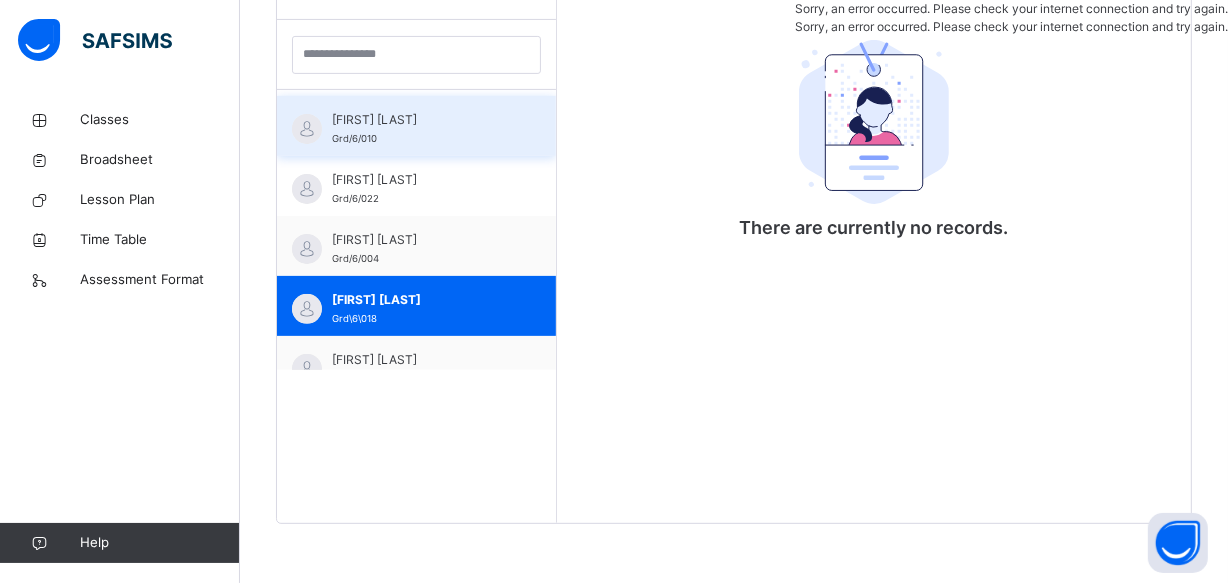 click on "[FIRST]  [LAST] Grd/6/010" at bounding box center [416, 126] 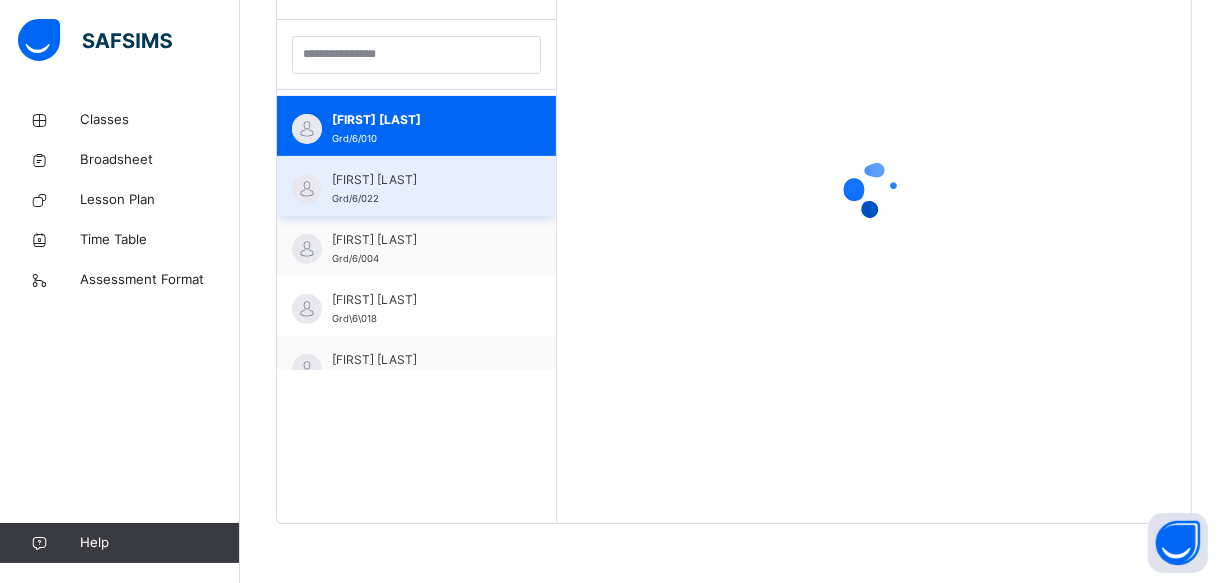click on "[FIRST]  [LAST] Grd/6/022" at bounding box center [416, 186] 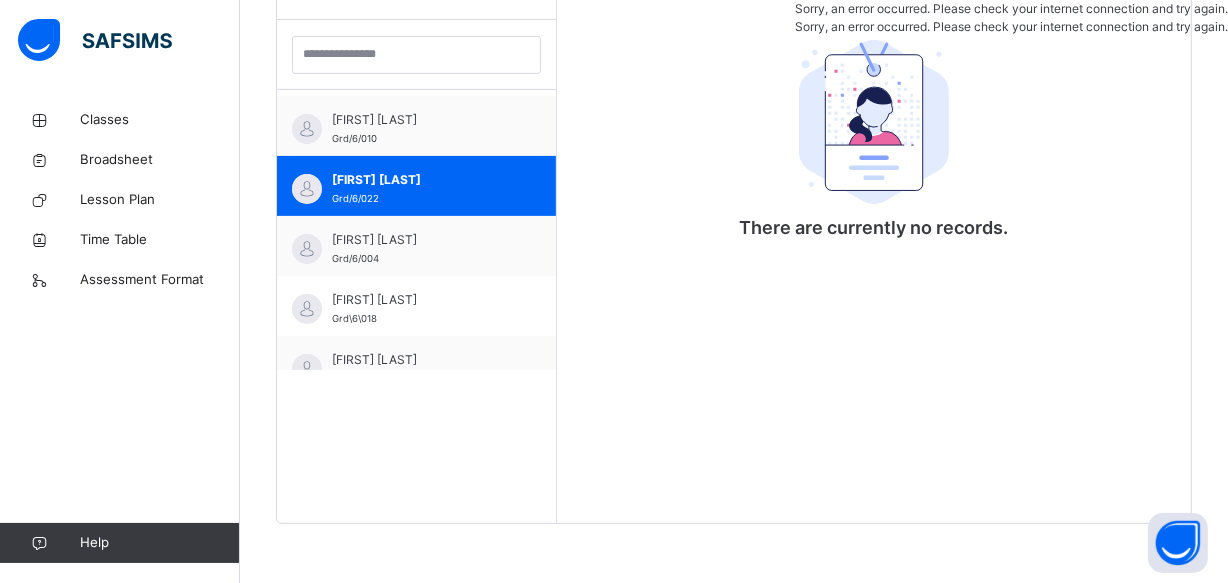 click on "There are currently no records." at bounding box center [874, 231] 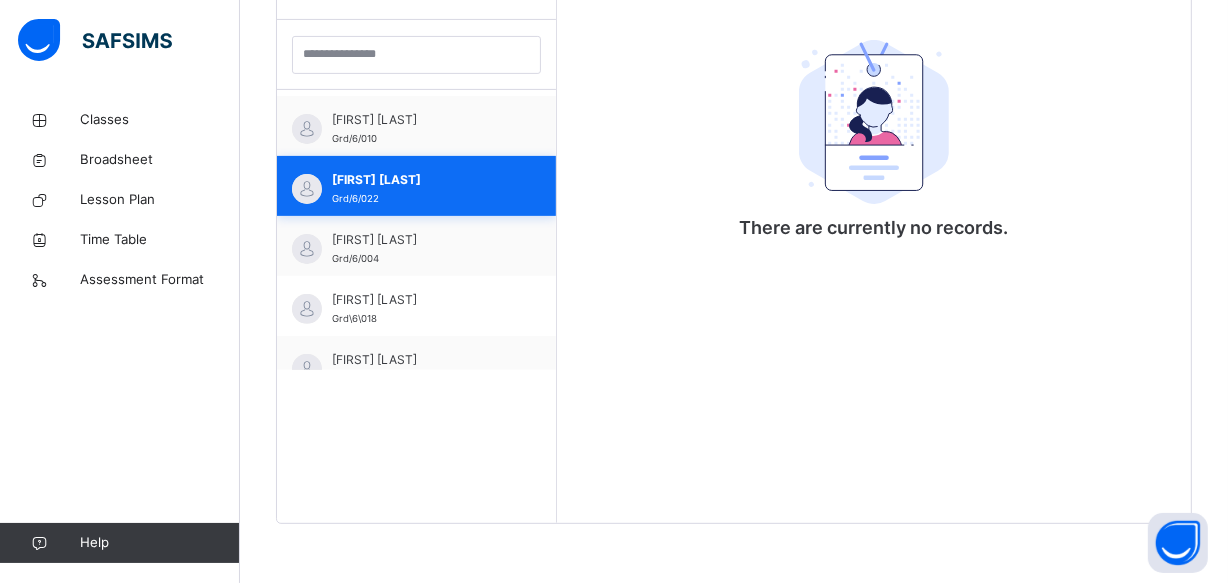 click on "[FIRST]  [LAST] Grd/6/022" at bounding box center (416, 186) 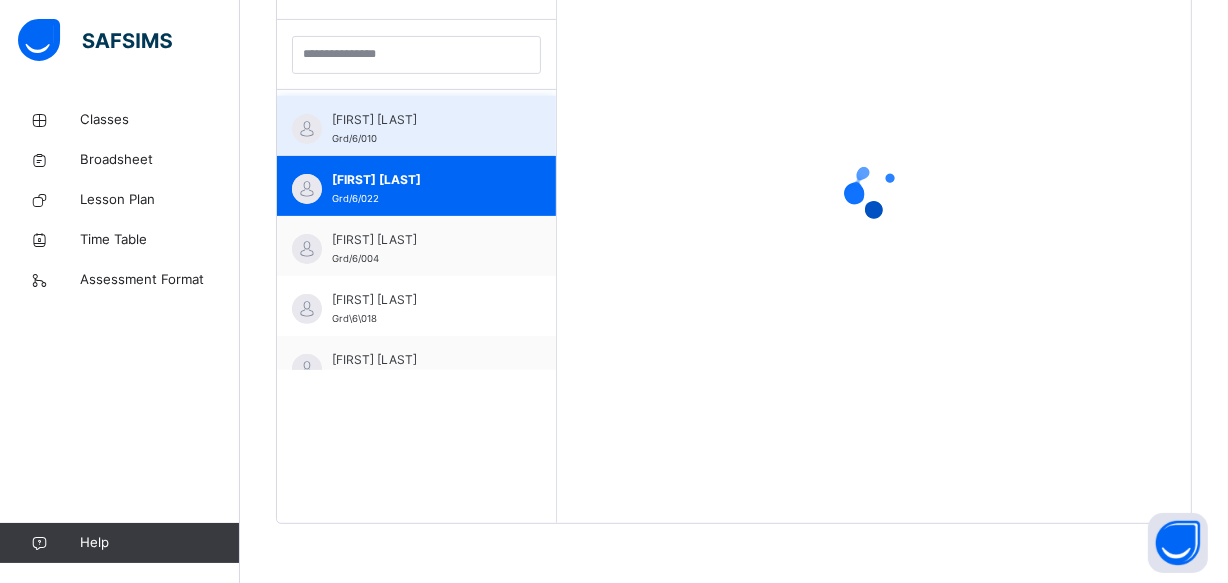 click on "[FIRST] [LAST]" at bounding box center [421, 120] 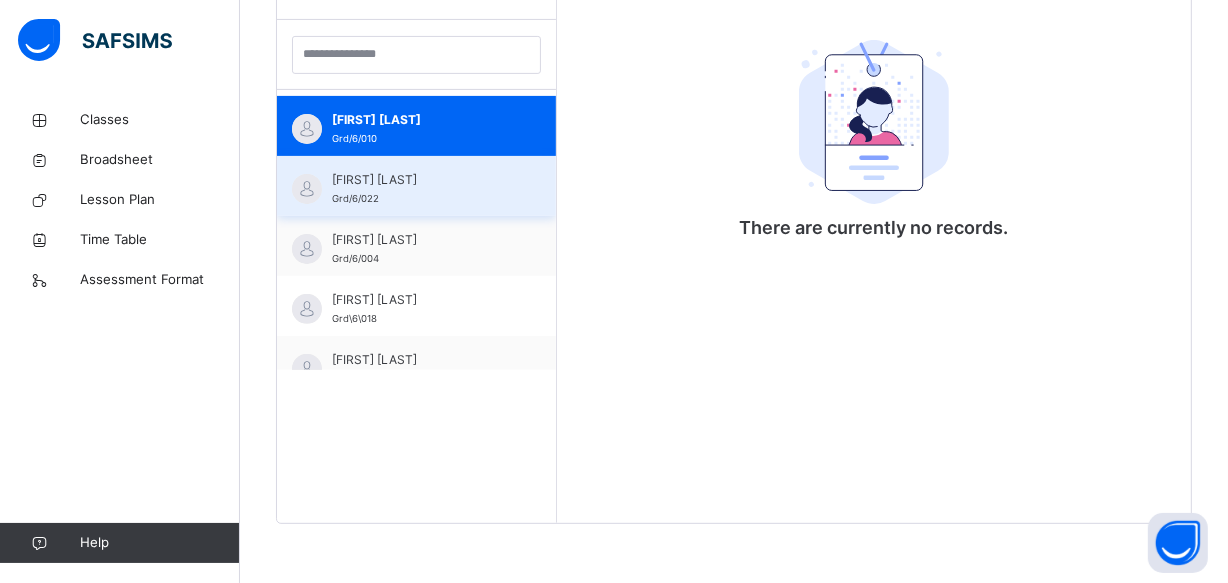 click on "[FIRST]  [LAST] Grd/6/022" at bounding box center (421, 189) 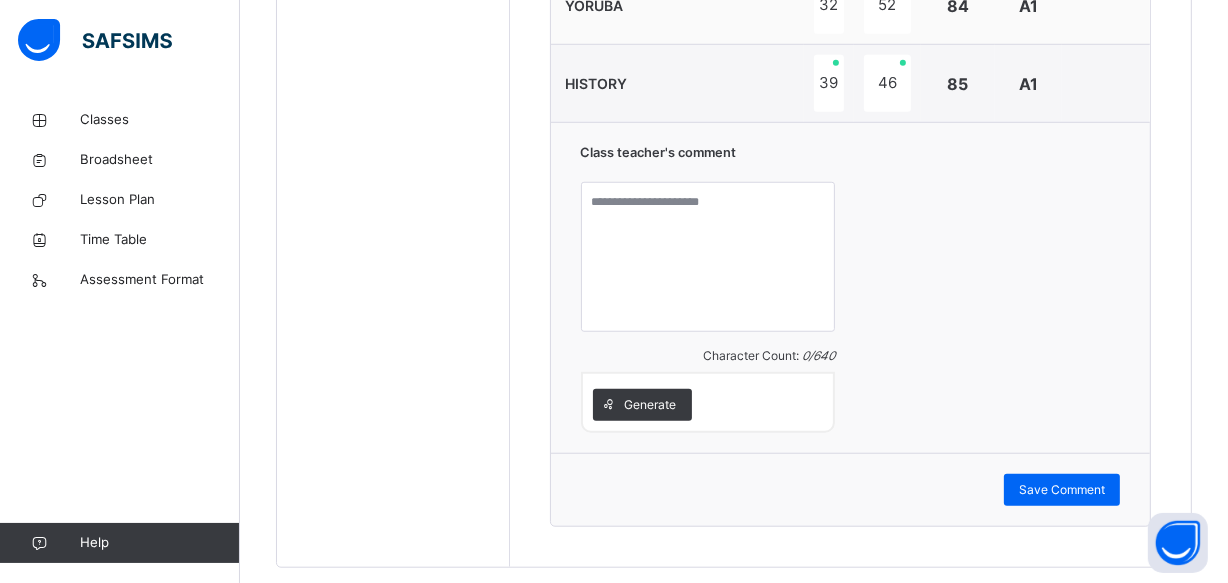 scroll, scrollTop: 1453, scrollLeft: 0, axis: vertical 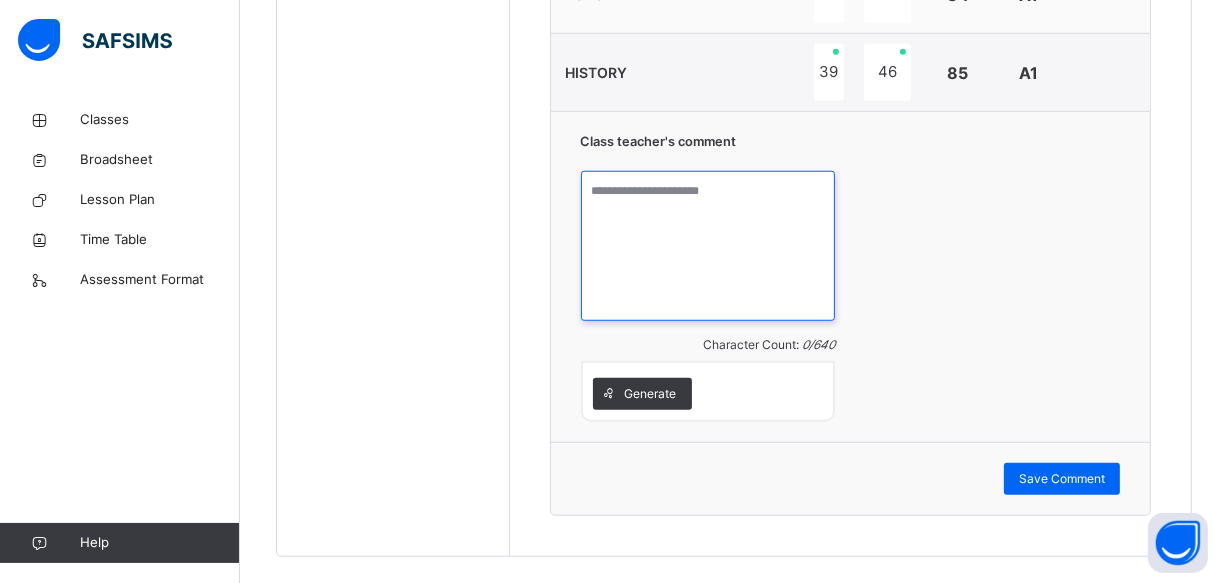 click at bounding box center [708, 246] 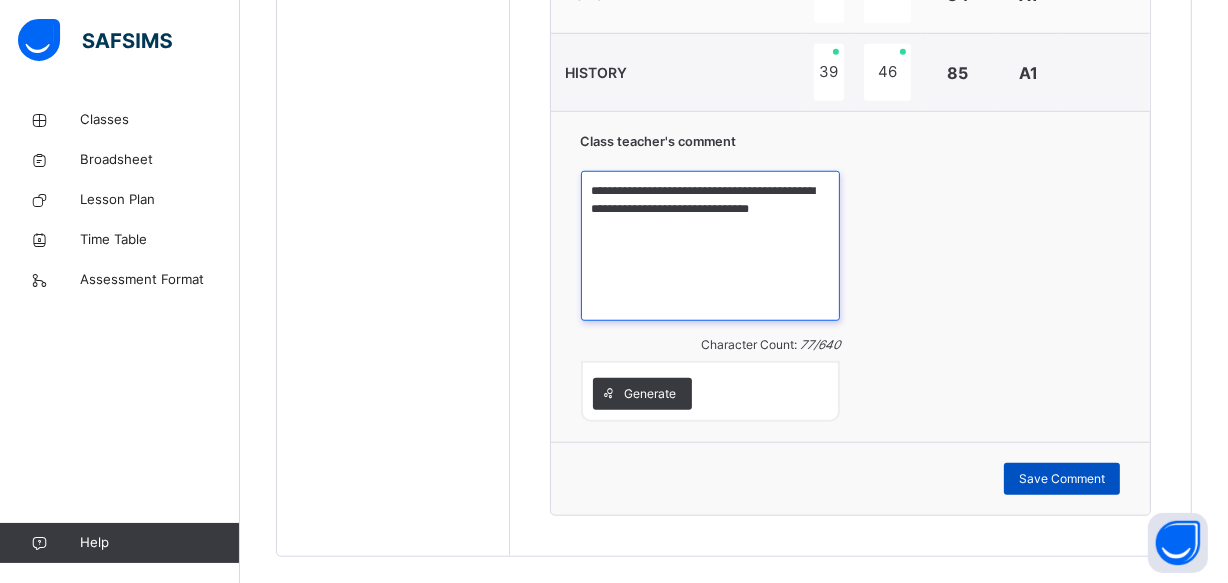 type on "**********" 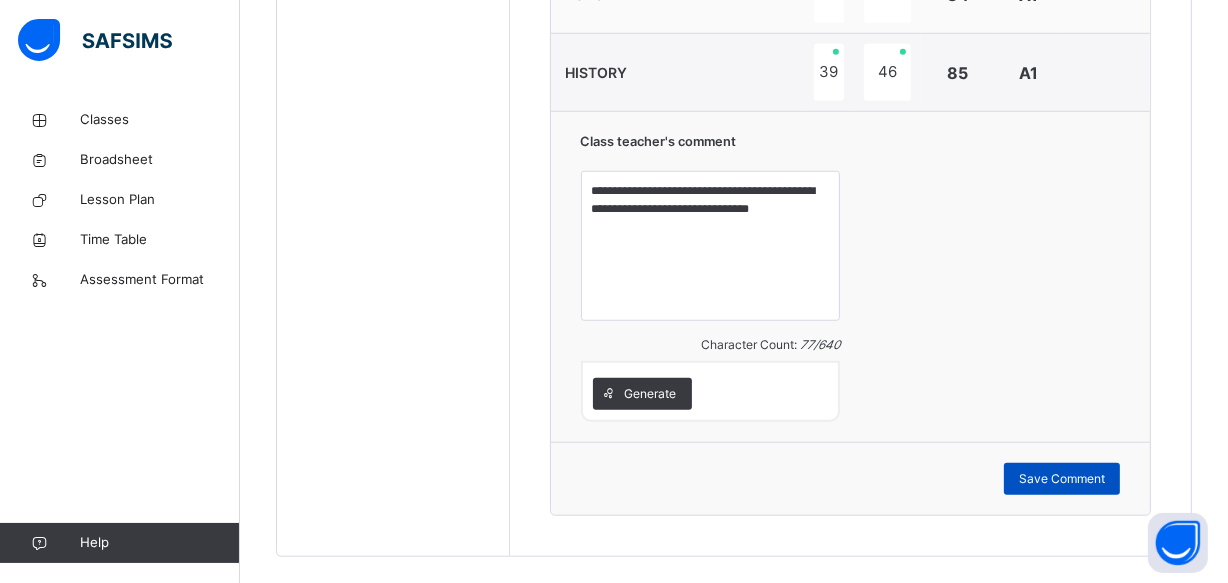 click on "Save Comment" at bounding box center [1062, 479] 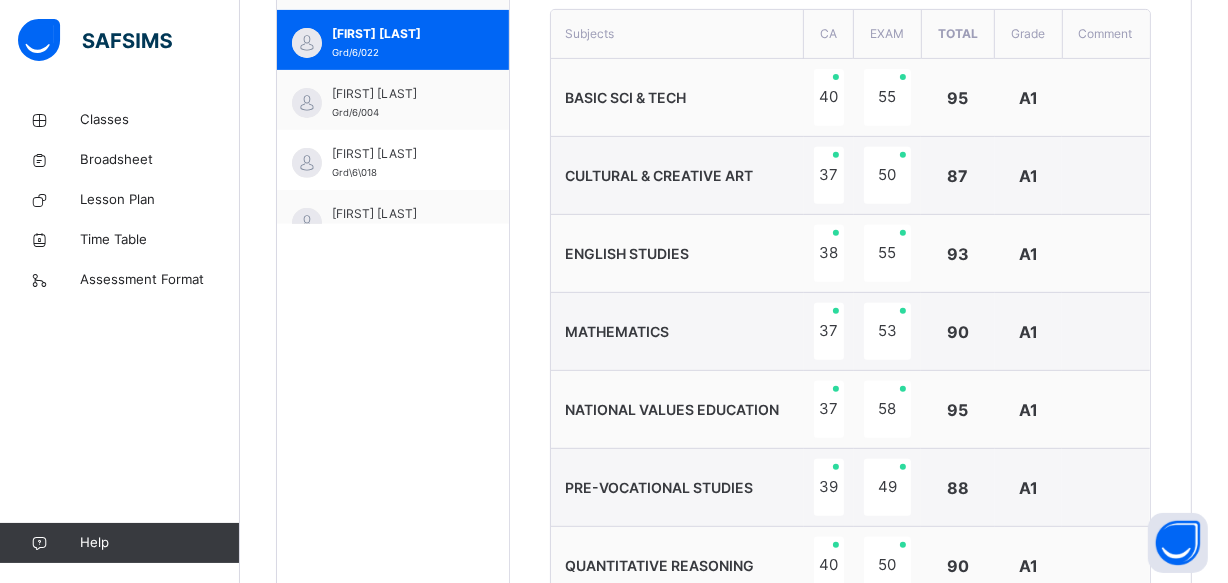 scroll, scrollTop: 690, scrollLeft: 0, axis: vertical 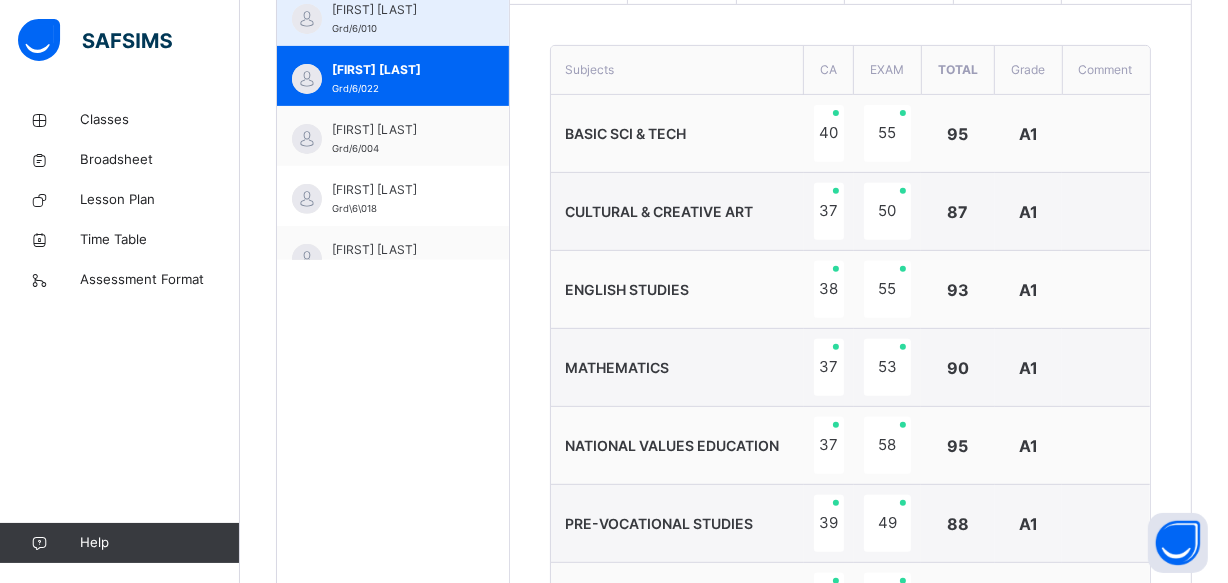 click on "[FIRST] [LAST]" at bounding box center (398, 10) 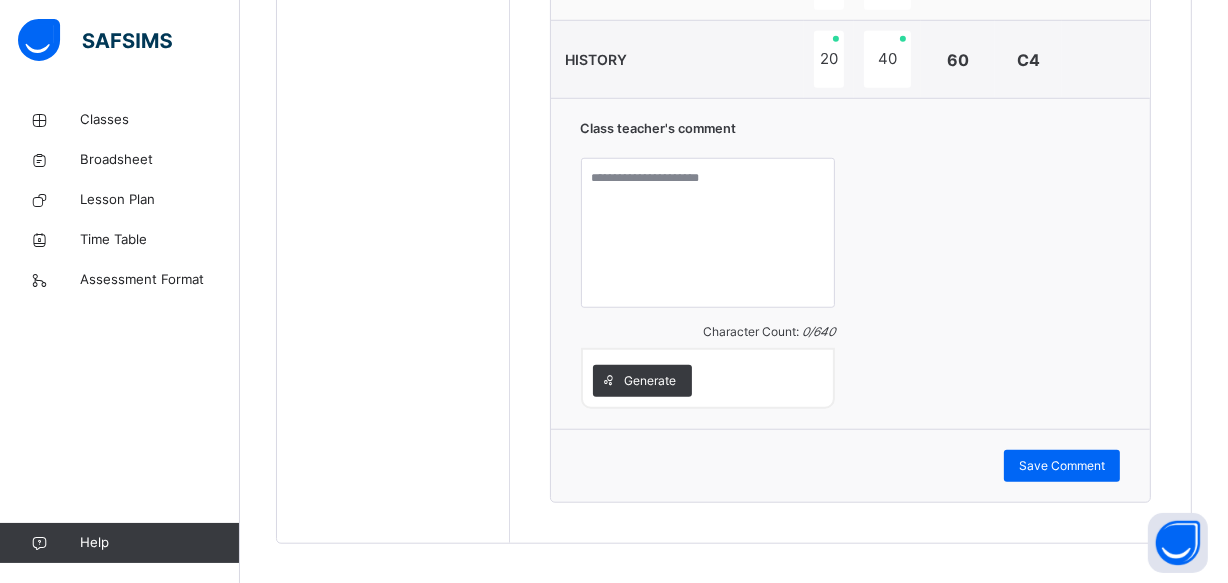 scroll, scrollTop: 1485, scrollLeft: 0, axis: vertical 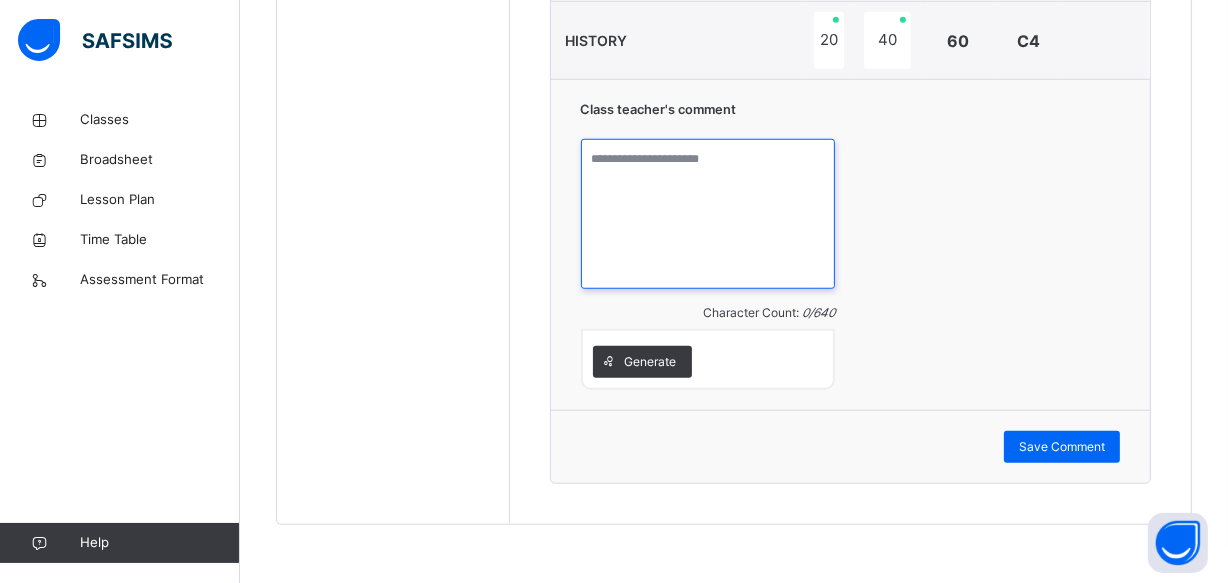 click at bounding box center [708, 214] 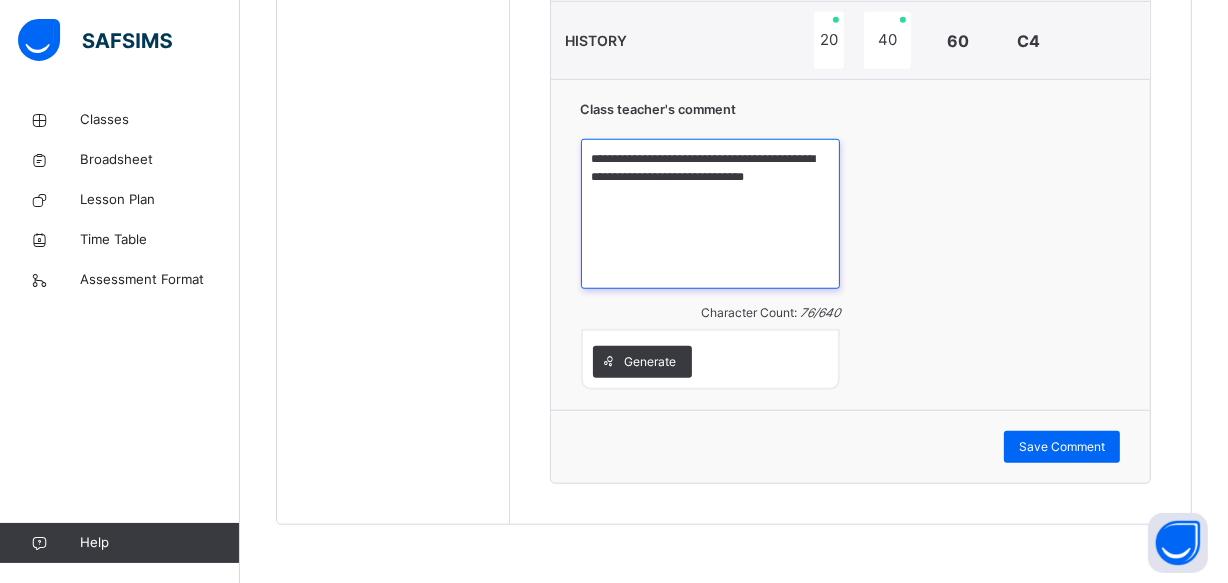 click on "**********" at bounding box center (711, 214) 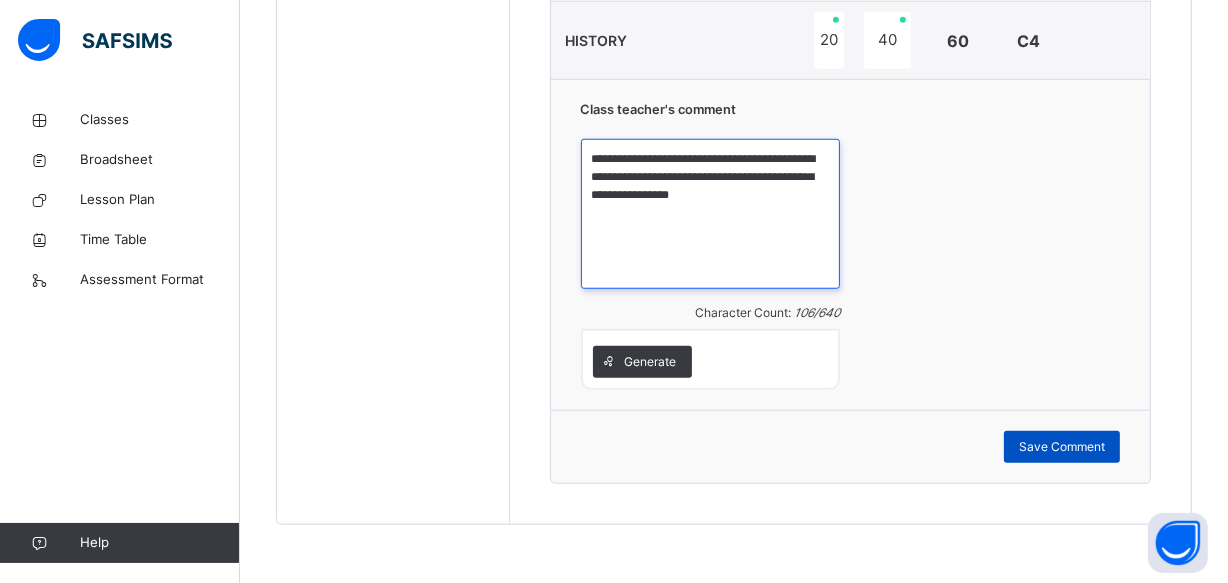 type on "**********" 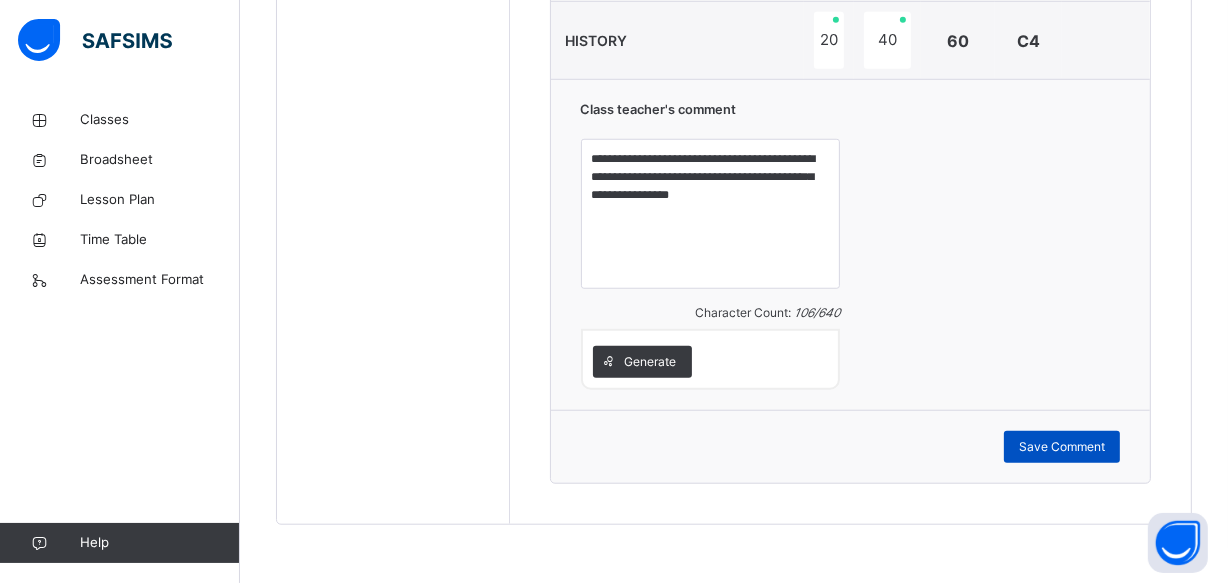 click on "Save Comment" at bounding box center [1062, 447] 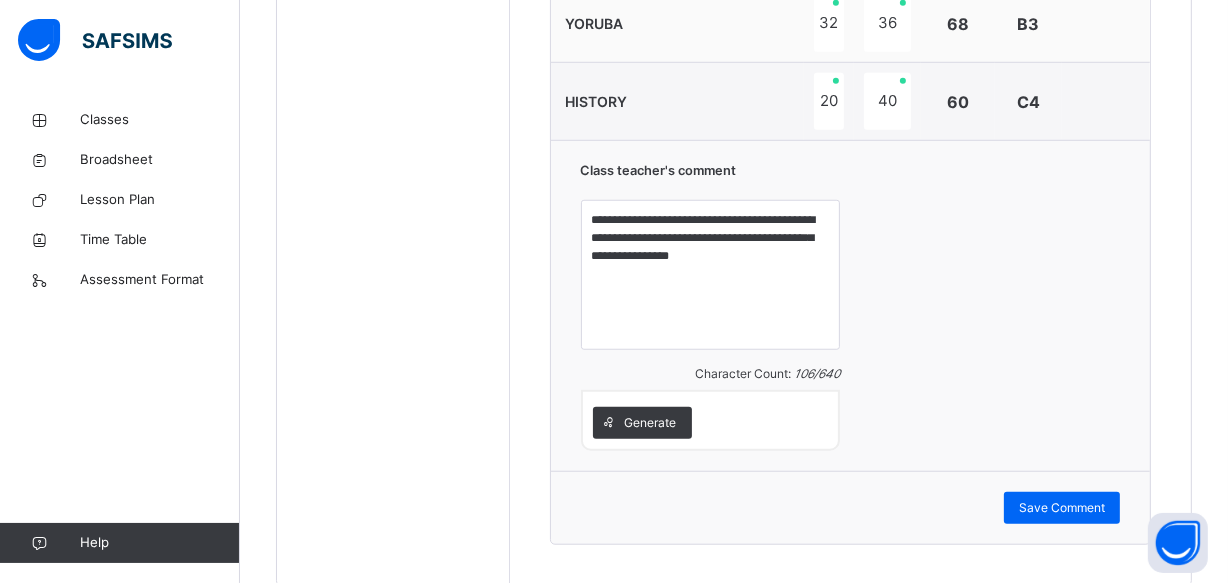 scroll, scrollTop: 1412, scrollLeft: 0, axis: vertical 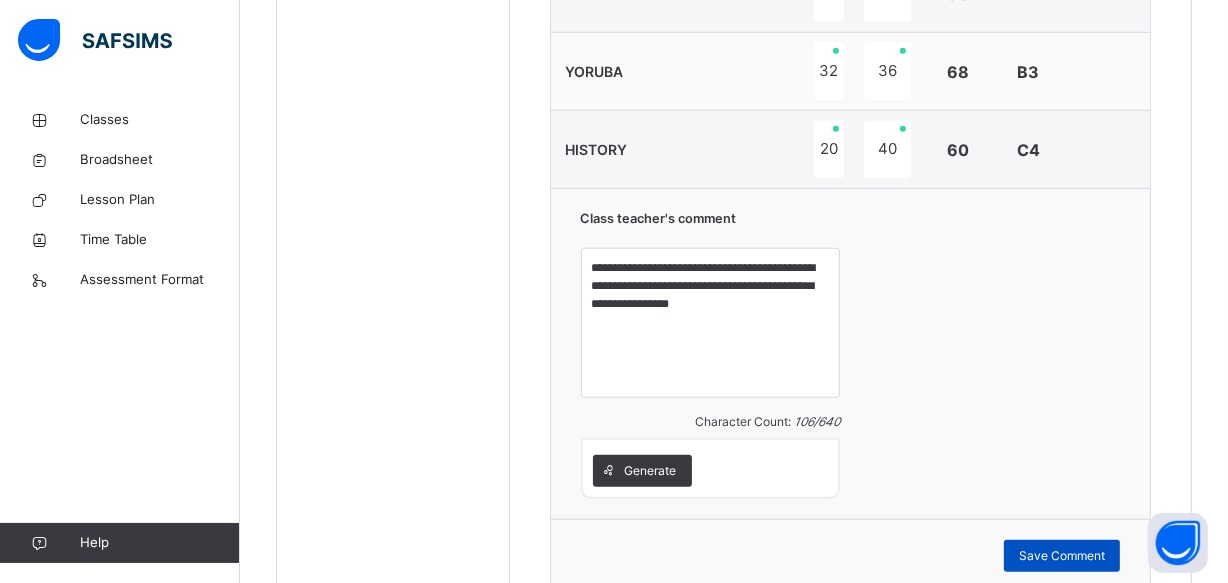 click on "Save Comment" at bounding box center [1062, 556] 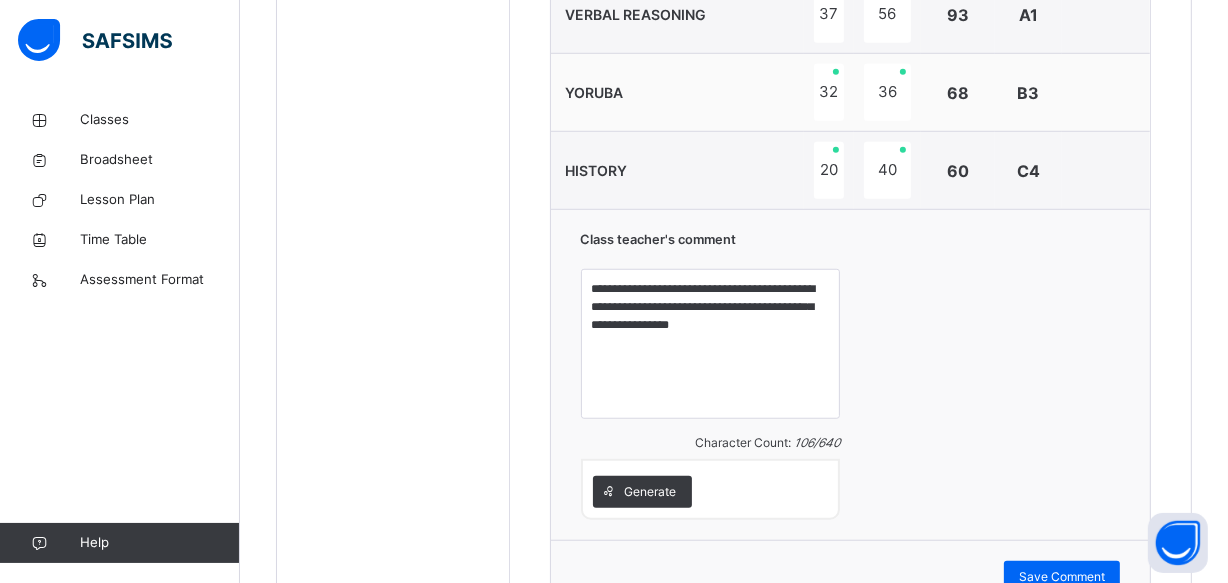 scroll, scrollTop: 1340, scrollLeft: 0, axis: vertical 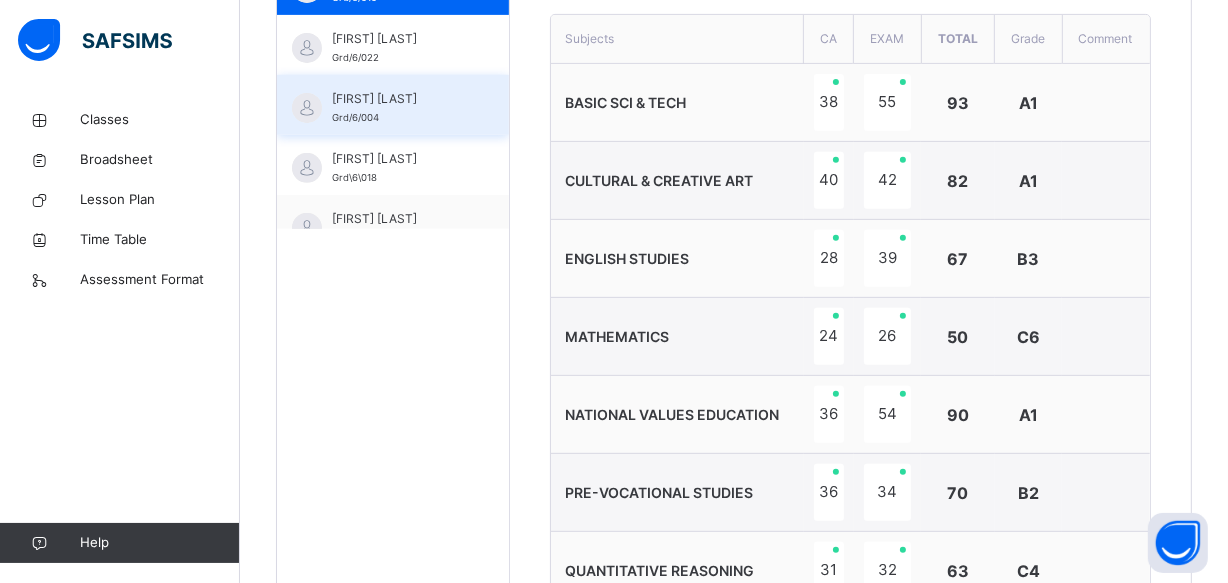 click on "[FIRST] [LAST] Grd/6/004" at bounding box center (398, 108) 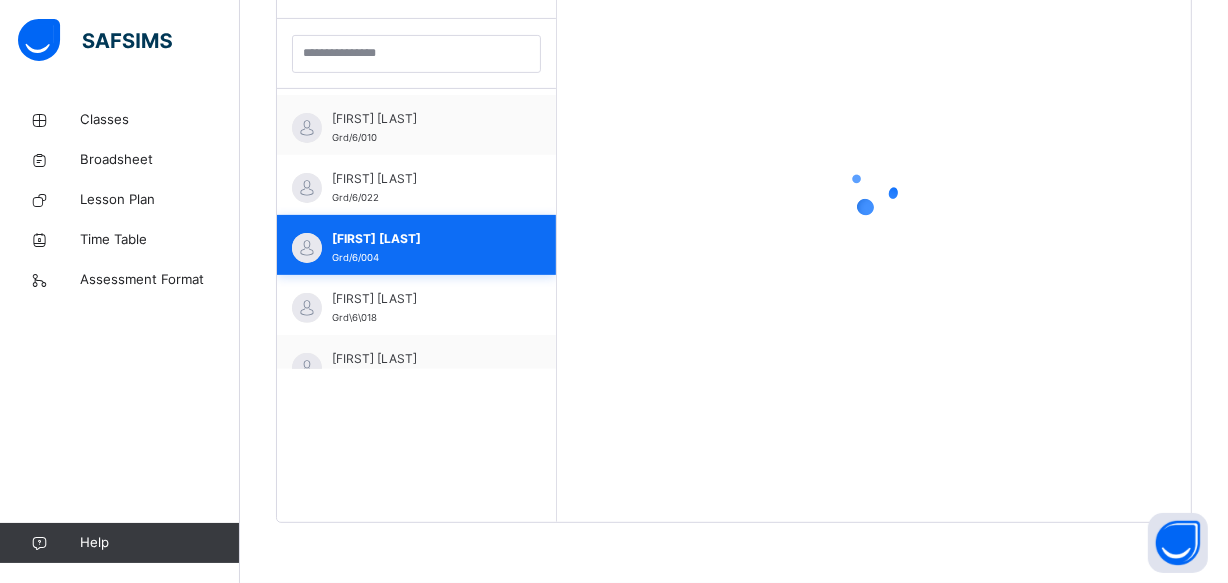 scroll, scrollTop: 580, scrollLeft: 0, axis: vertical 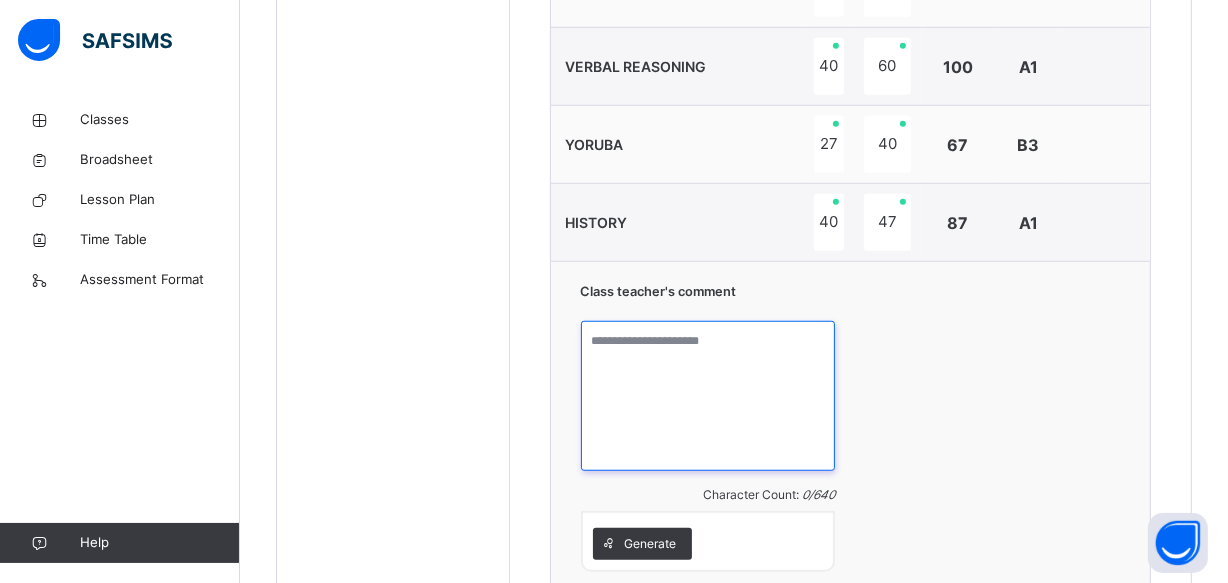 click at bounding box center [708, 396] 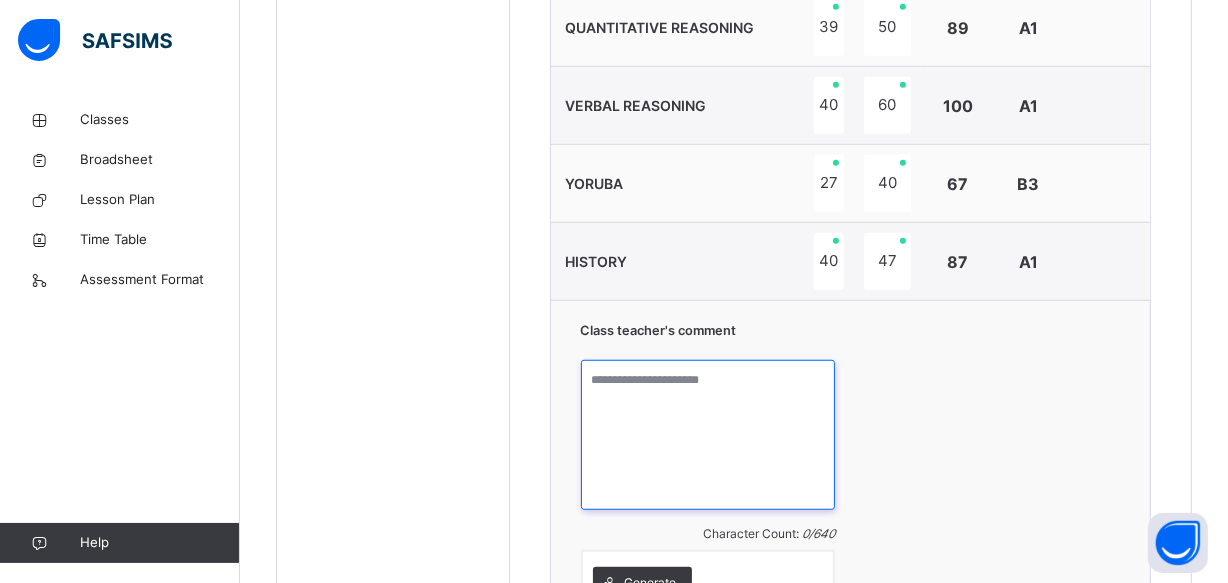 scroll, scrollTop: 1267, scrollLeft: 0, axis: vertical 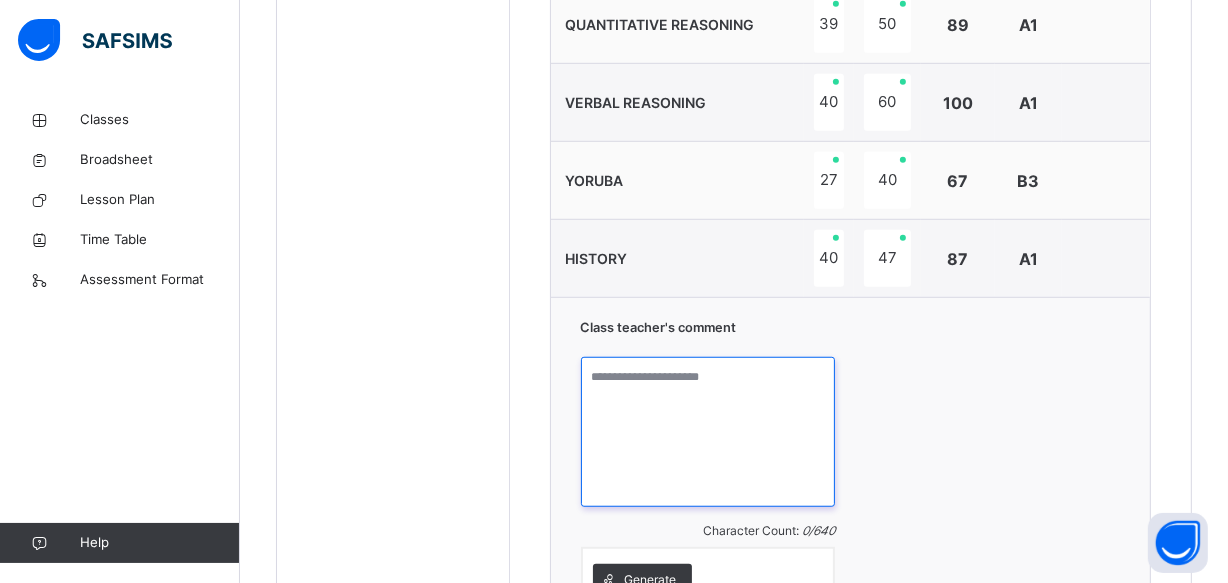 click at bounding box center [708, 432] 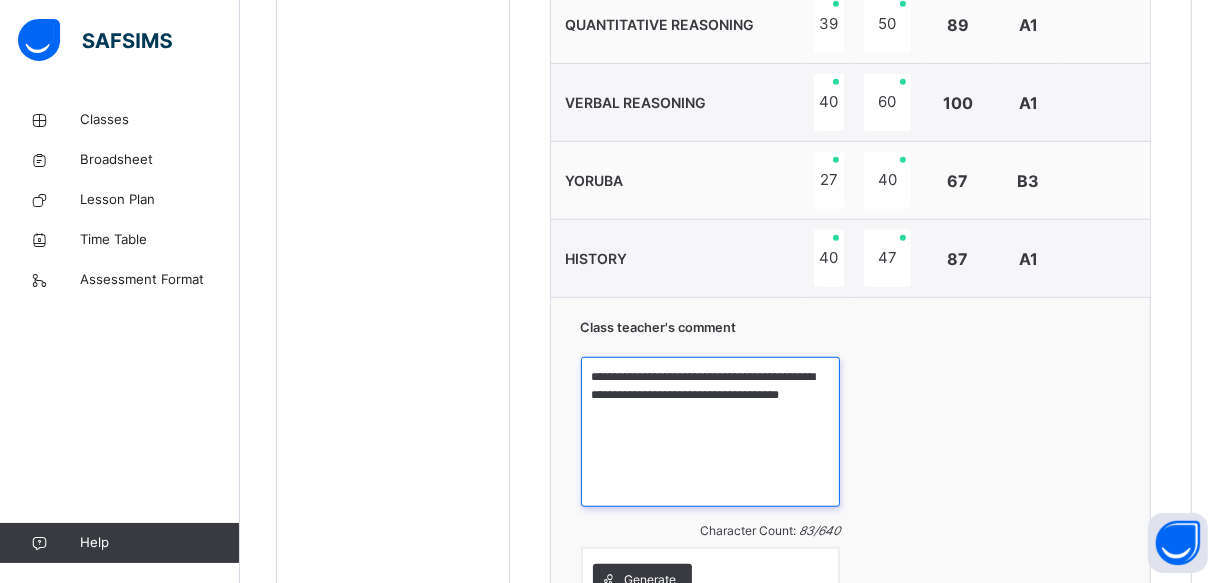 click on "**********" at bounding box center (711, 432) 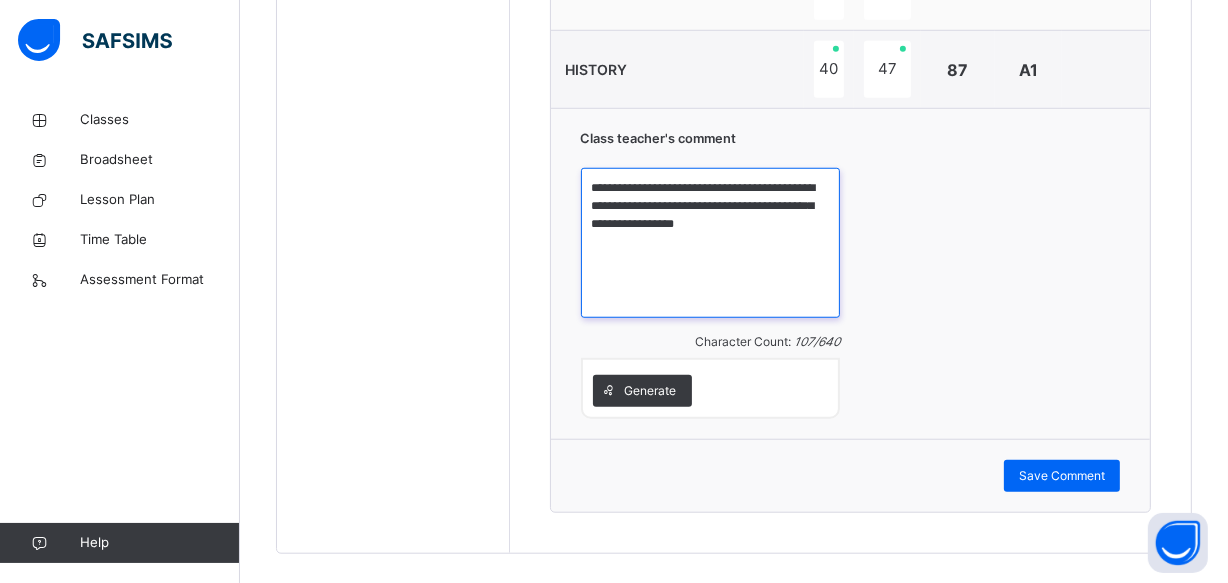 scroll, scrollTop: 1485, scrollLeft: 0, axis: vertical 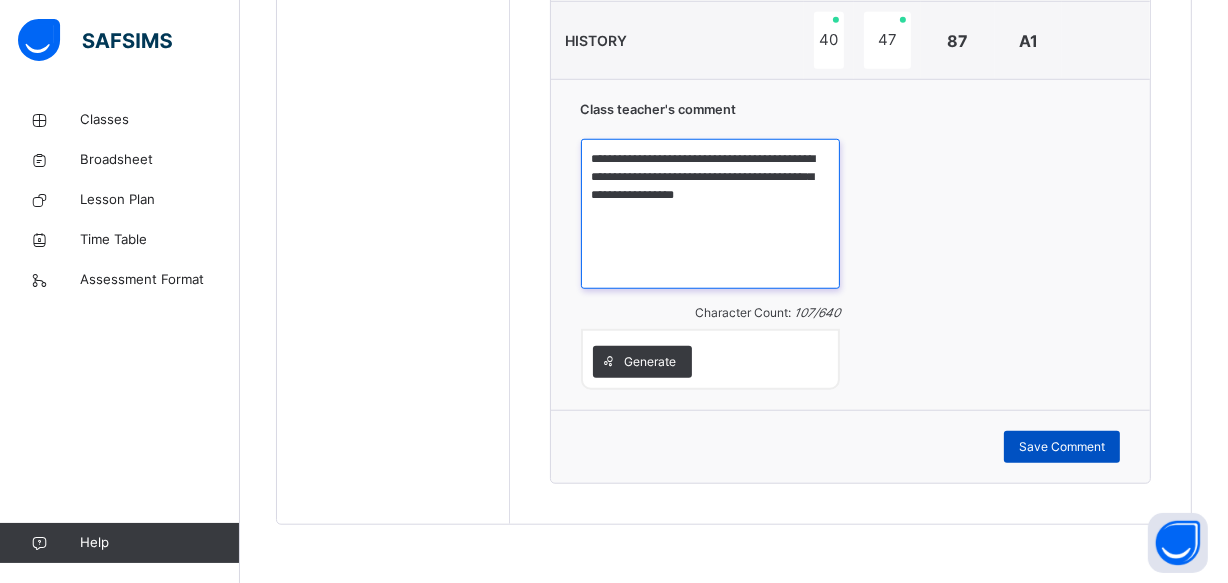 type on "**********" 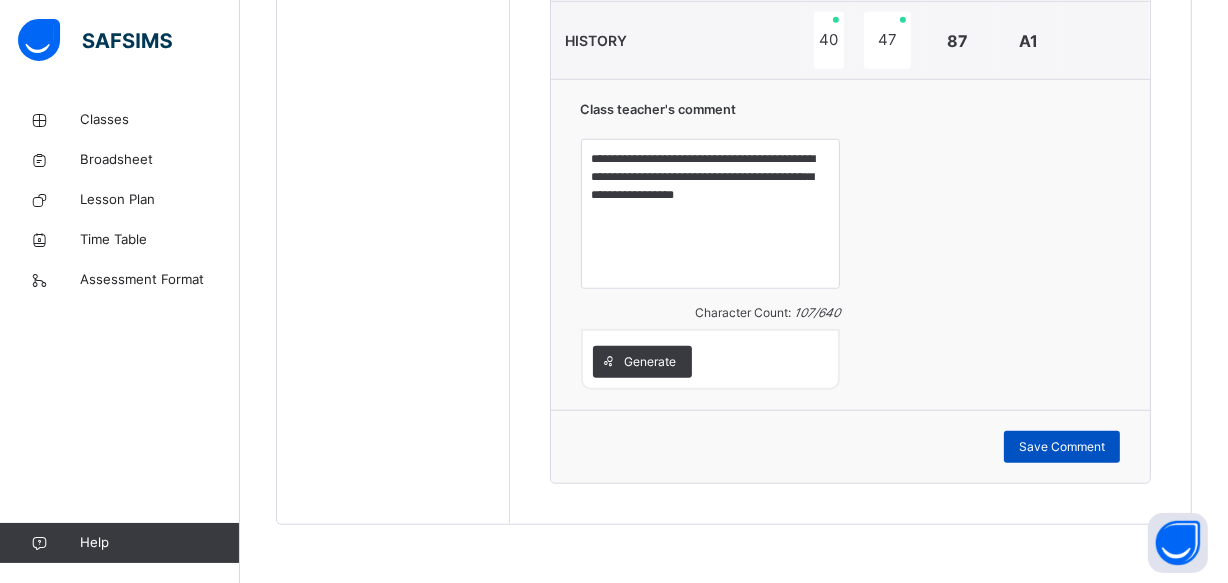 click on "Save Comment" at bounding box center [1062, 447] 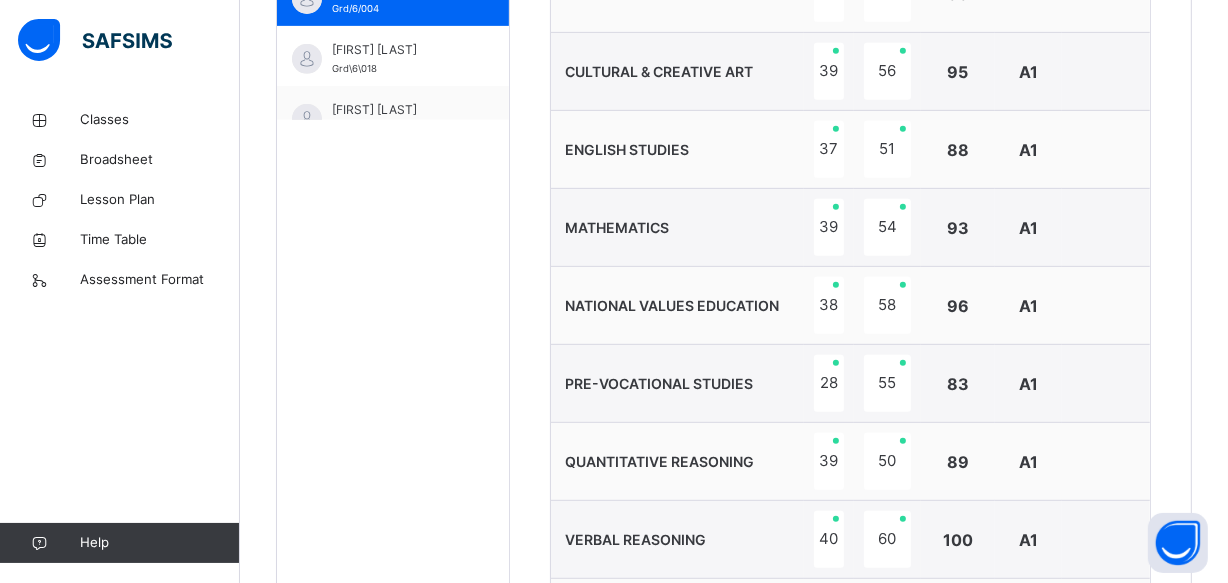 scroll, scrollTop: 794, scrollLeft: 0, axis: vertical 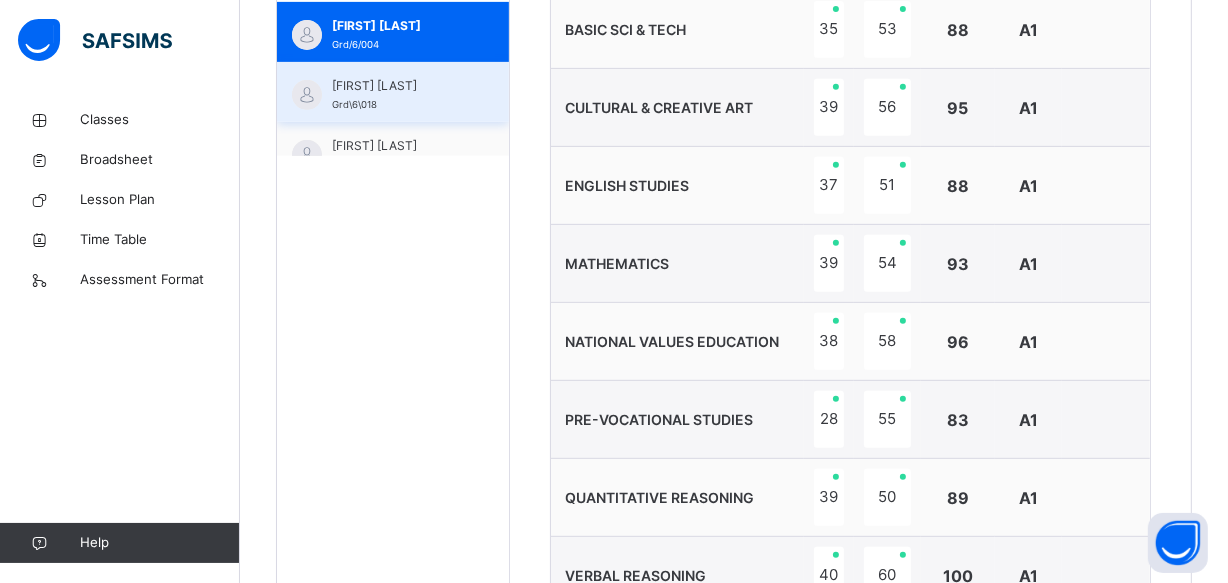 click on "[FIRST] [LAST]" at bounding box center (398, 86) 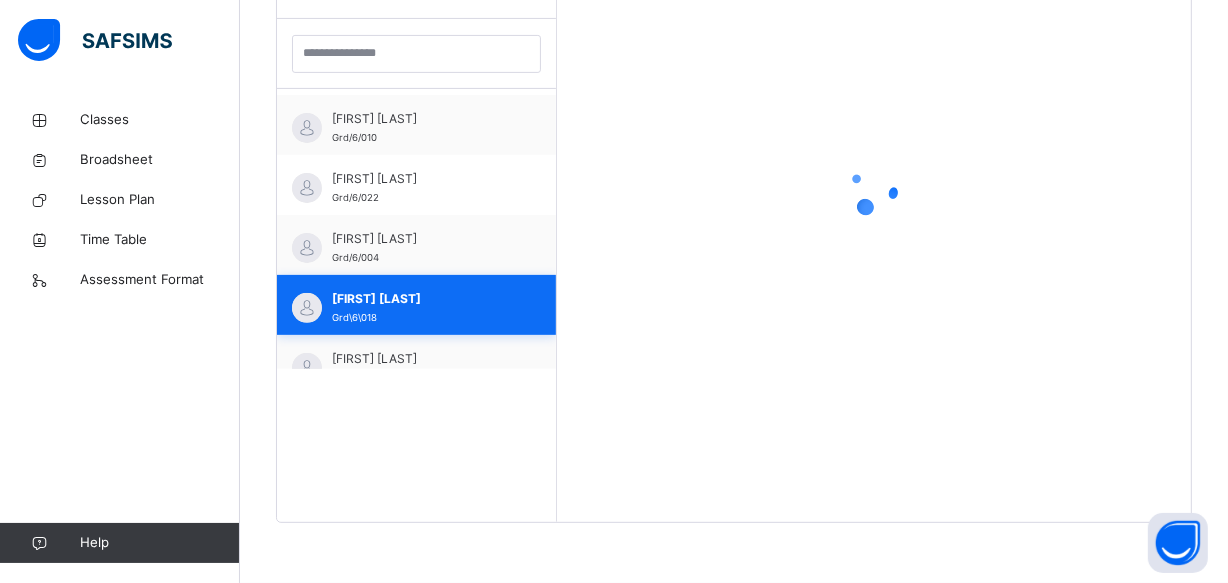 scroll, scrollTop: 580, scrollLeft: 0, axis: vertical 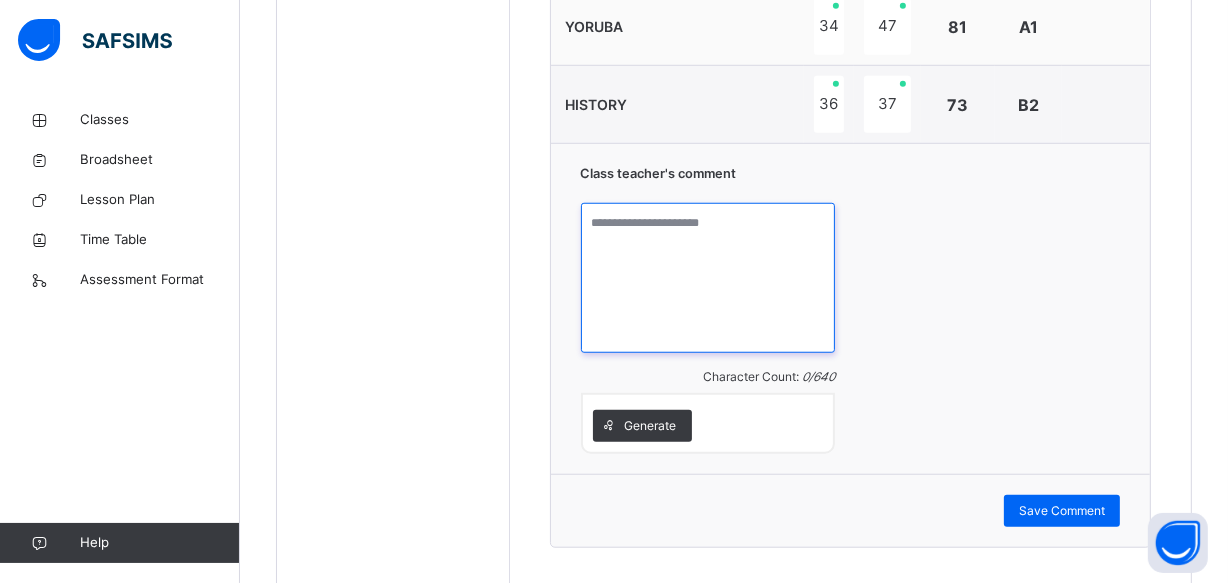 click at bounding box center [708, 278] 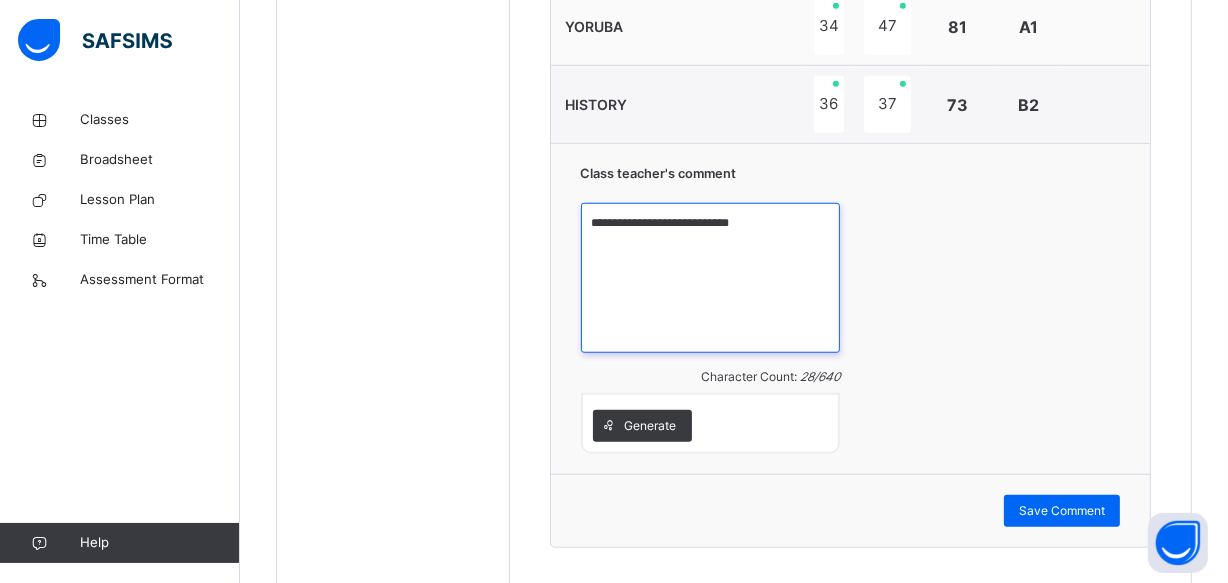 click on "**********" at bounding box center (711, 278) 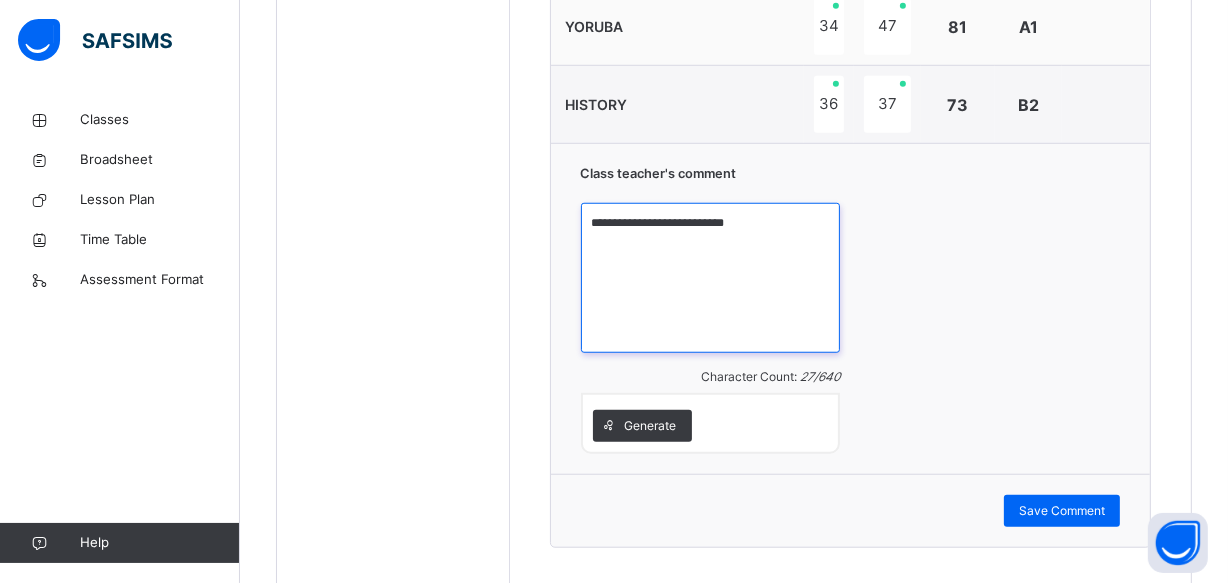 click on "**********" at bounding box center [711, 278] 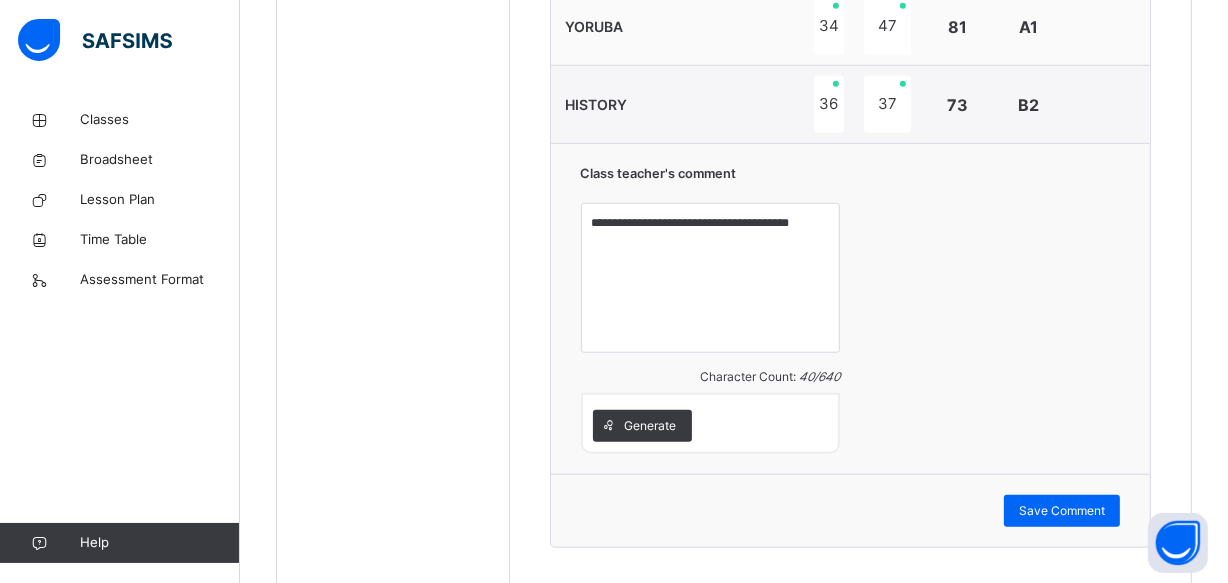 click on "Students [LAST] [FIRST] Grd/6/013 [LAST] [FIRST] Grd/6/011 [LAST] [FIRST] Grd/6/016 [LAST] [FIRST] Grd/6/009 [LAST] [FIRST] [LAST] Grd/6/002 [LAST] [FIRST] [LAST] Grd/6/021 [LAST] [FIRST] Grd/6/007 [LAST] [FIRST] Grd/6/014 [LAST] [FIRST] [LAST] Grd/6/005 [LAST] [FIRST] [LAST] Grd/6/006 [LAST] [FIRST] [LAST] Grd/6/001 [LAST] [FIRST] [LAST] Grd/6/010 [LAST] [FIRST] Grd/6/022 [LAST] [FIRST] Grd/6/004 [LAST] [FIRST] Grd\6\018 [LAST] [FIRST] Grd/6/003 [LAST] [FIRST] Grd/6/019 [LAST] [FIRST] [LAST] Grd/6/020 [LAST] [FIRST] [LAST] Grd/6/015 [LAST] [FIRST] Grd/6/008 [LAST] [FIRST] Grd/6/012 [LAST] [FIRST] Grd/6/023" at bounding box center [393, -157] 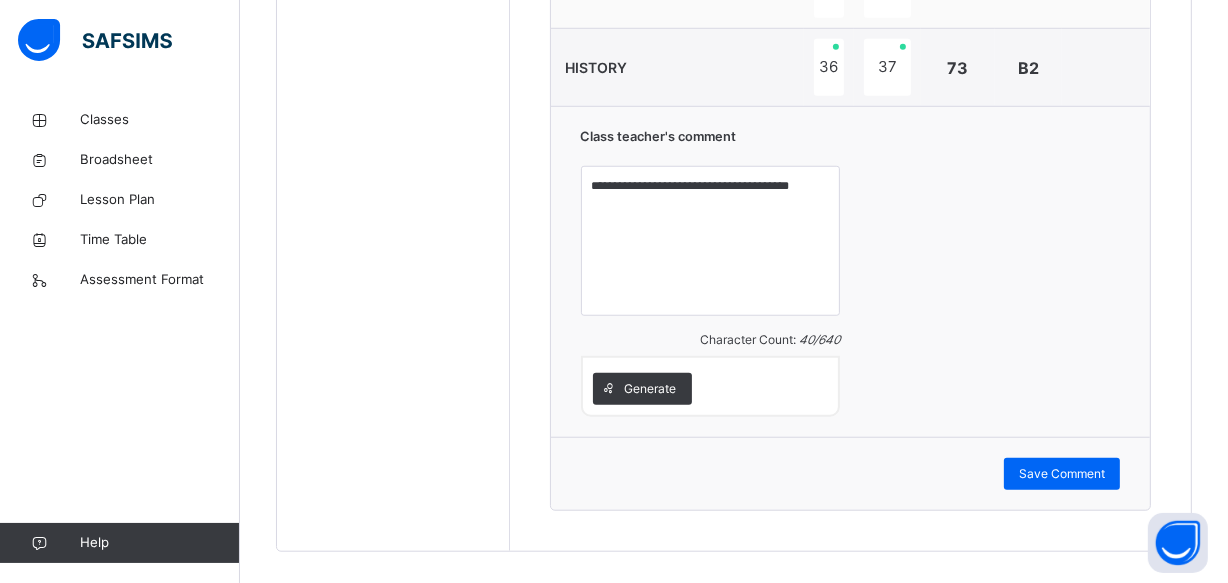 scroll, scrollTop: 1485, scrollLeft: 0, axis: vertical 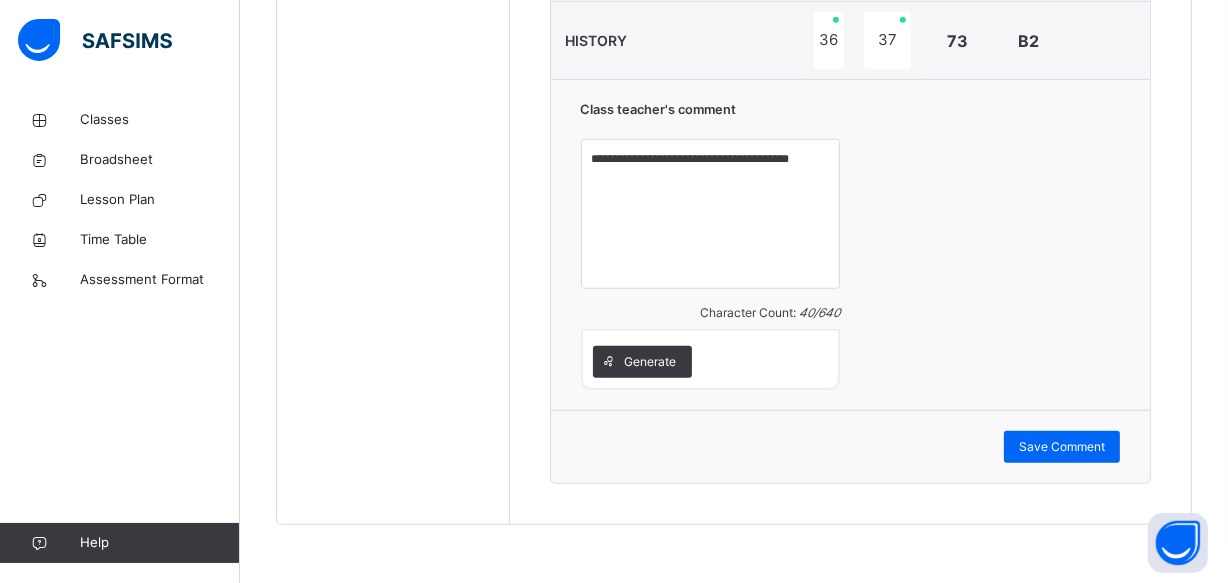 click on "Students [LAST] [FIRST] Grd/6/013 [LAST] [FIRST] Grd/6/011 [LAST] [FIRST] Grd/6/016 [LAST] [FIRST] Grd/6/009 [LAST] [FIRST] [LAST] Grd/6/002 [LAST] [FIRST] [LAST] Grd/6/021 [LAST] [FIRST] Grd/6/007 [LAST] [FIRST] Grd/6/014 [LAST] [FIRST] [LAST] Grd/6/005 [LAST] [FIRST] [LAST] Grd/6/006 [LAST] [FIRST] [LAST] Grd/6/001 [LAST] [FIRST] [LAST] Grd/6/010 [LAST] [FIRST] Grd/6/022 [LAST] [FIRST] Grd/6/004 [LAST] [FIRST] Grd\6\018 [LAST] [FIRST] Grd/6/003 [LAST] [FIRST] Grd/6/019 [LAST] [FIRST] [LAST] Grd/6/020 [LAST] [FIRST] [LAST] Grd/6/015 [LAST] [FIRST] Grd/6/008 [LAST] [FIRST] Grd/6/012 [LAST] [FIRST] Grd/6/023" at bounding box center [393, -221] 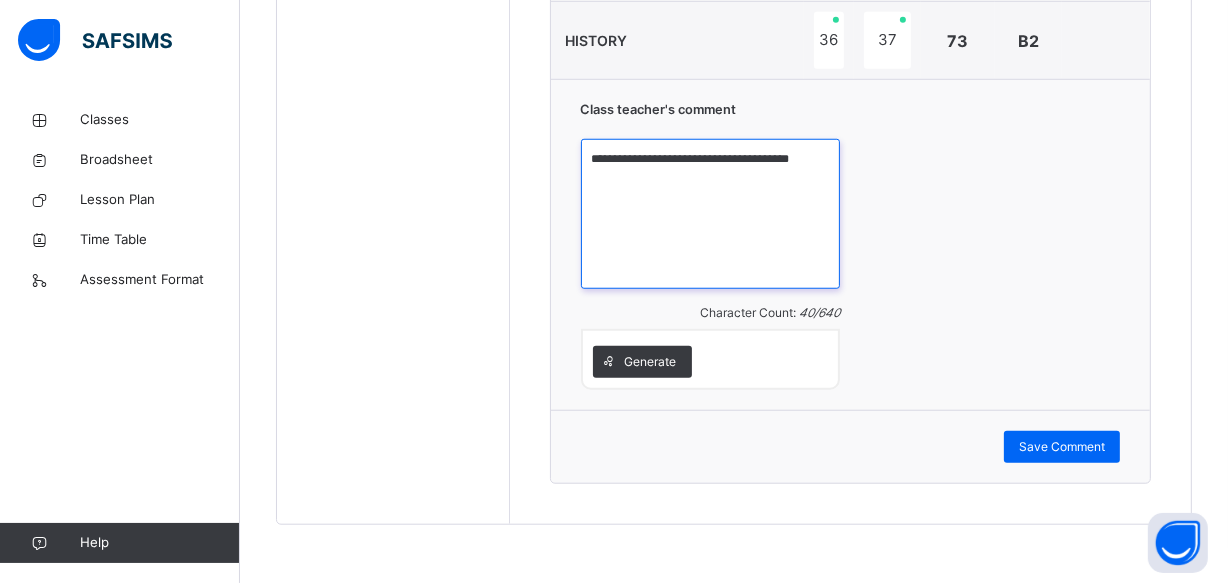 click on "**********" at bounding box center [711, 214] 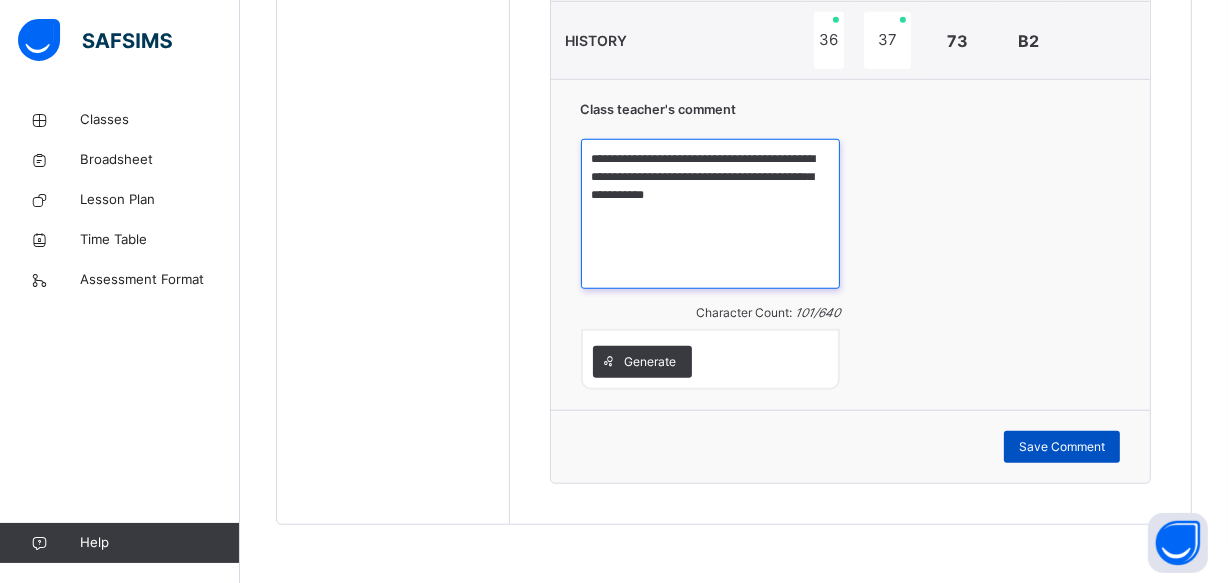 type on "**********" 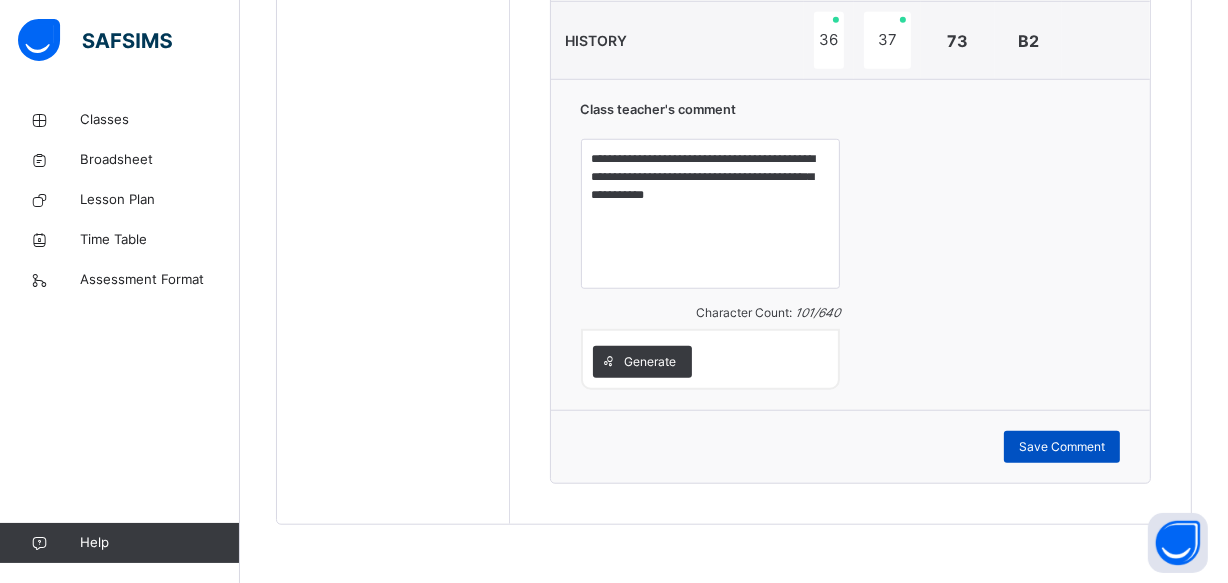 click on "Save Comment" at bounding box center [1062, 447] 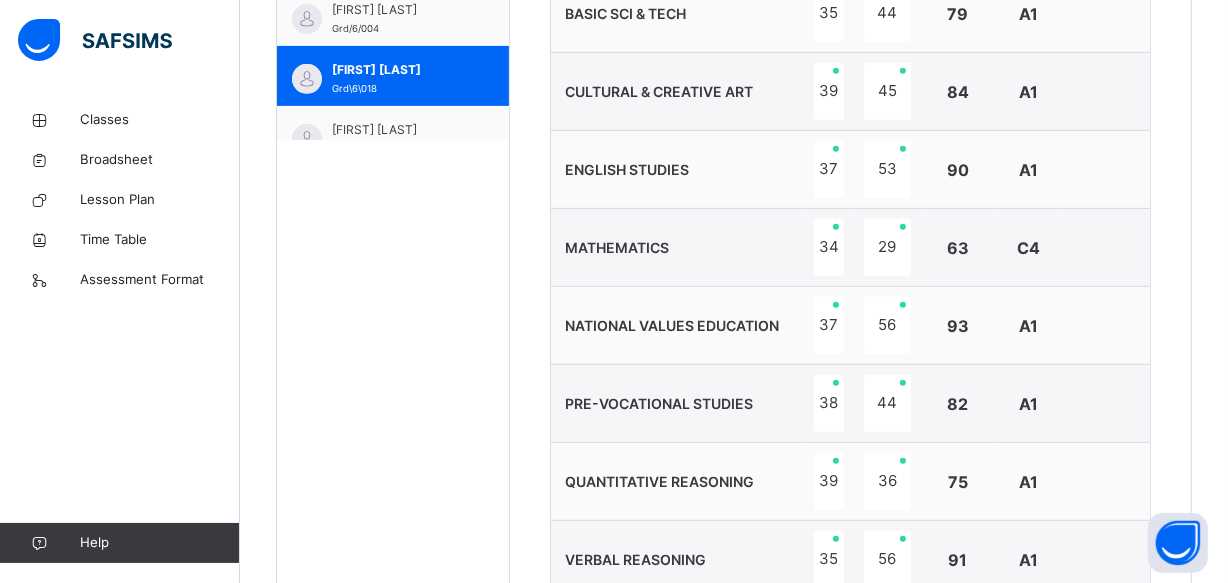 scroll, scrollTop: 794, scrollLeft: 0, axis: vertical 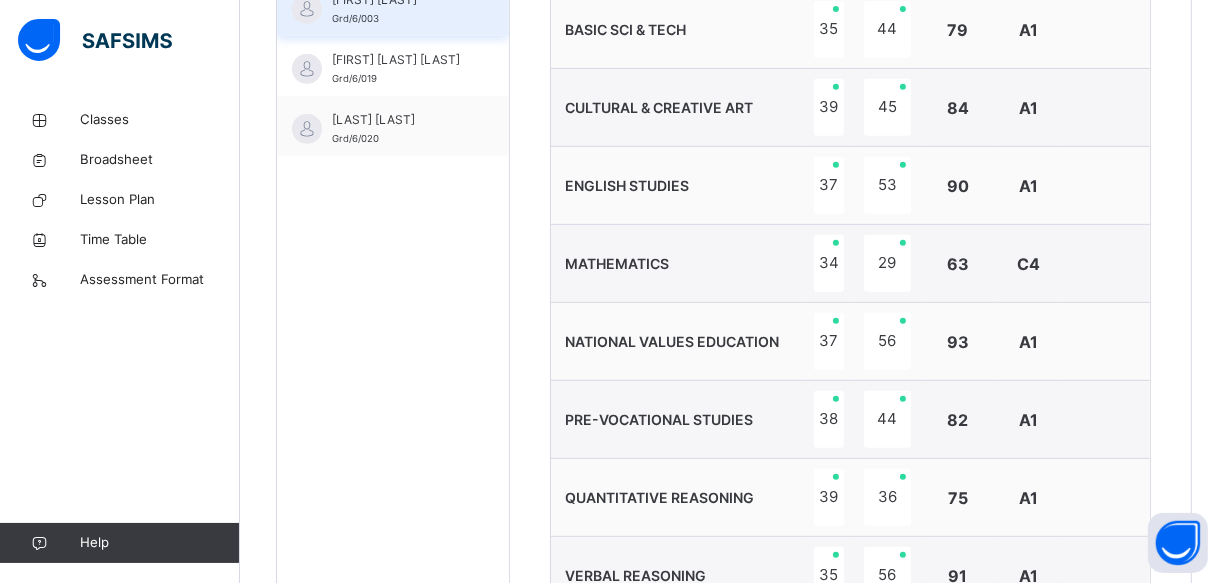 click on "[FIRST] [LAST] Grd/6/003" at bounding box center [398, 9] 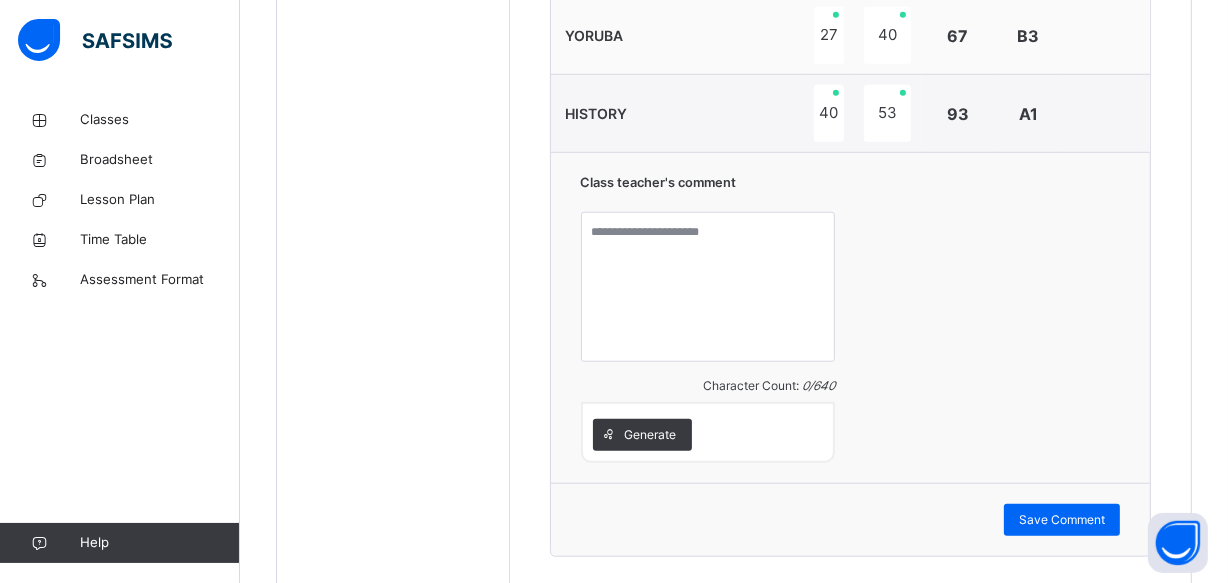 scroll, scrollTop: 1449, scrollLeft: 0, axis: vertical 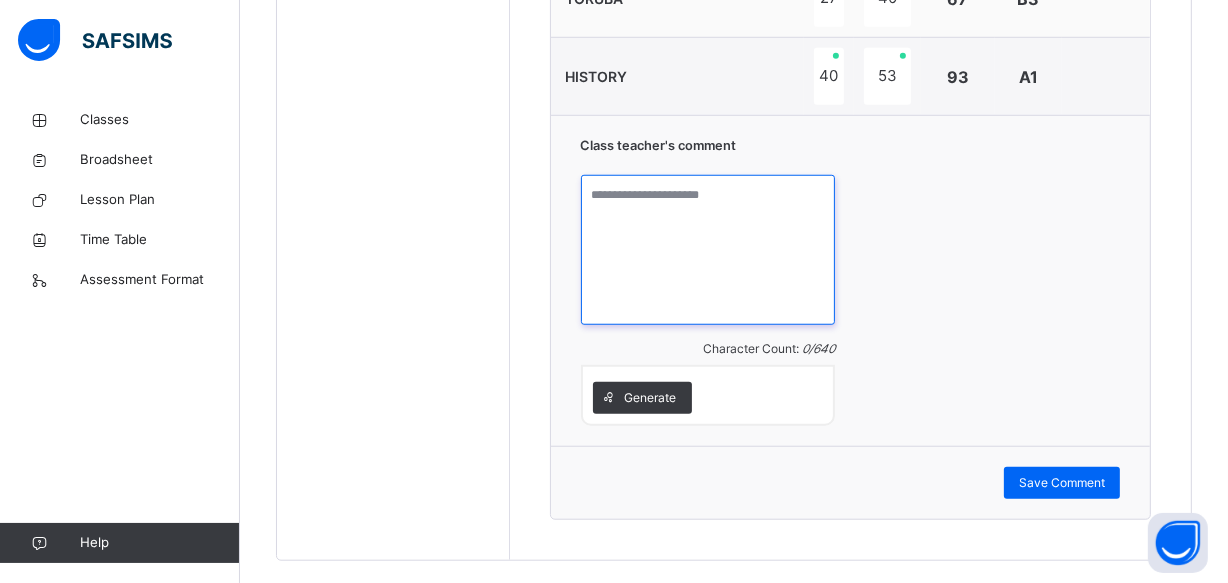 click at bounding box center (708, 250) 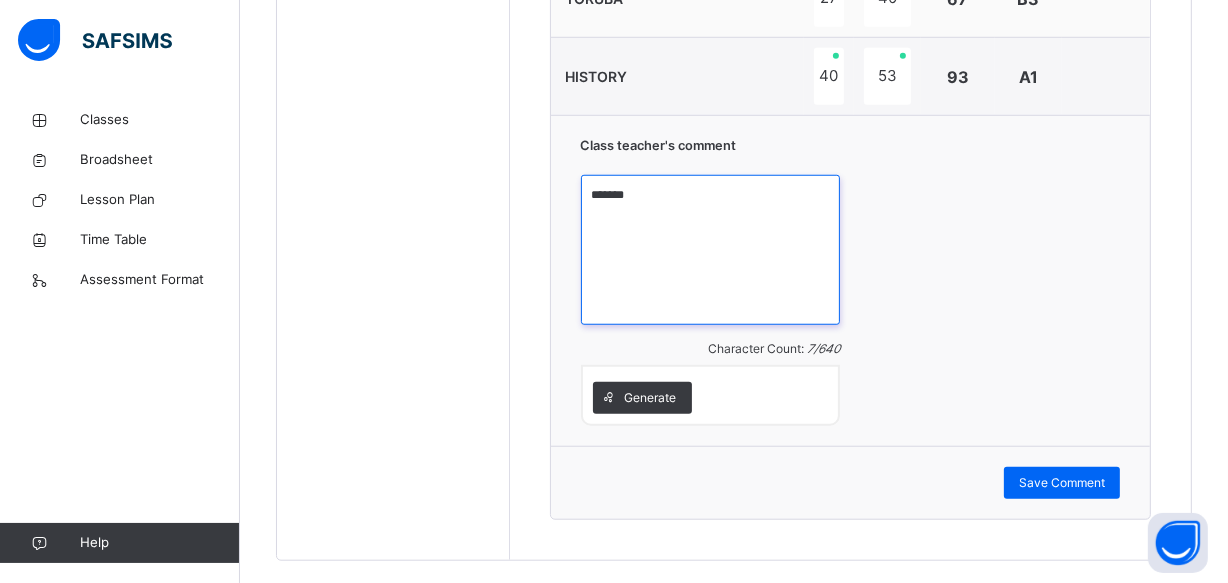 click on "******" at bounding box center (711, 250) 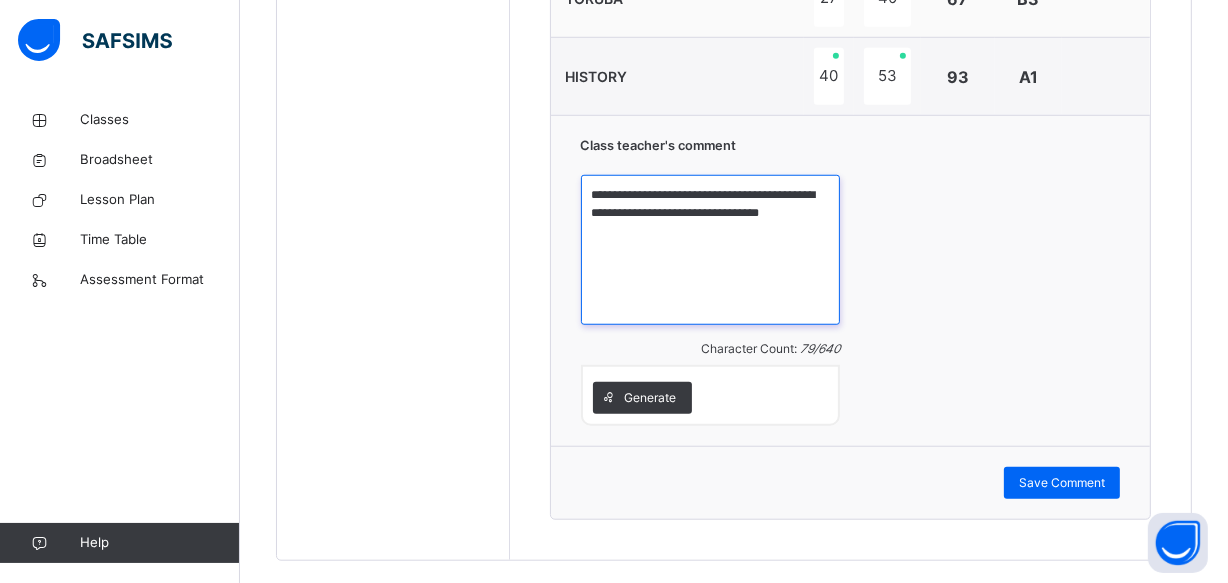 click on "**********" at bounding box center [711, 250] 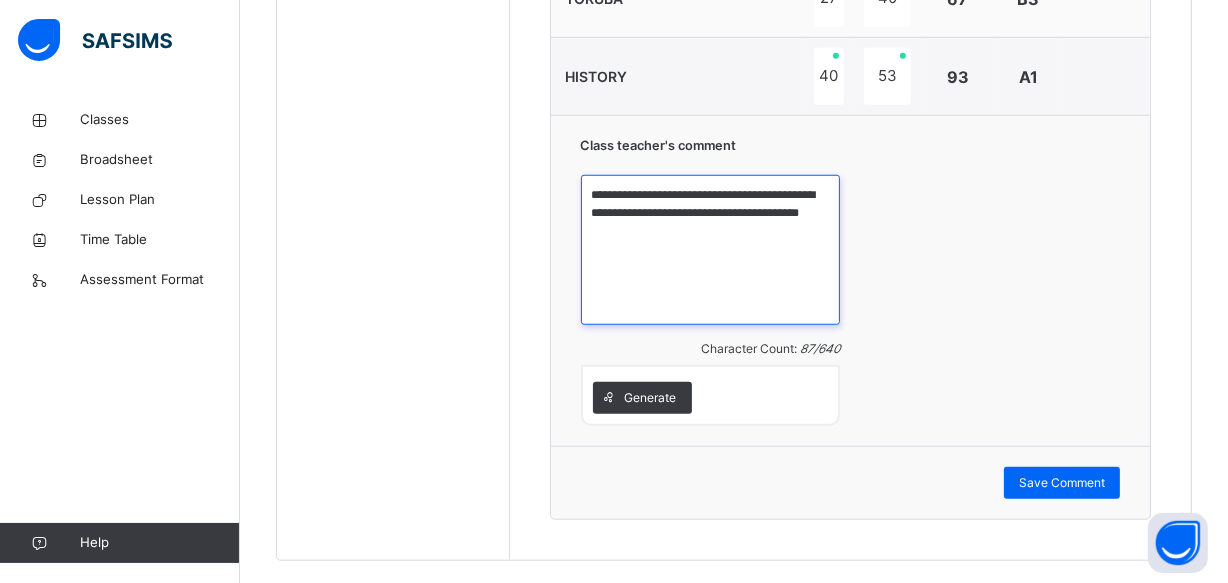 click on "**********" at bounding box center [711, 250] 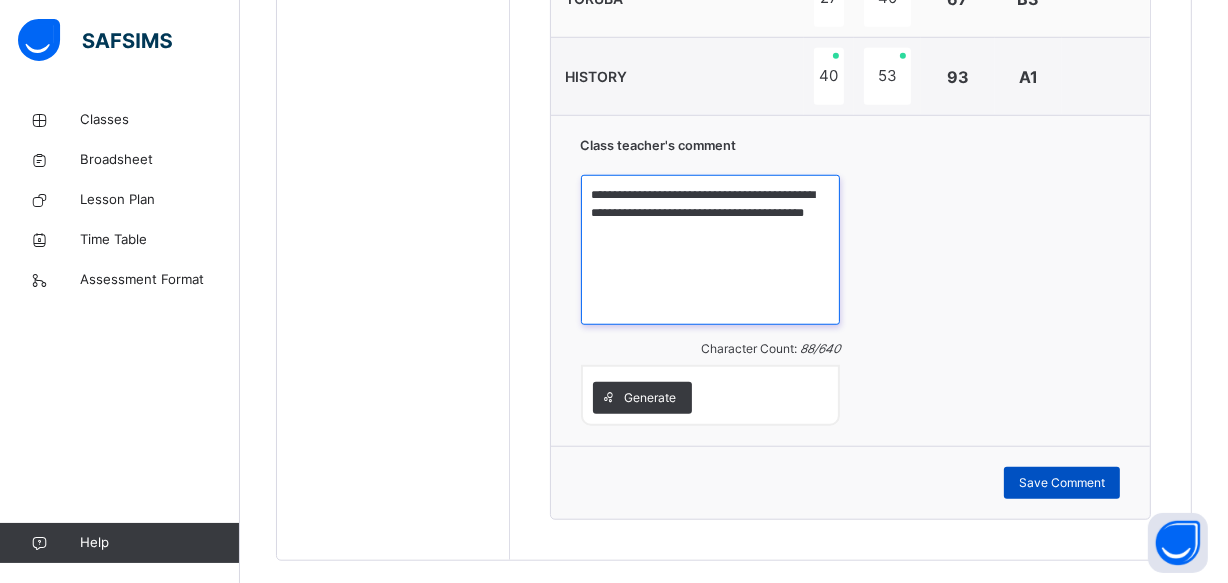 type on "**********" 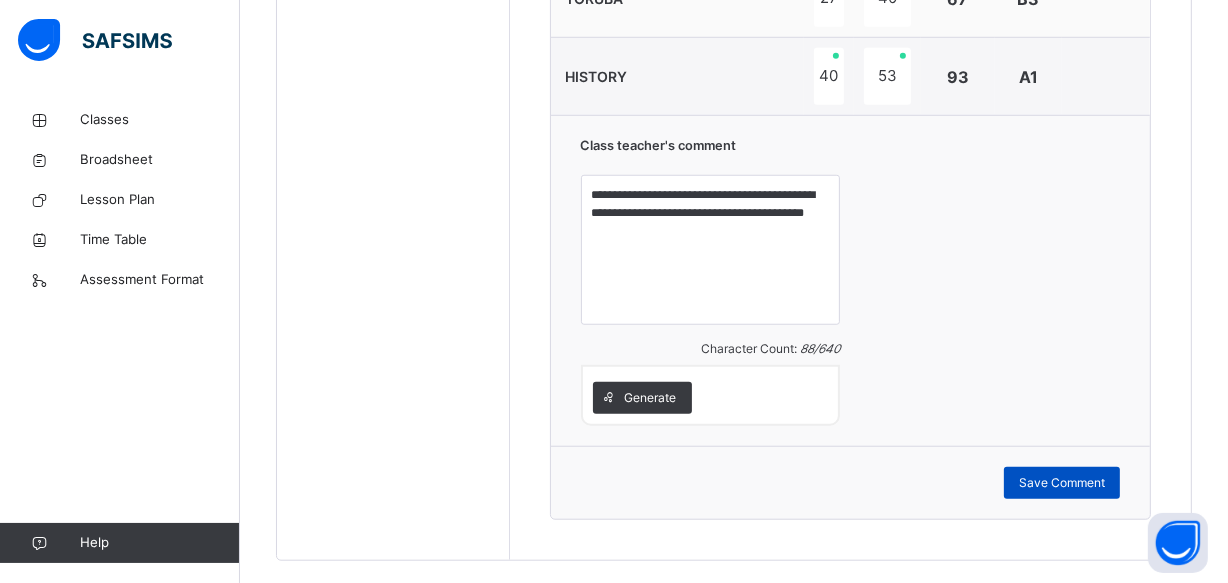 click on "Save Comment" at bounding box center (1062, 483) 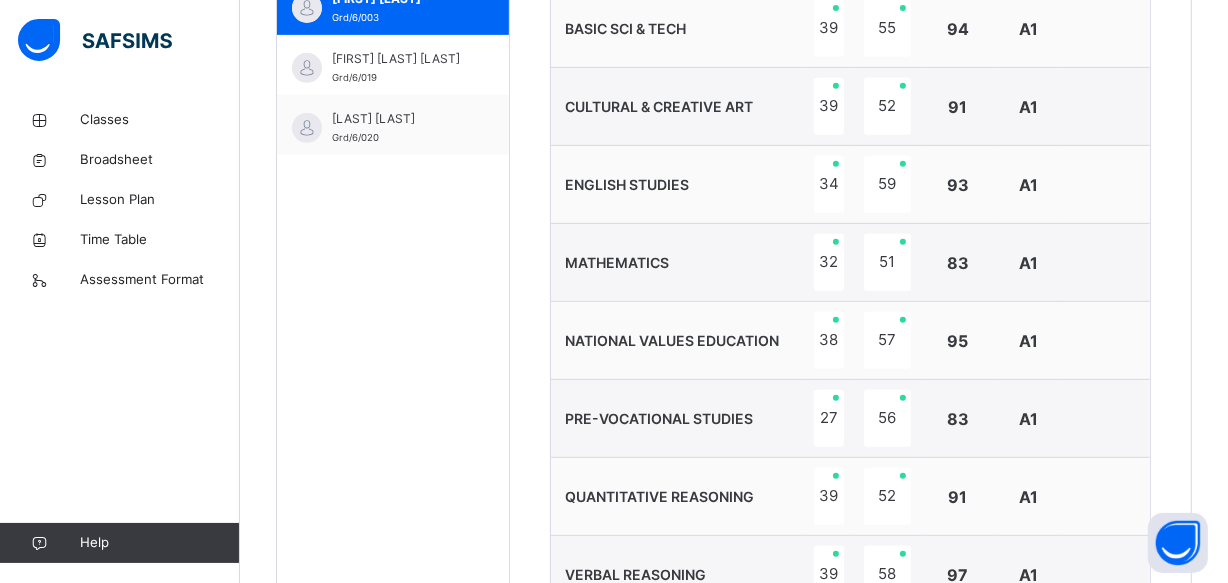 scroll, scrollTop: 794, scrollLeft: 0, axis: vertical 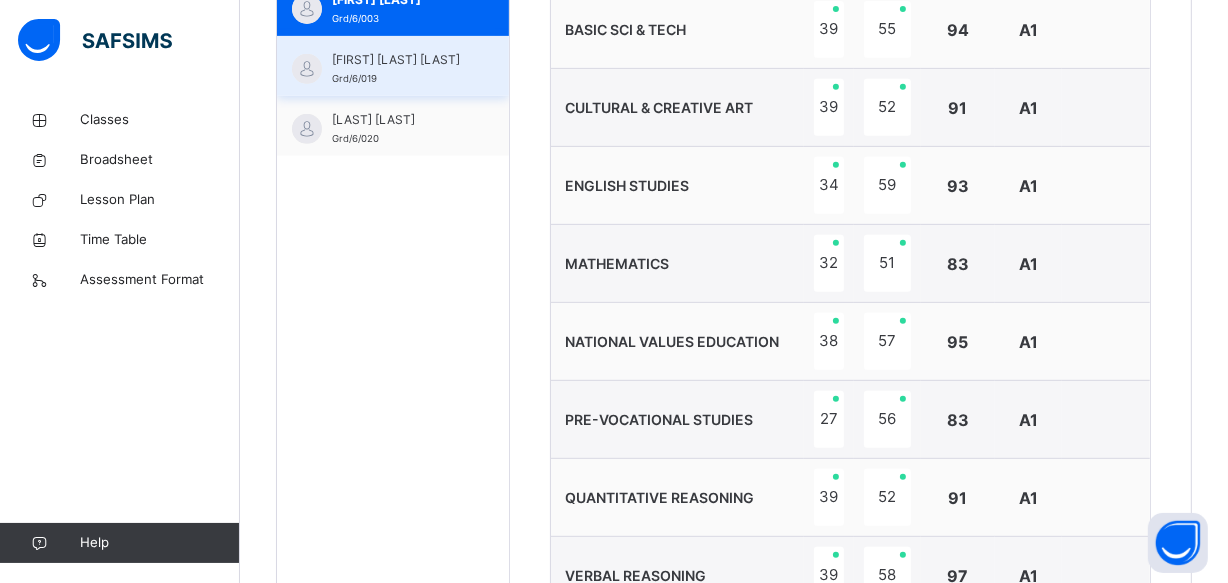 click on "[FIRST] [LAST] Grd/6/019" at bounding box center (393, 66) 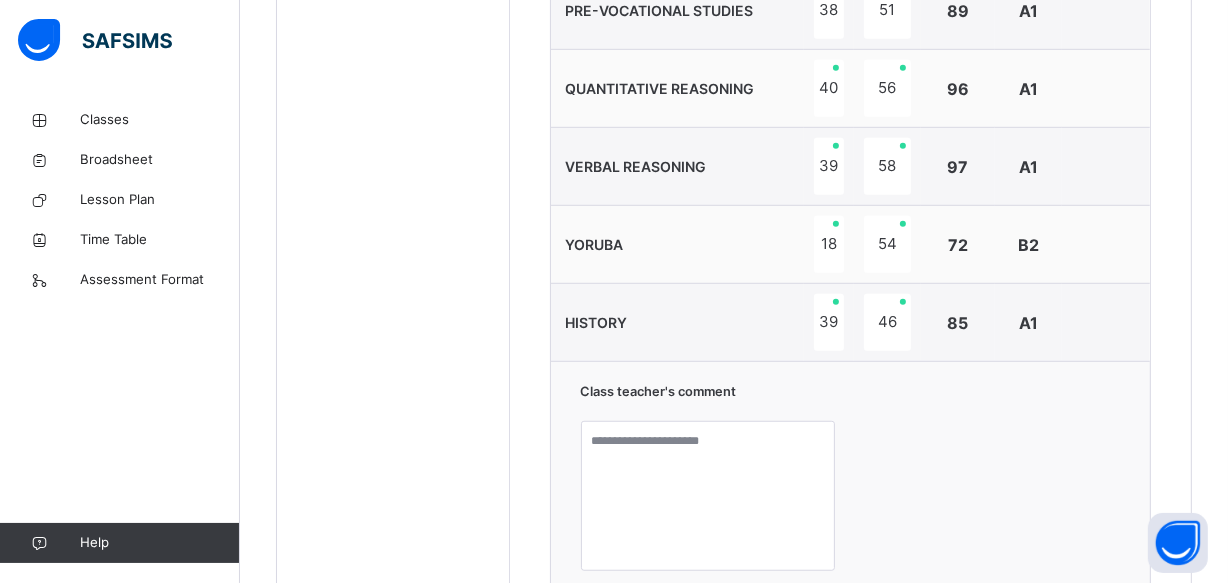 scroll, scrollTop: 1230, scrollLeft: 0, axis: vertical 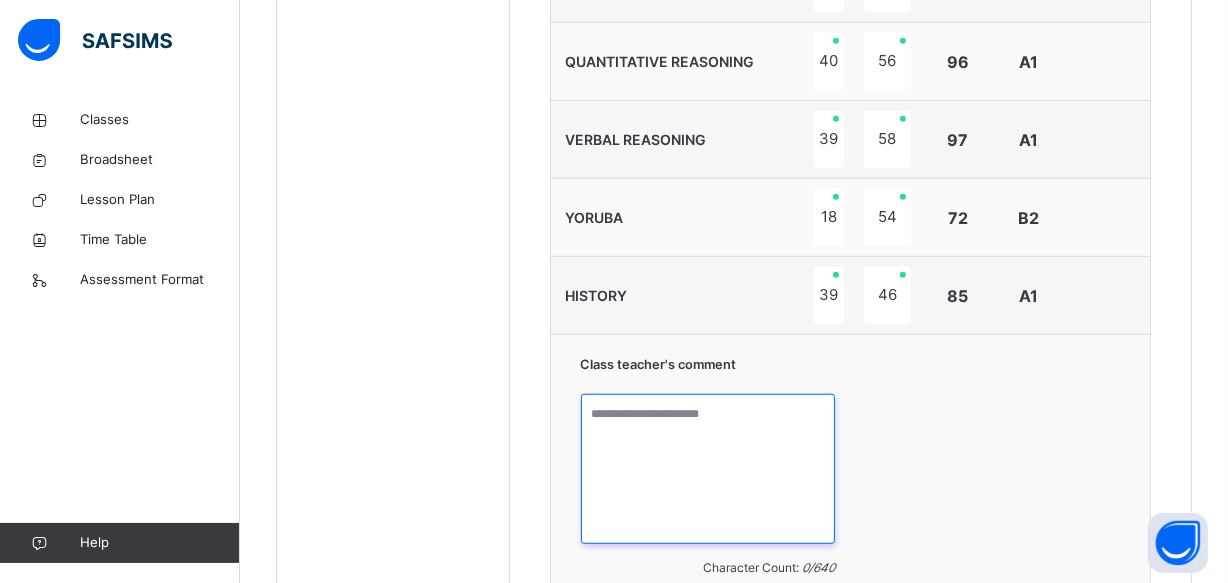 click at bounding box center (708, 469) 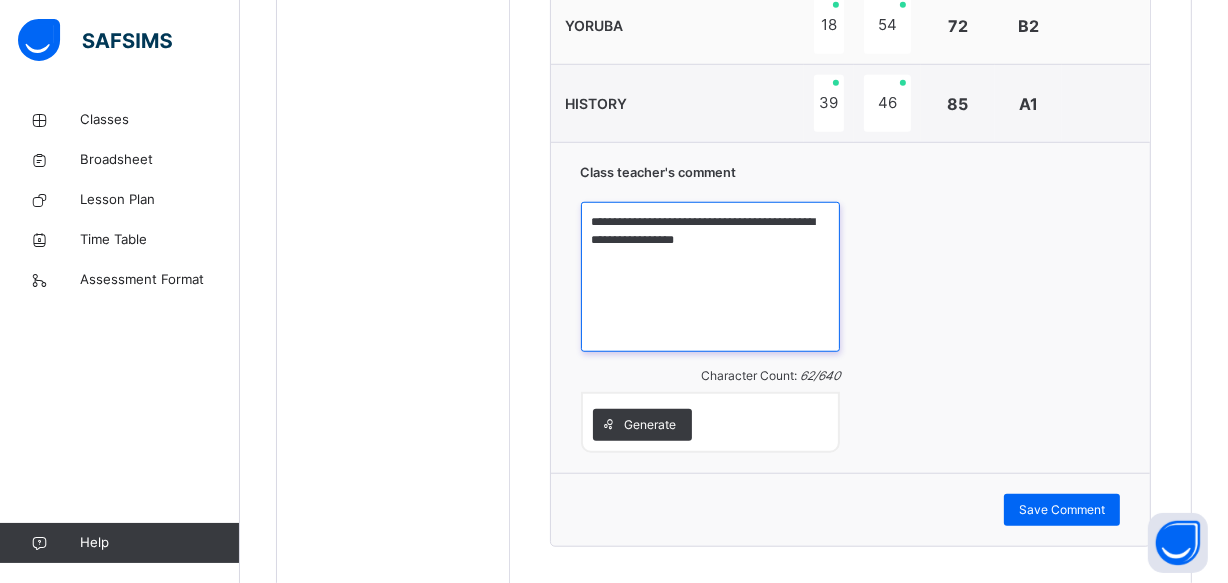 scroll, scrollTop: 1449, scrollLeft: 0, axis: vertical 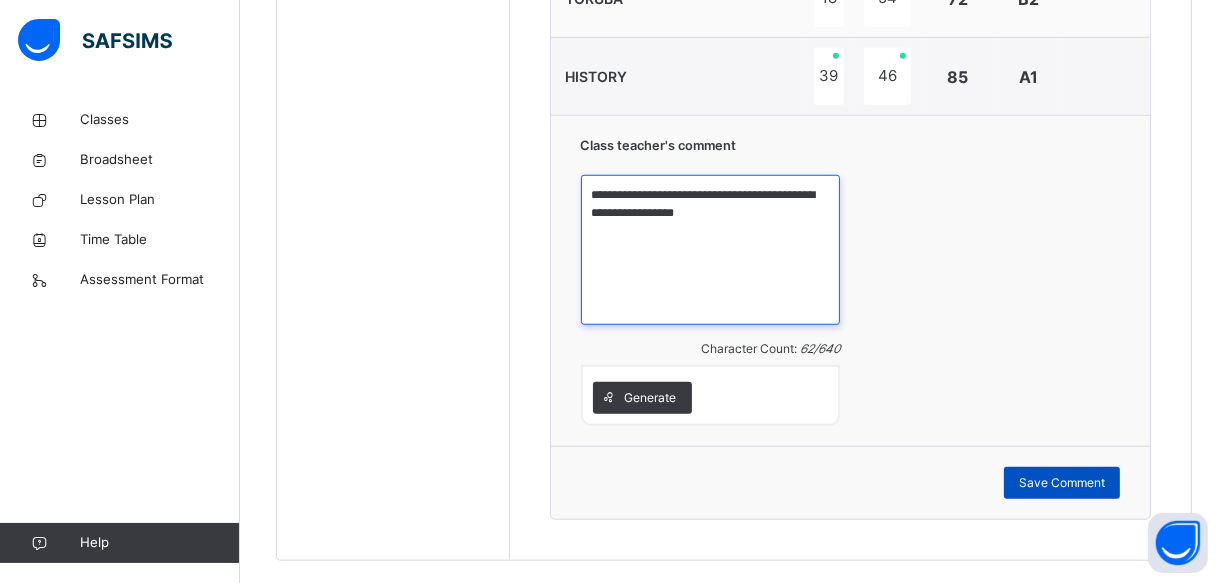 type on "**********" 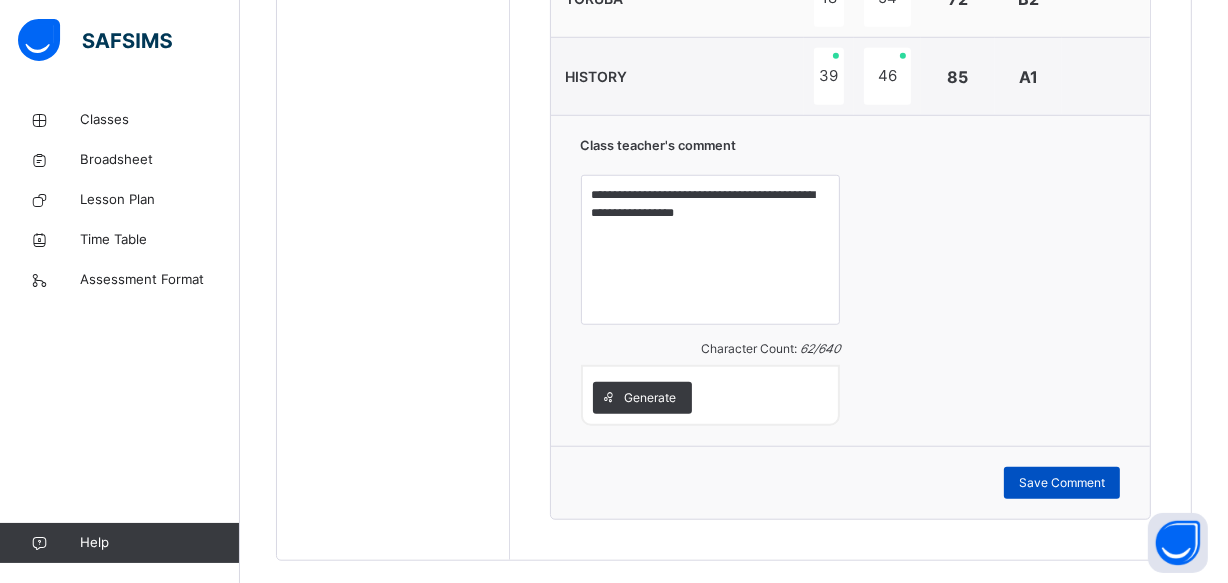 click on "Save Comment" at bounding box center (1062, 483) 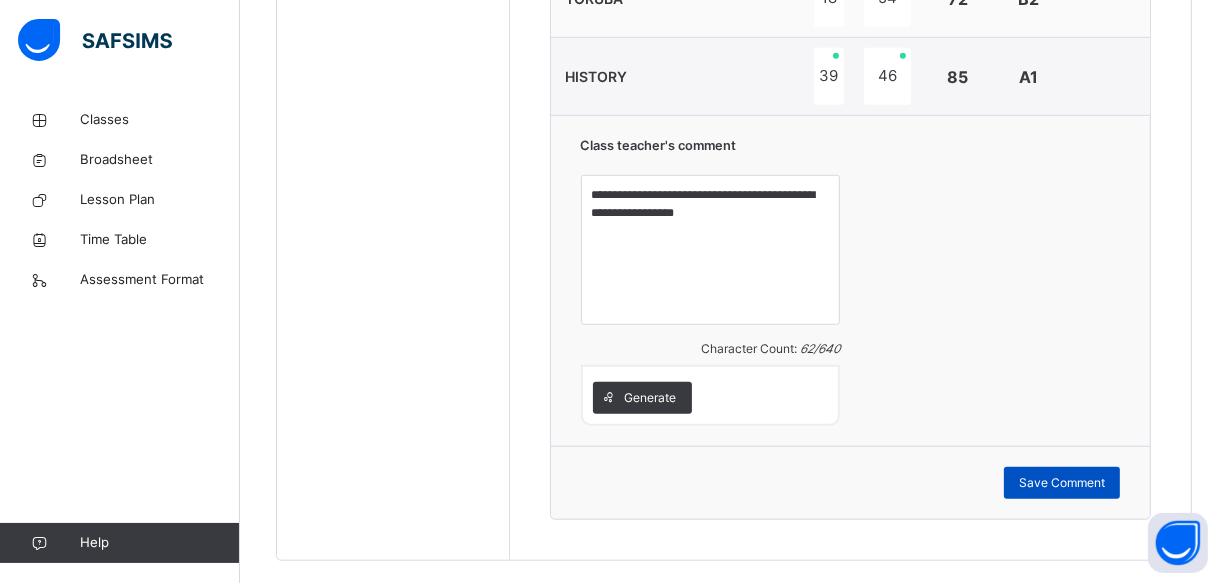 click on "Save Comment" at bounding box center [1062, 483] 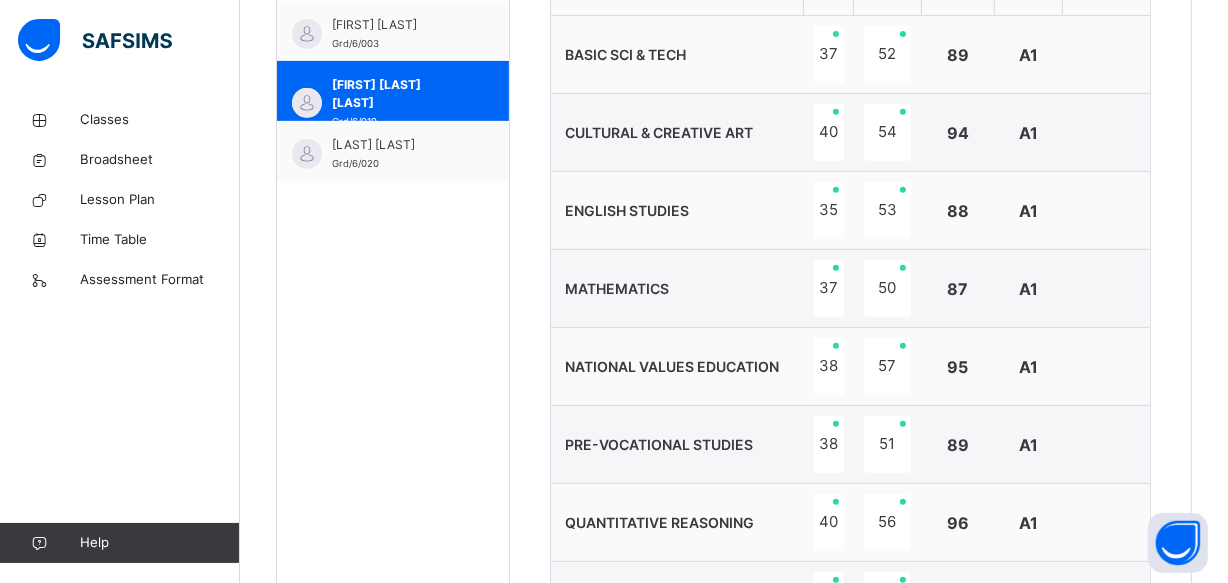 scroll, scrollTop: 758, scrollLeft: 0, axis: vertical 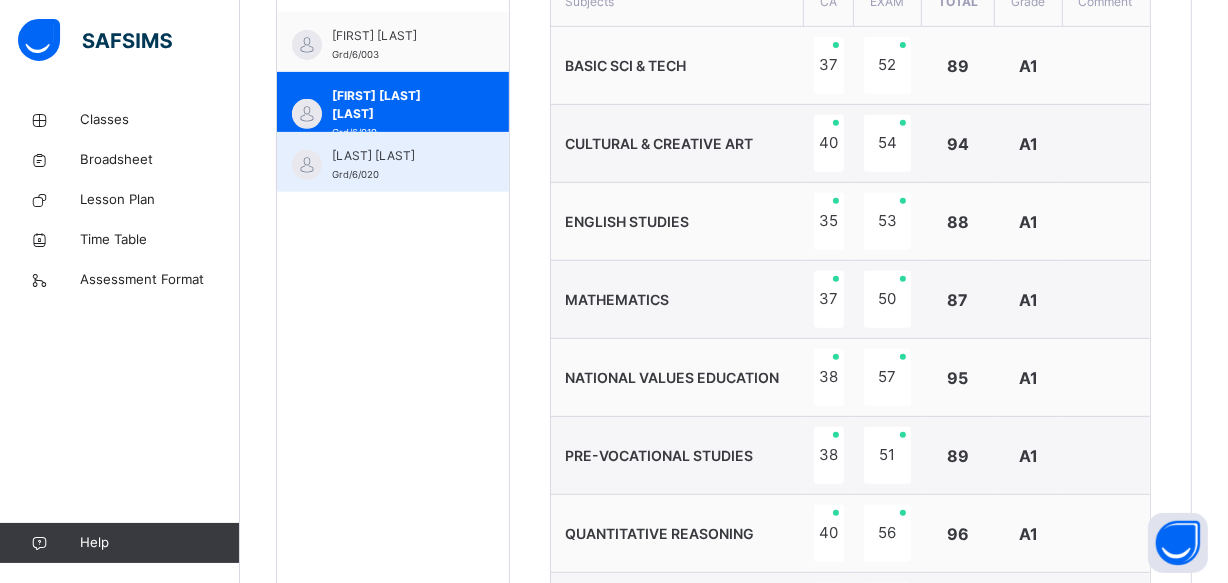 click on "[FIRST] [LAST] [LAST] Grd/6/020" at bounding box center (393, 162) 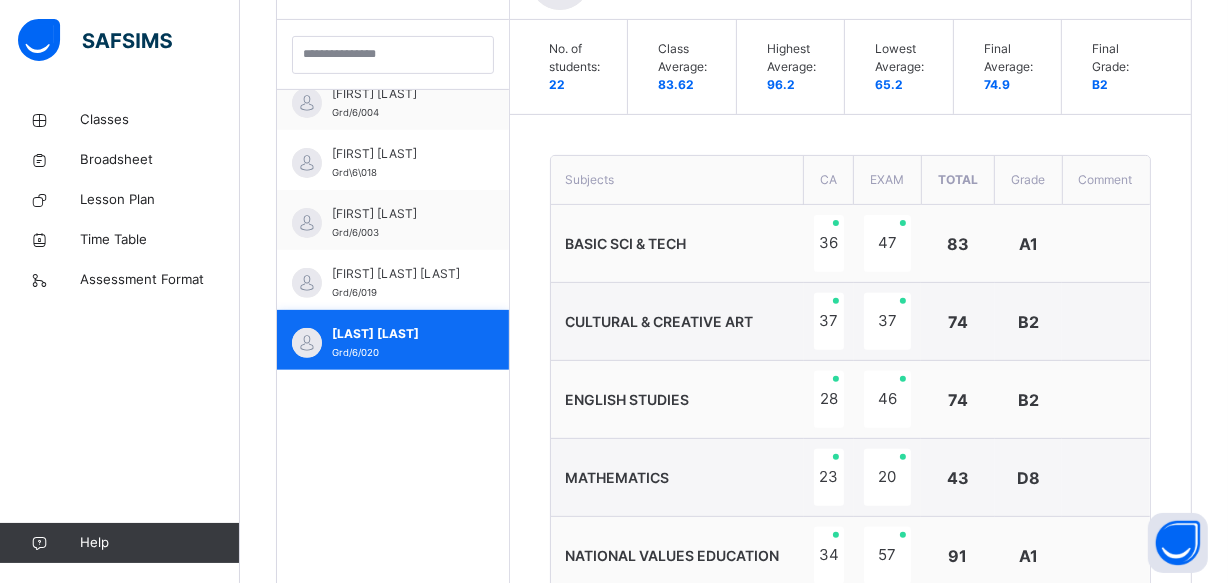 scroll, scrollTop: 758, scrollLeft: 0, axis: vertical 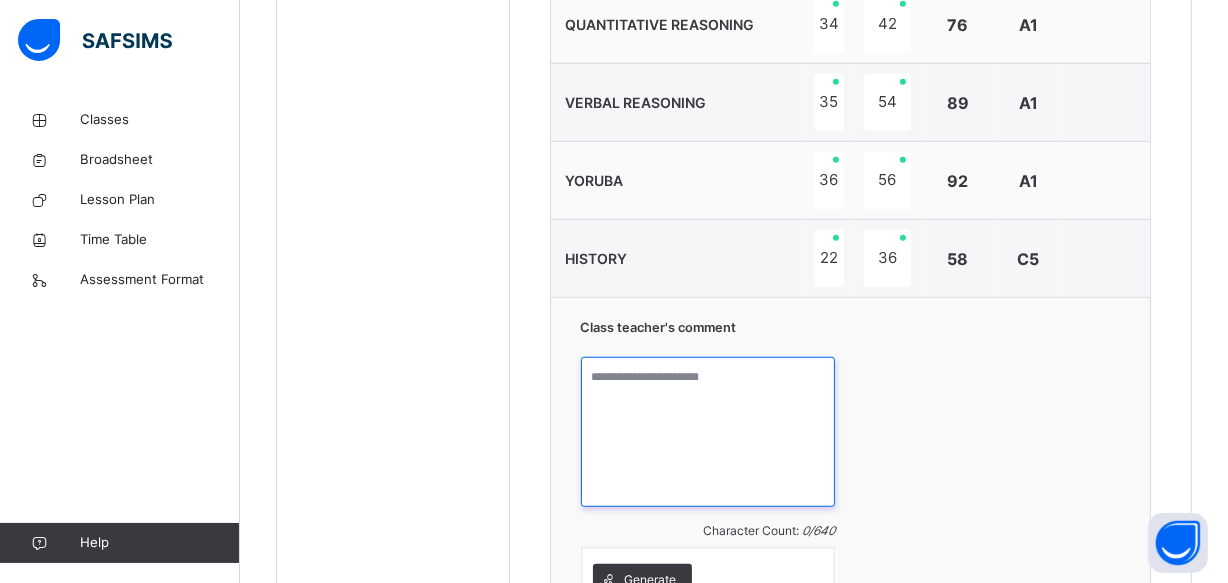 click at bounding box center (708, 432) 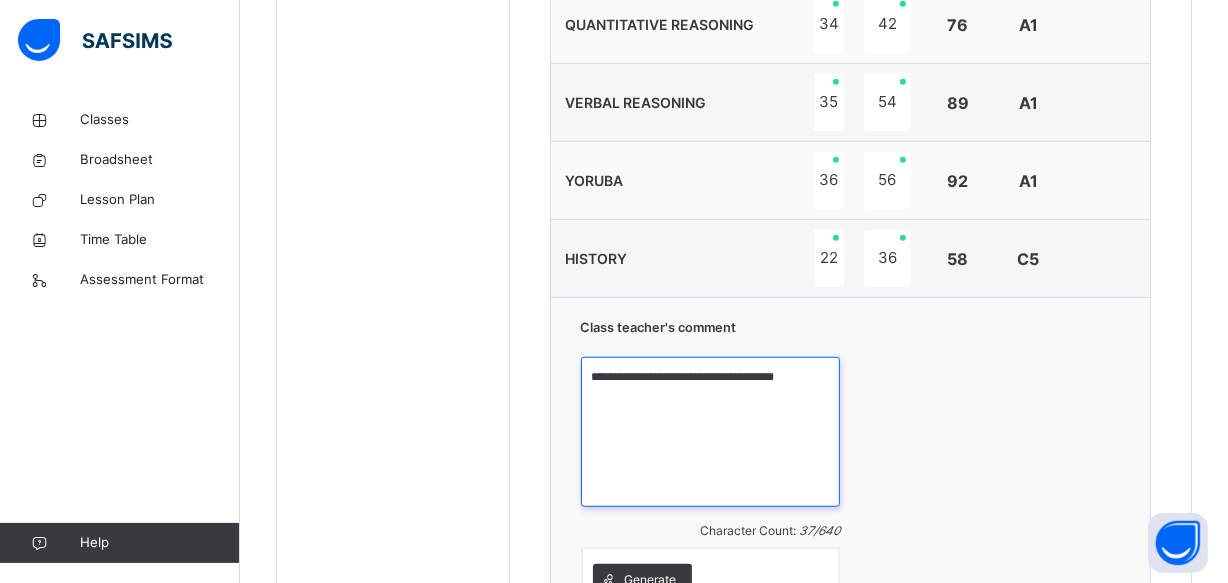 click on "**********" at bounding box center (711, 432) 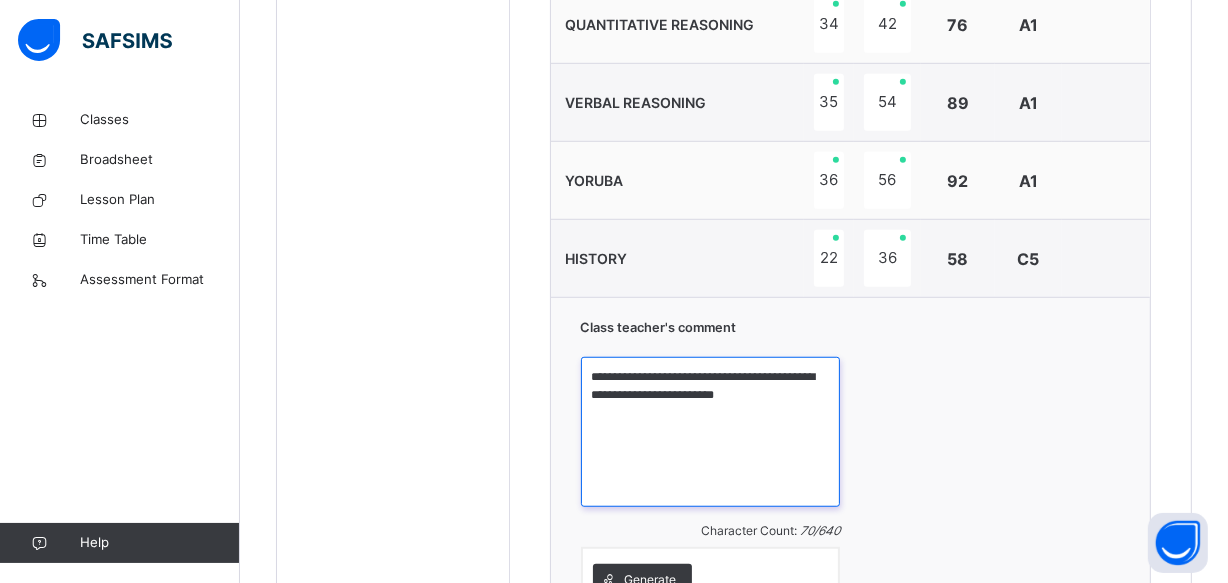click on "**********" at bounding box center [711, 432] 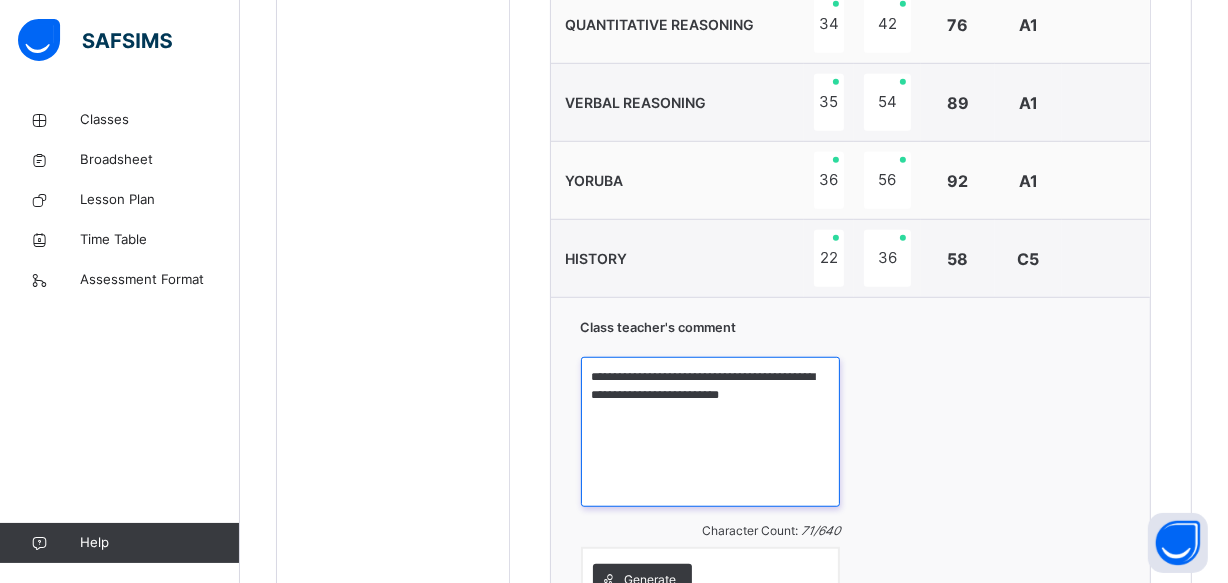 click on "**********" at bounding box center [711, 432] 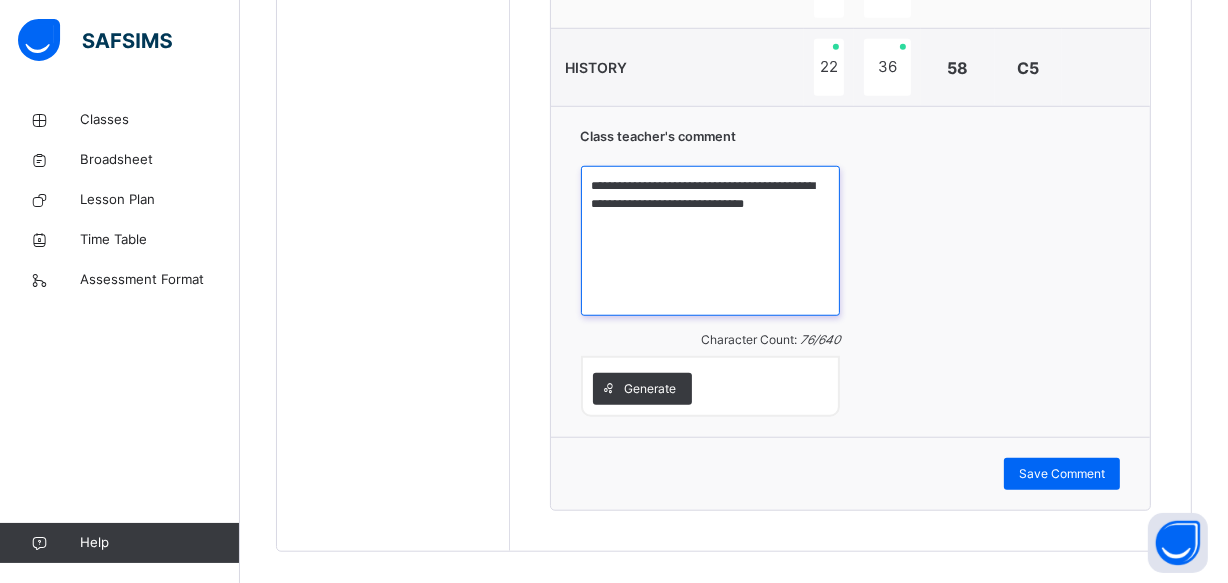 scroll, scrollTop: 1485, scrollLeft: 0, axis: vertical 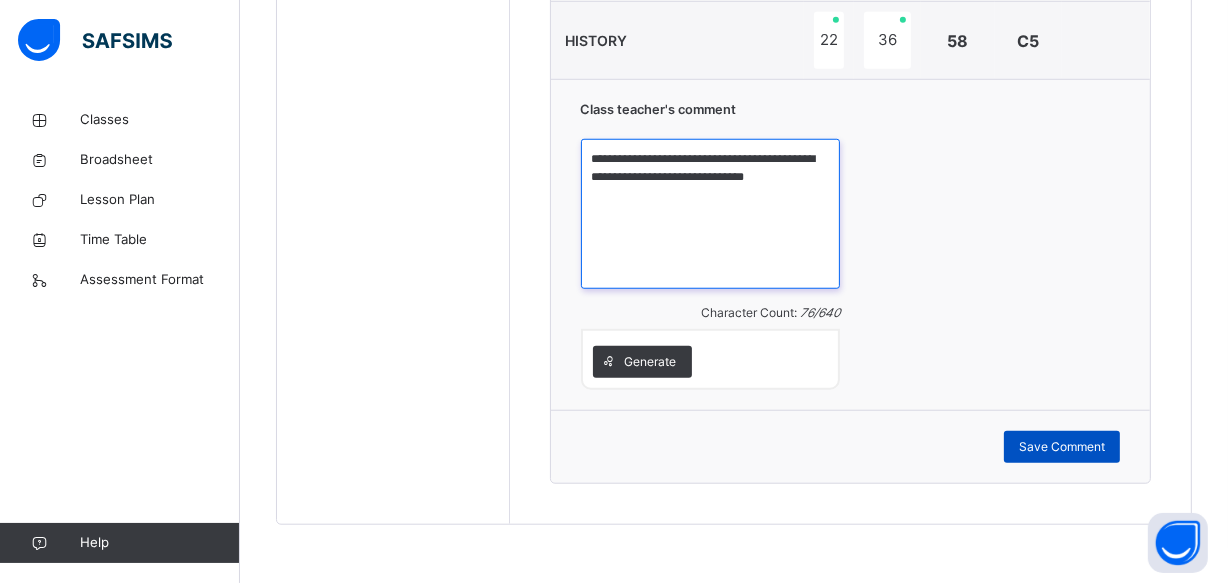 type on "**********" 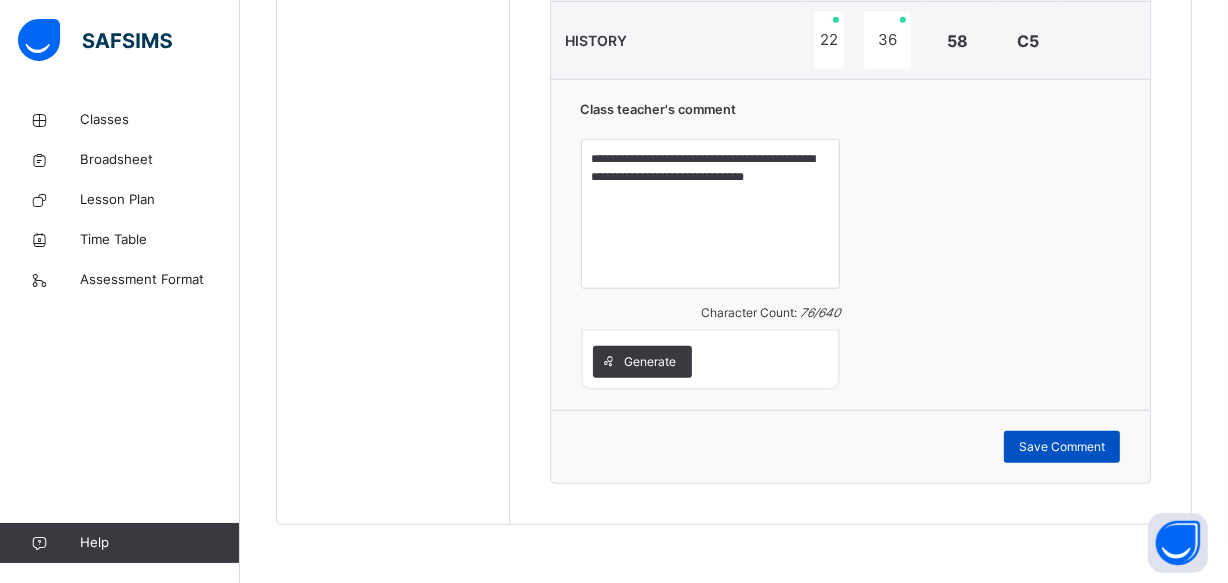 click on "Save Comment" at bounding box center [1062, 447] 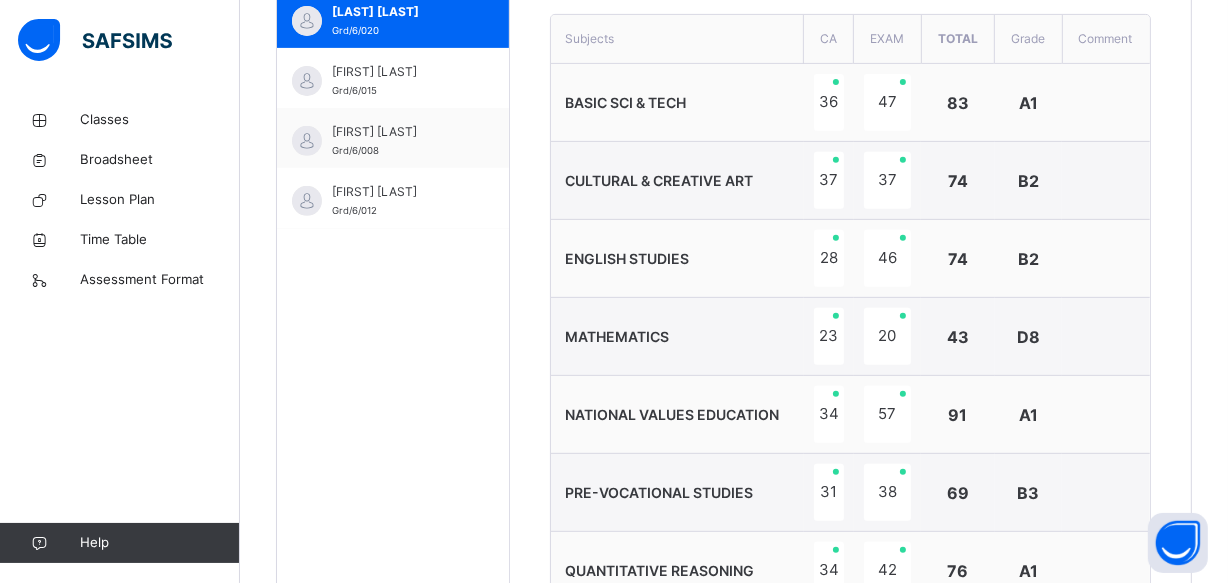 scroll, scrollTop: 685, scrollLeft: 0, axis: vertical 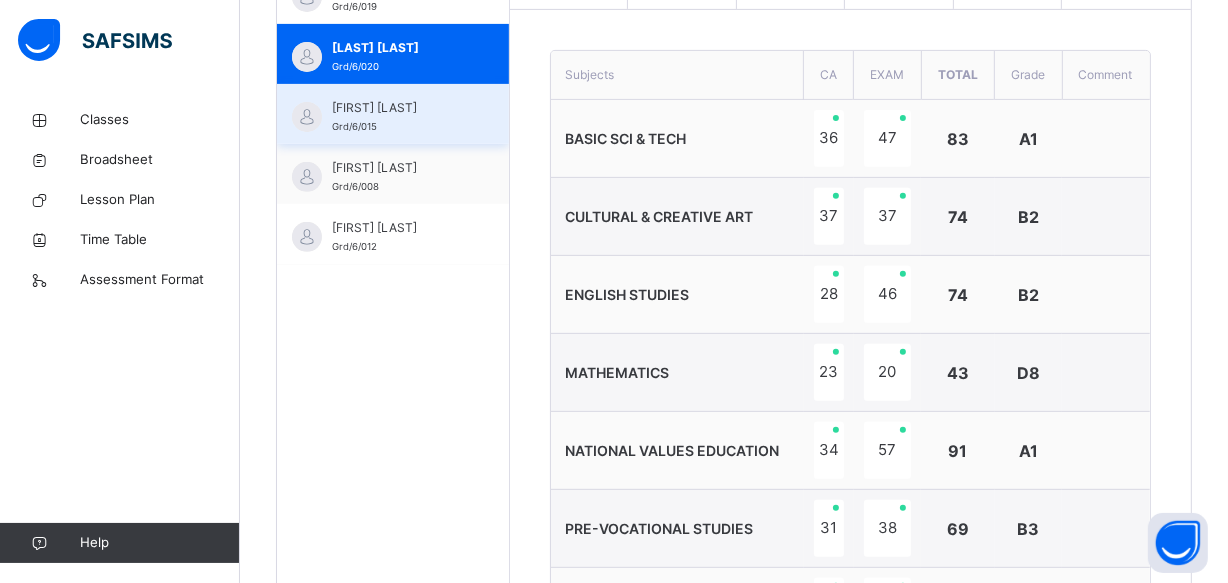 click on "[FIRST] [LAST]" at bounding box center (398, 108) 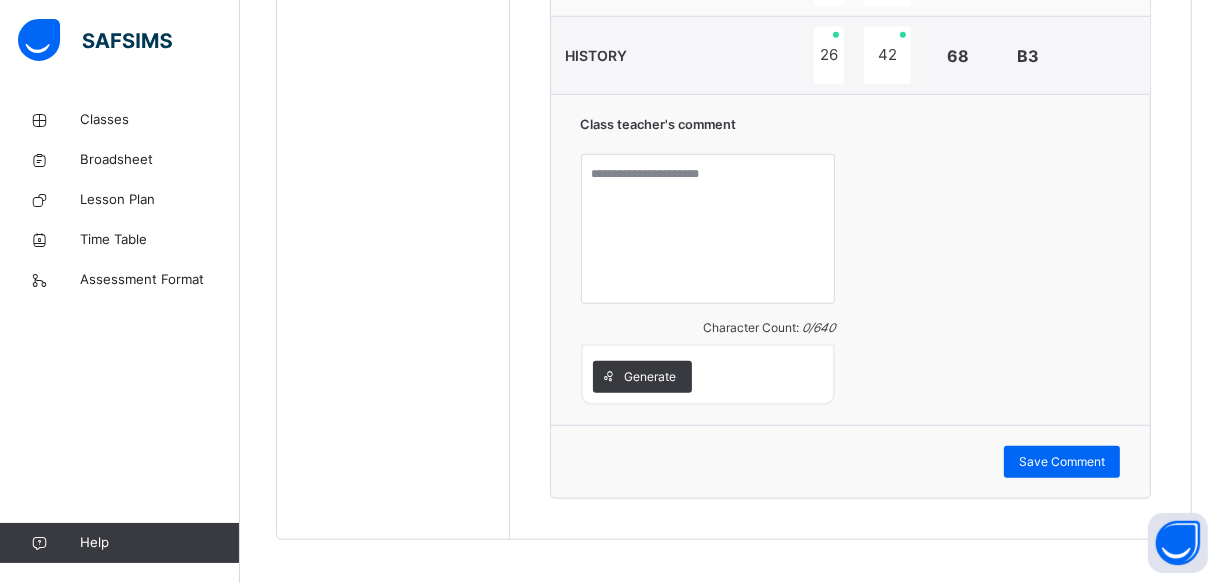 scroll, scrollTop: 1485, scrollLeft: 0, axis: vertical 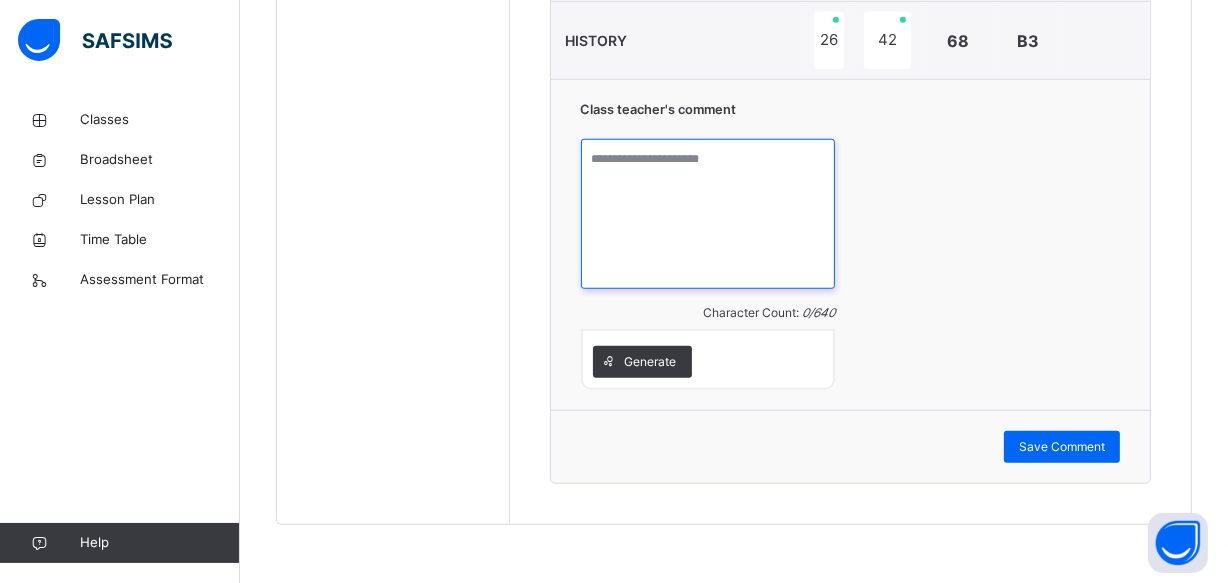 click at bounding box center (708, 214) 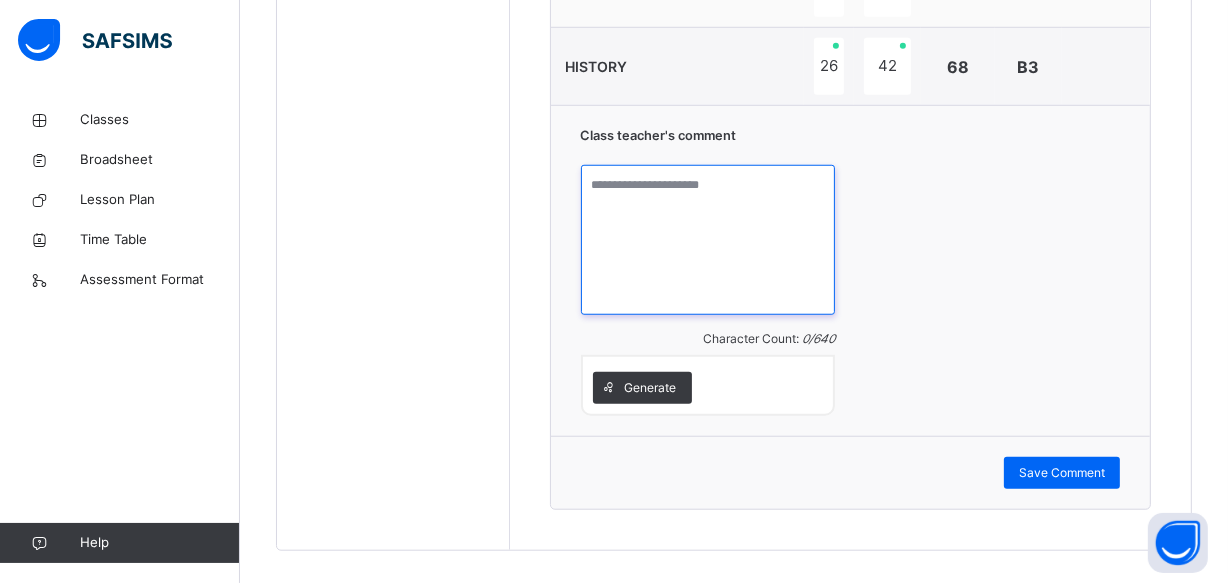 scroll, scrollTop: 1485, scrollLeft: 0, axis: vertical 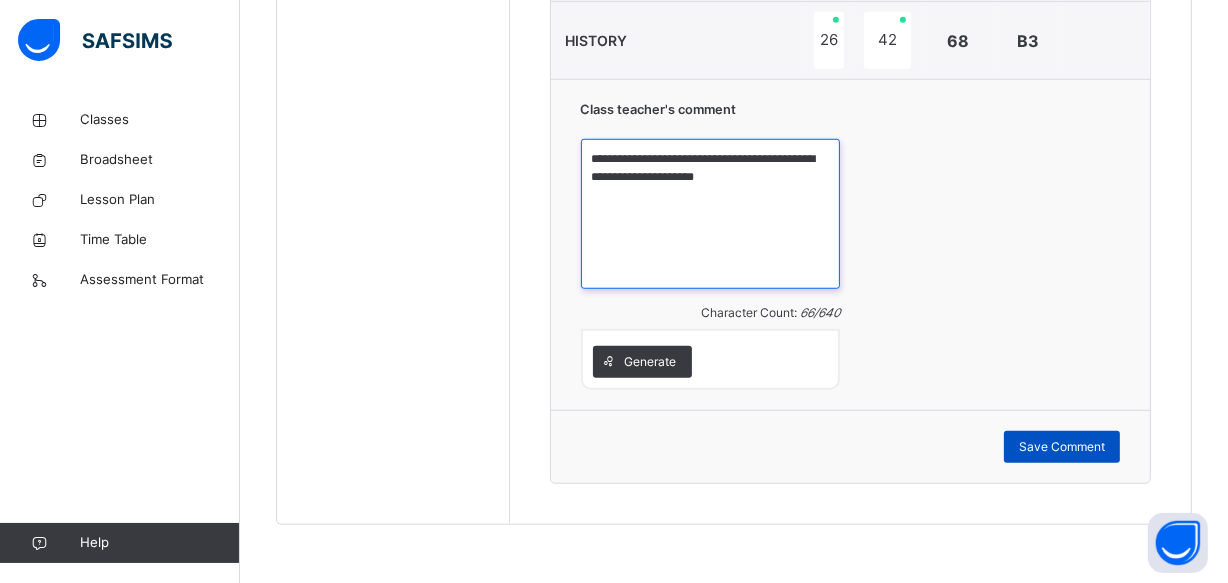 type on "**********" 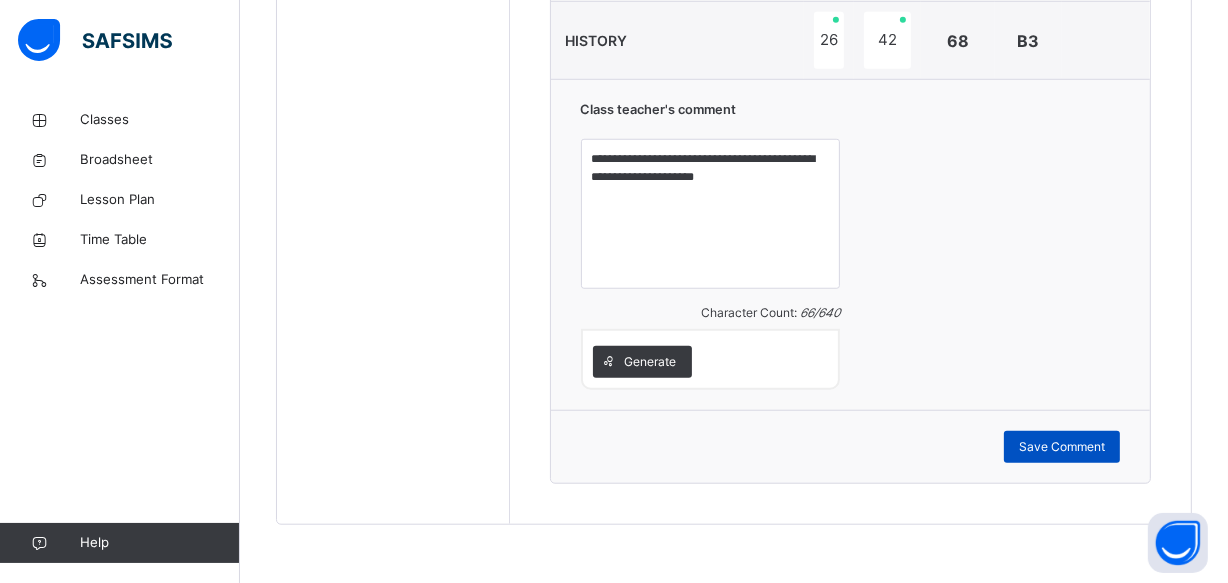 click on "Save Comment" at bounding box center (1062, 447) 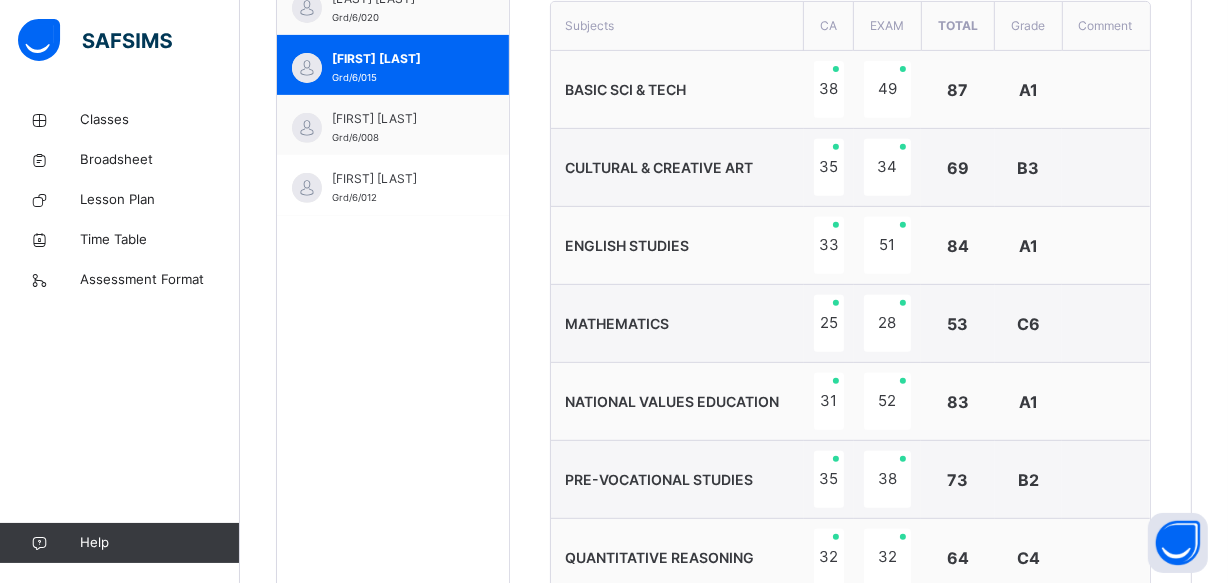 scroll, scrollTop: 721, scrollLeft: 0, axis: vertical 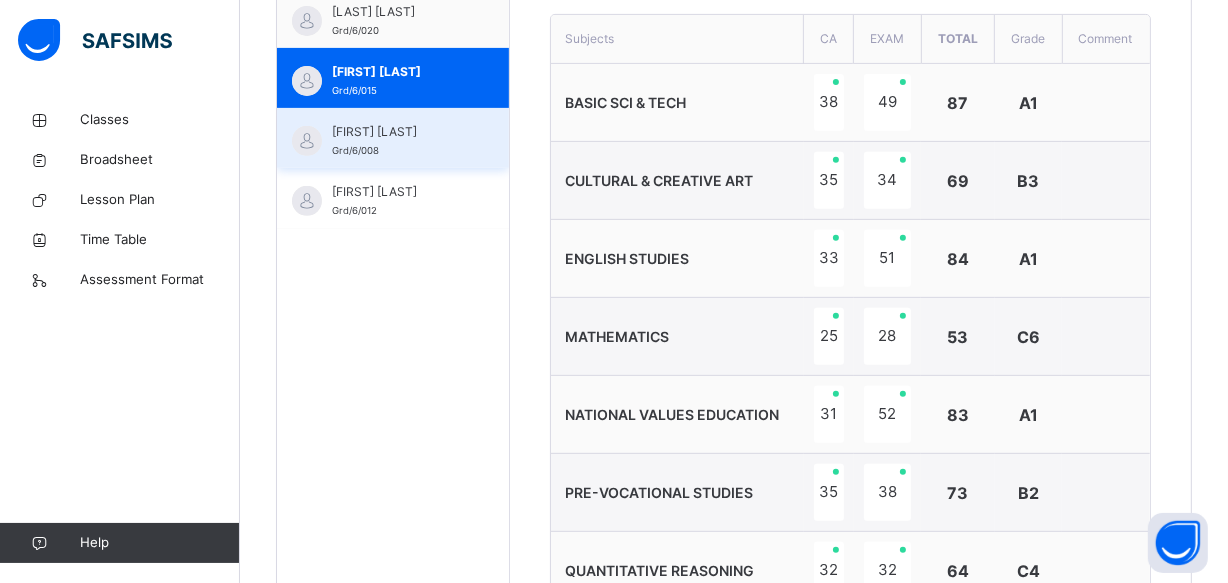 click on "[FIRST]  [LAST]" at bounding box center [398, 132] 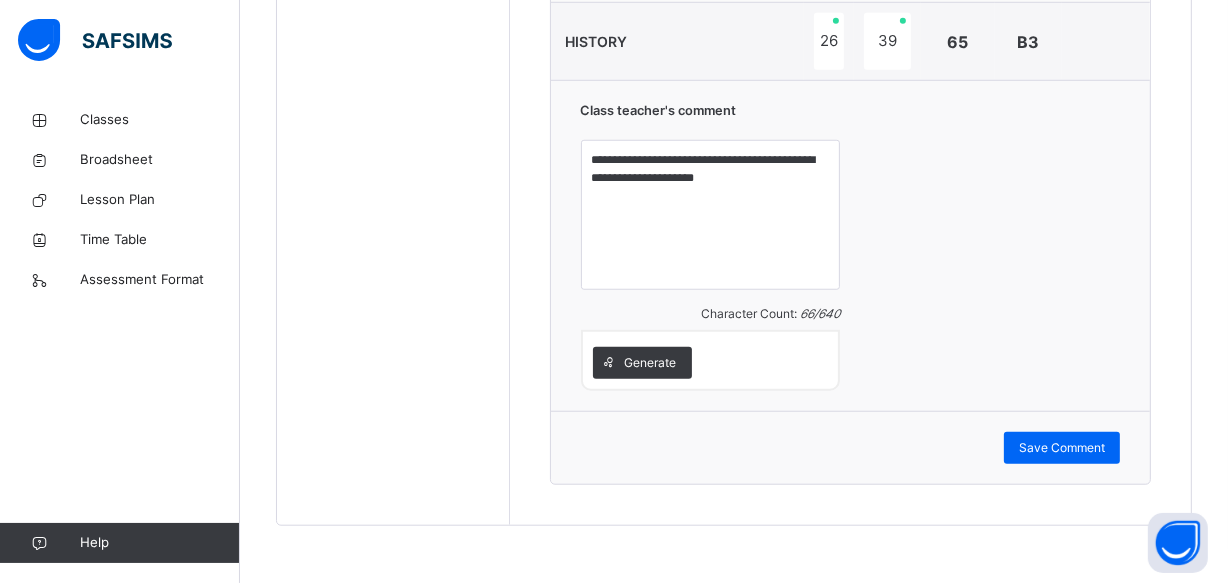 scroll, scrollTop: 1485, scrollLeft: 0, axis: vertical 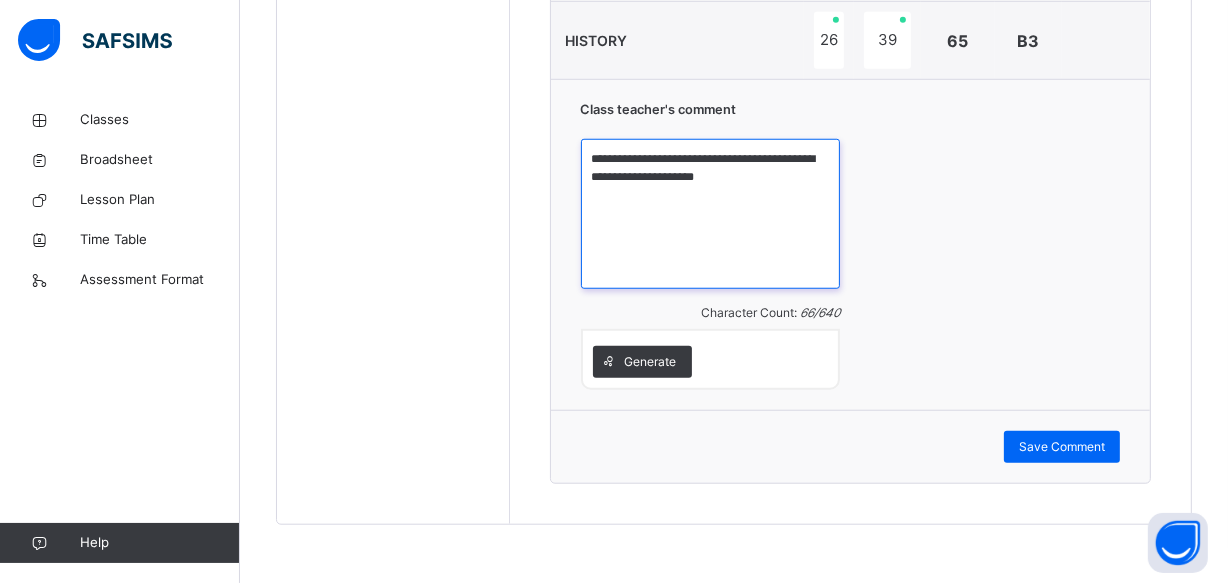 click on "**********" at bounding box center (711, 214) 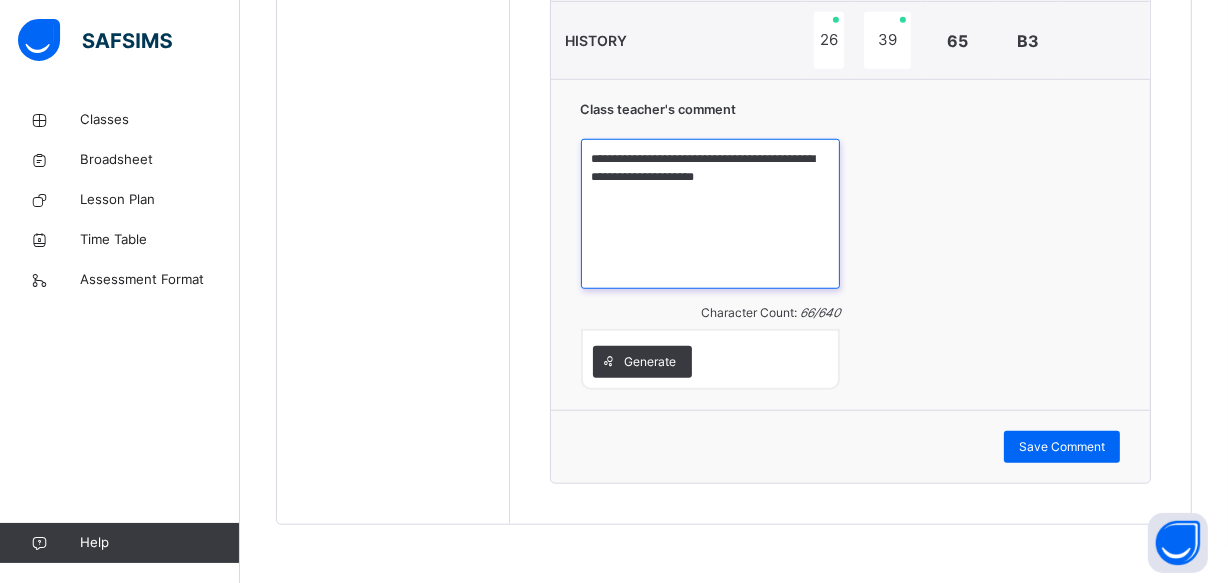 click on "**********" at bounding box center [711, 214] 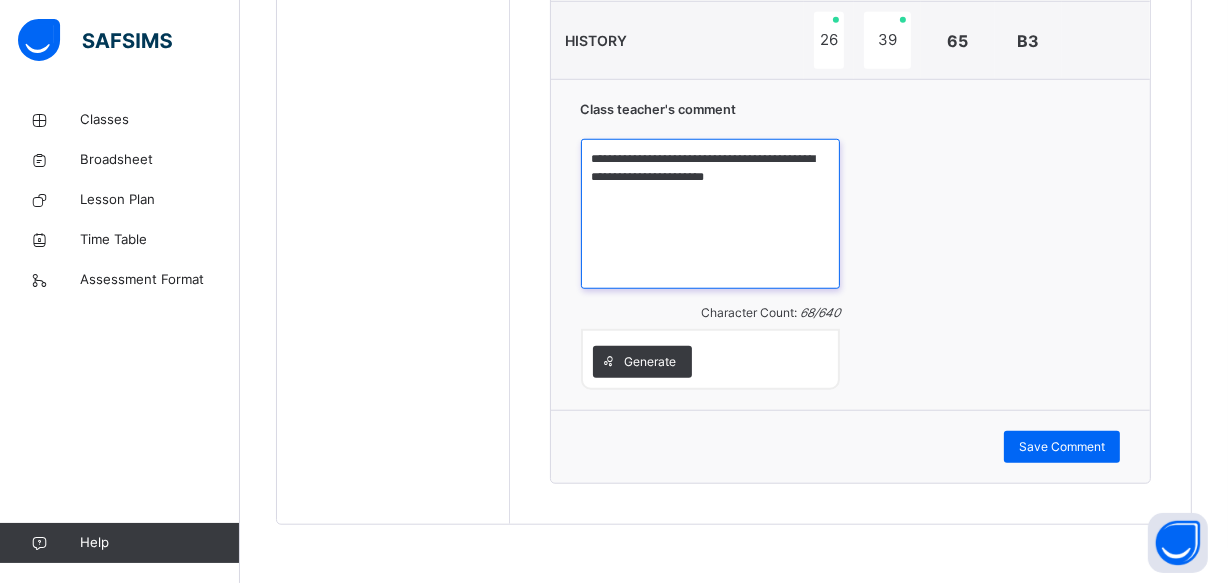 click on "**********" at bounding box center (711, 214) 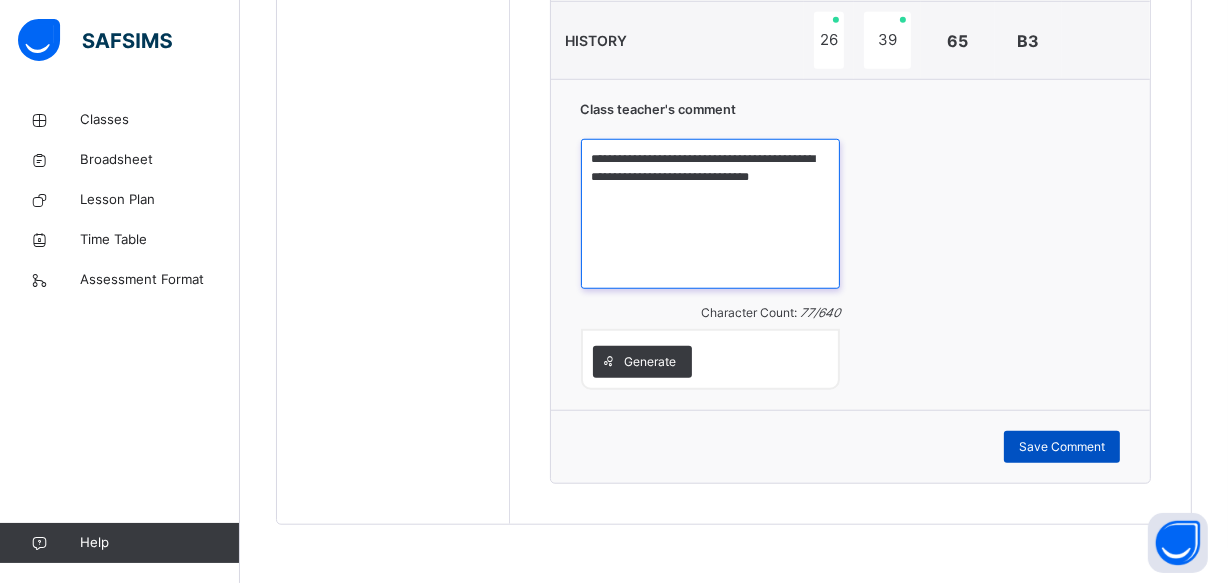 type on "**********" 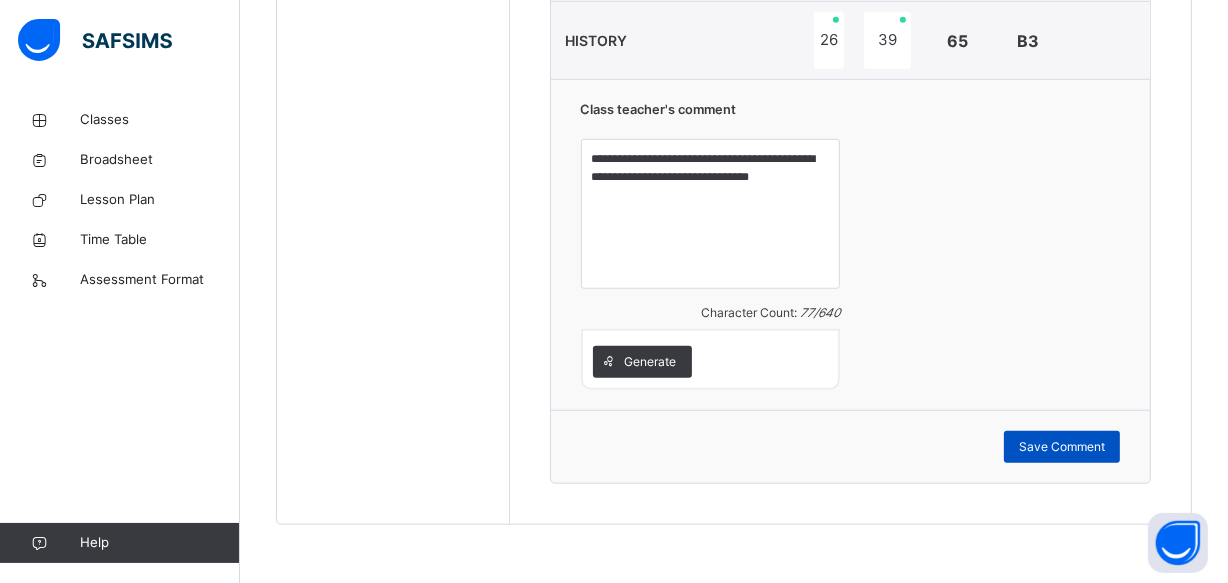 click on "Save Comment" at bounding box center (1062, 447) 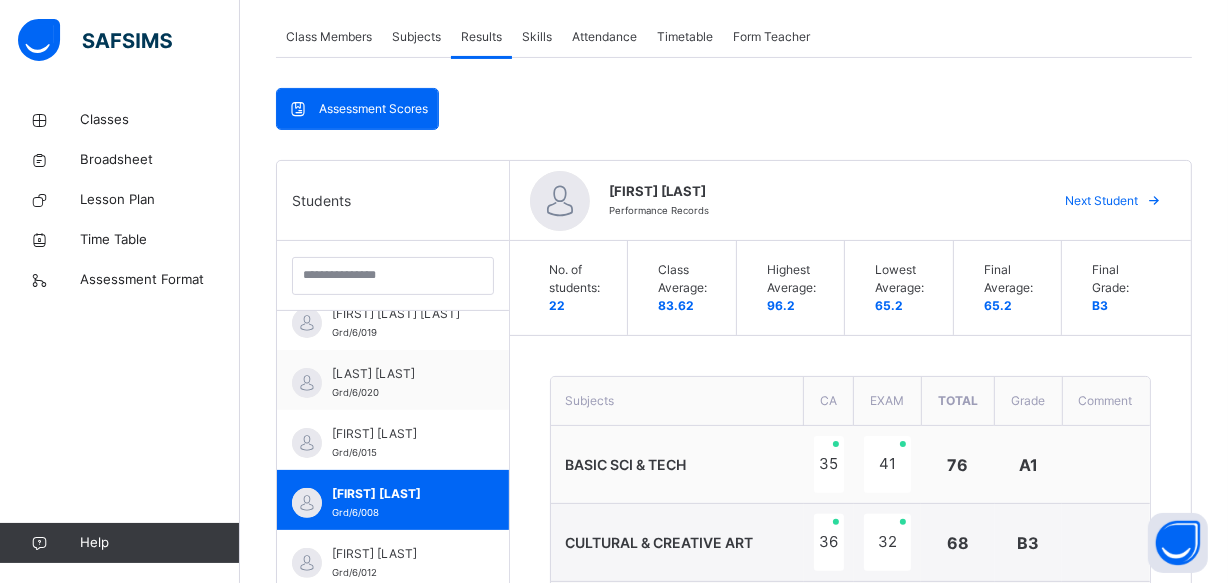 scroll, scrollTop: 358, scrollLeft: 0, axis: vertical 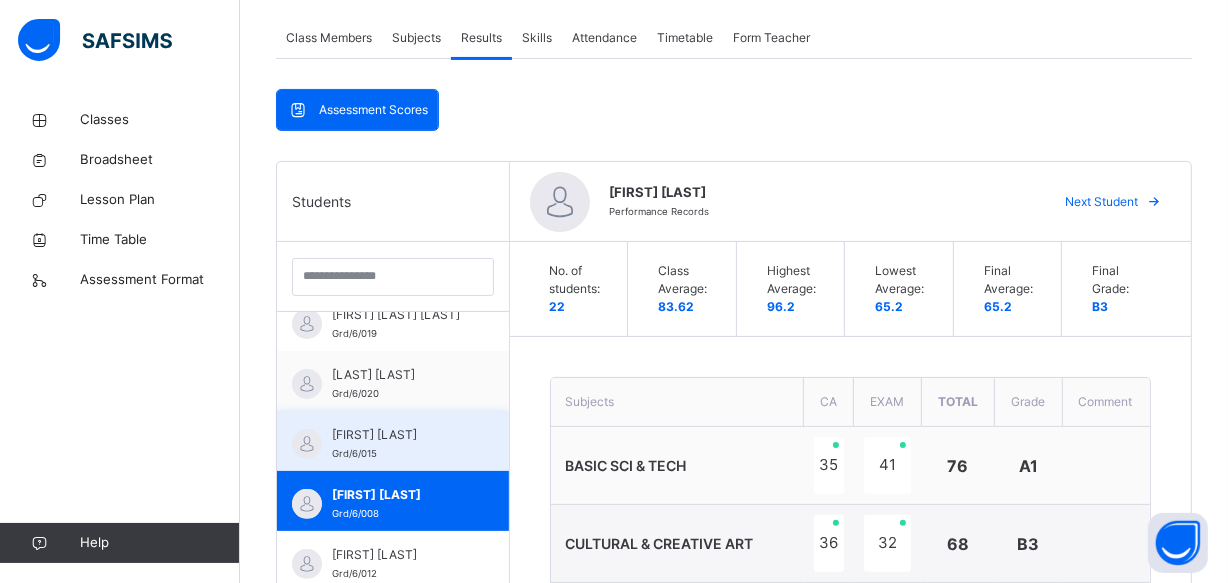 click on "[FIRST] [LAST]" at bounding box center (398, 435) 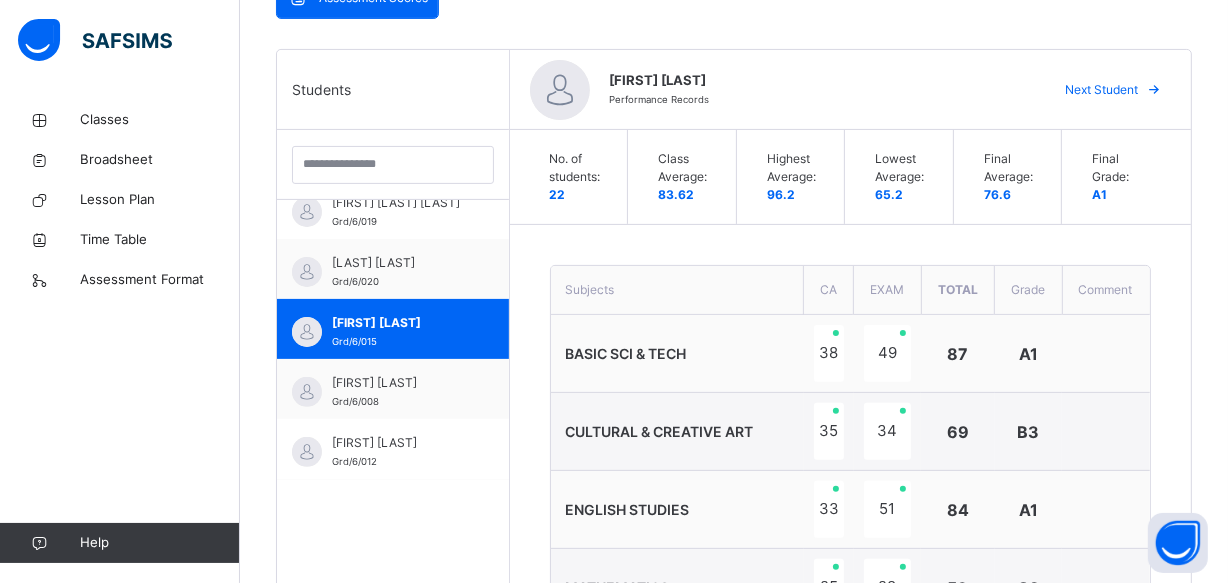 scroll, scrollTop: 467, scrollLeft: 0, axis: vertical 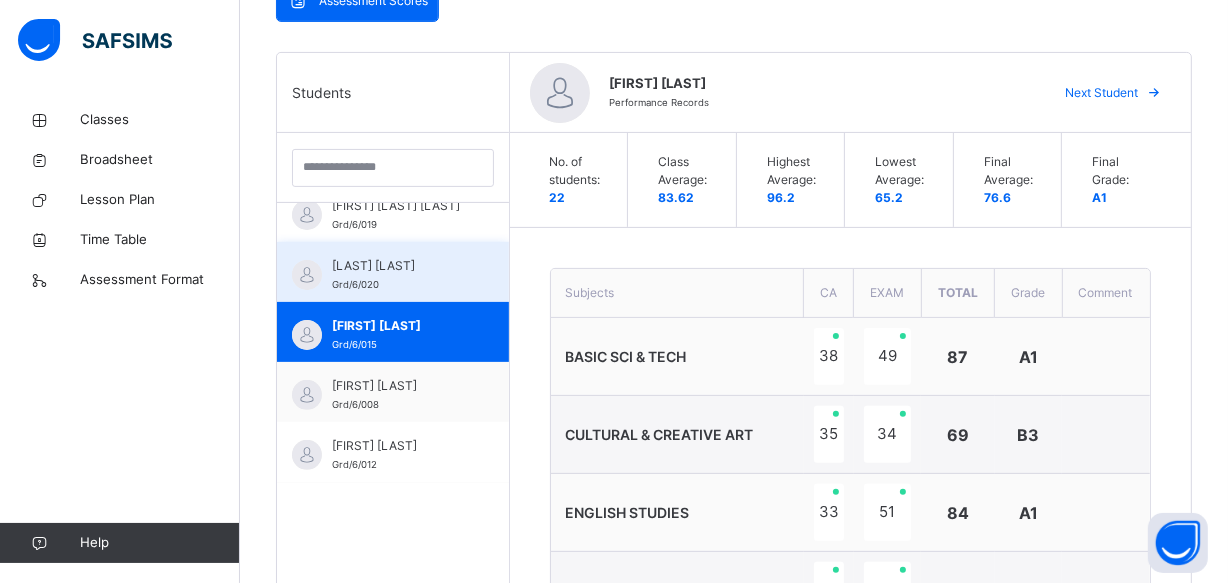 click on "[LAST] [LAST]" at bounding box center (398, 266) 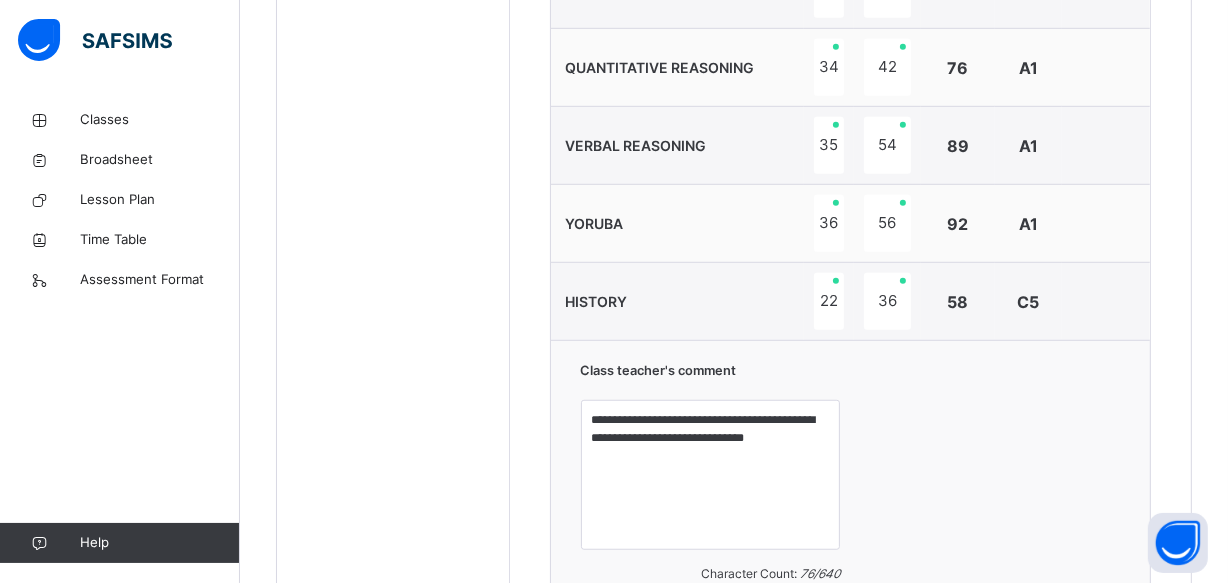 scroll, scrollTop: 1230, scrollLeft: 0, axis: vertical 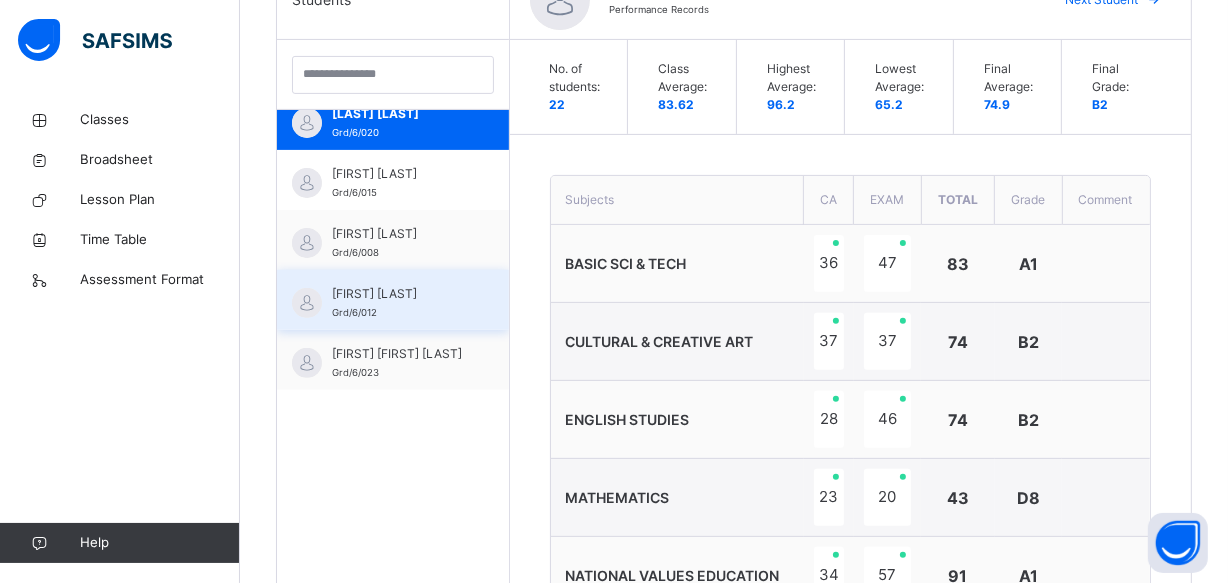 click on "[FIRST]-[LAST]  David Grd/6/012" at bounding box center (393, 300) 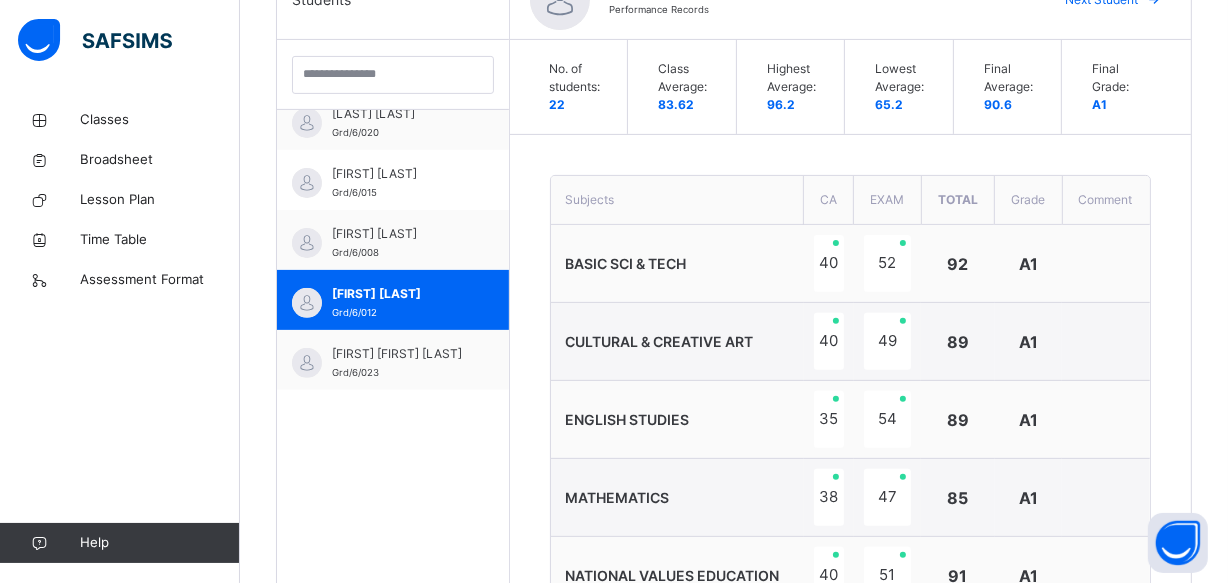 scroll, scrollTop: 1049, scrollLeft: 0, axis: vertical 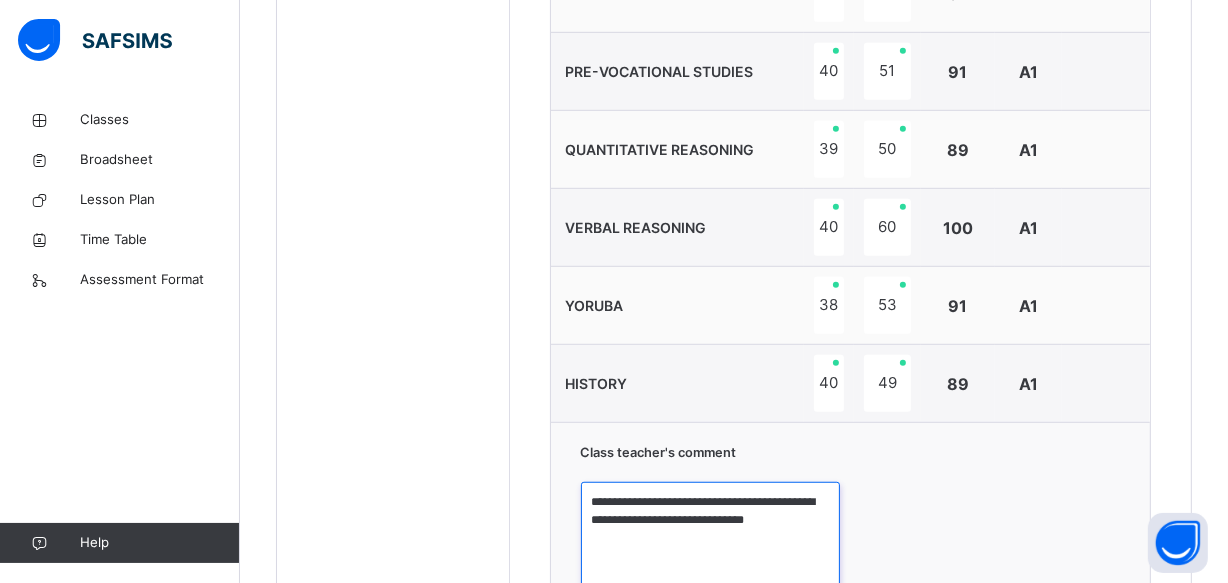 click on "**********" at bounding box center [711, 557] 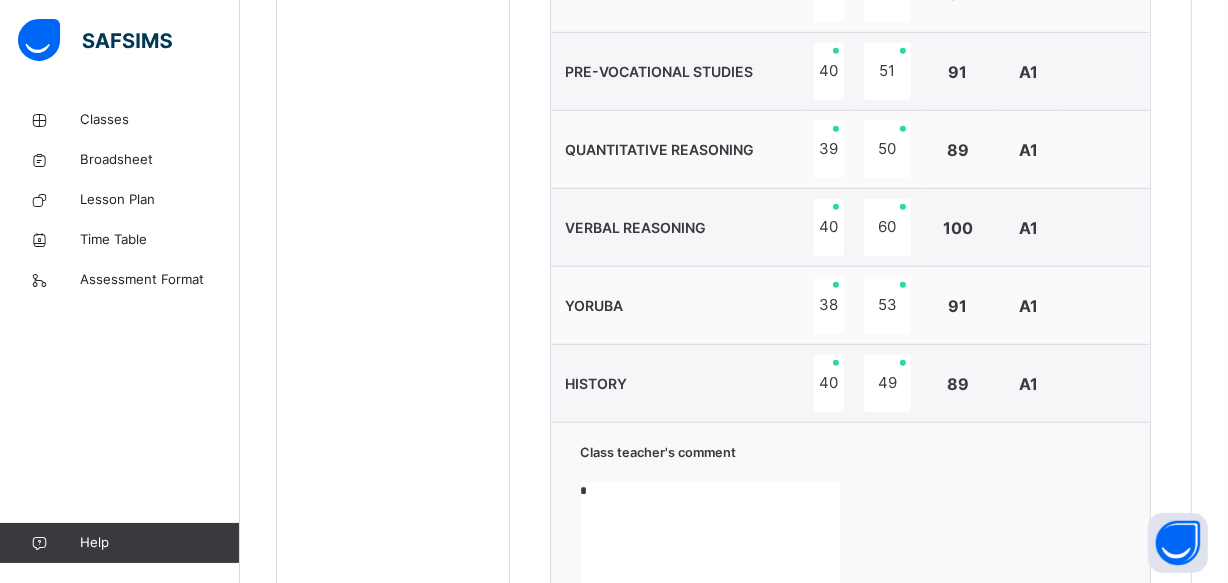 click on "*" at bounding box center [711, 557] 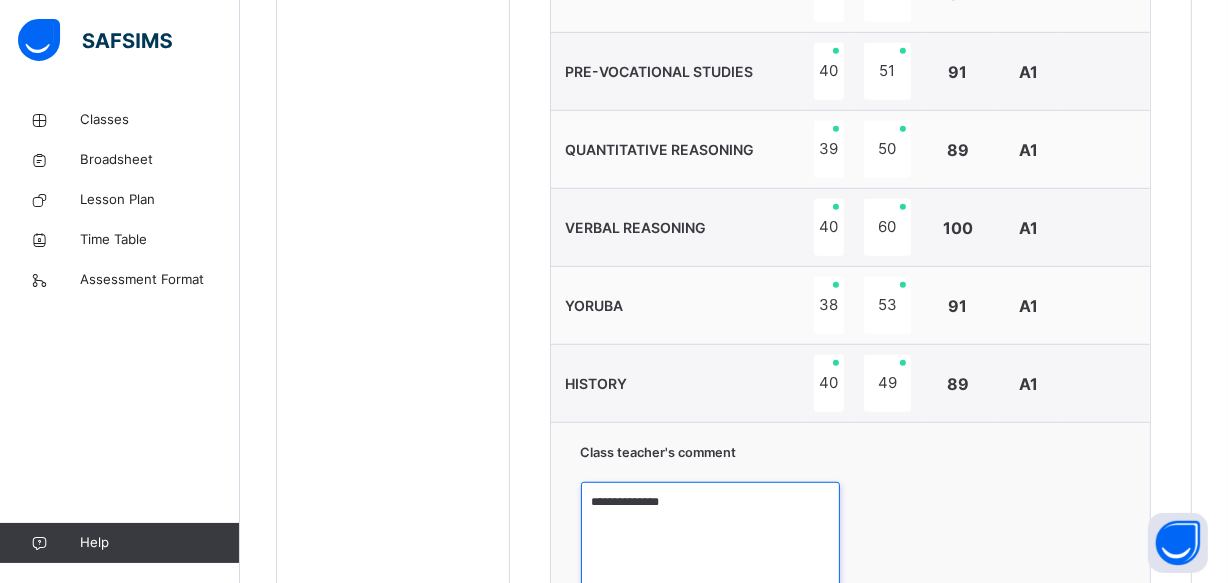 click on "**********" at bounding box center [711, 557] 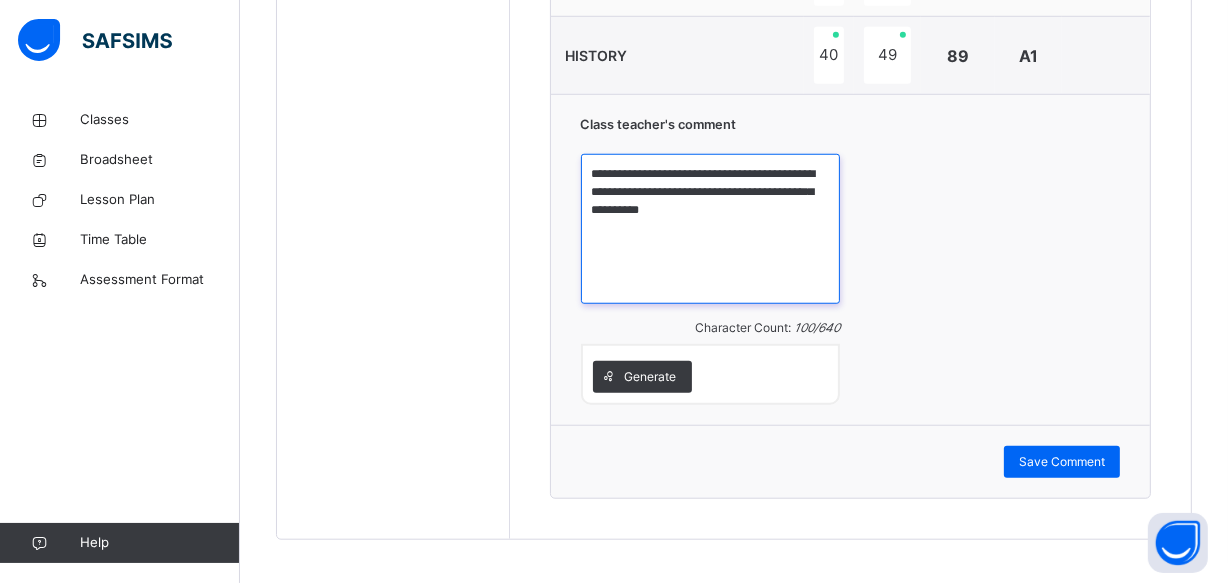 scroll, scrollTop: 1485, scrollLeft: 0, axis: vertical 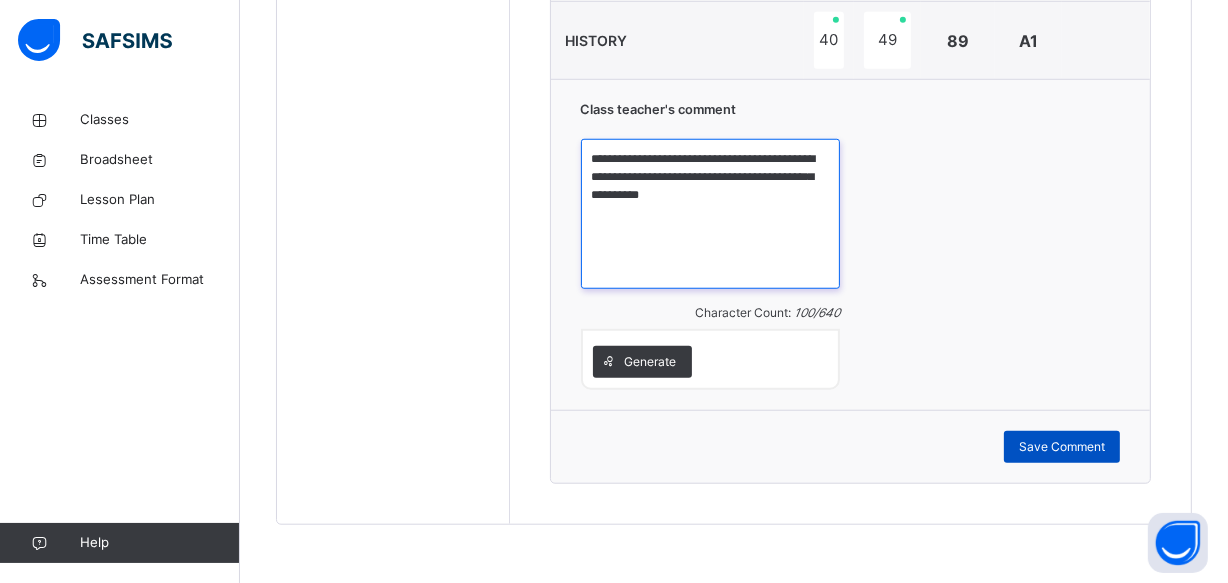 type on "**********" 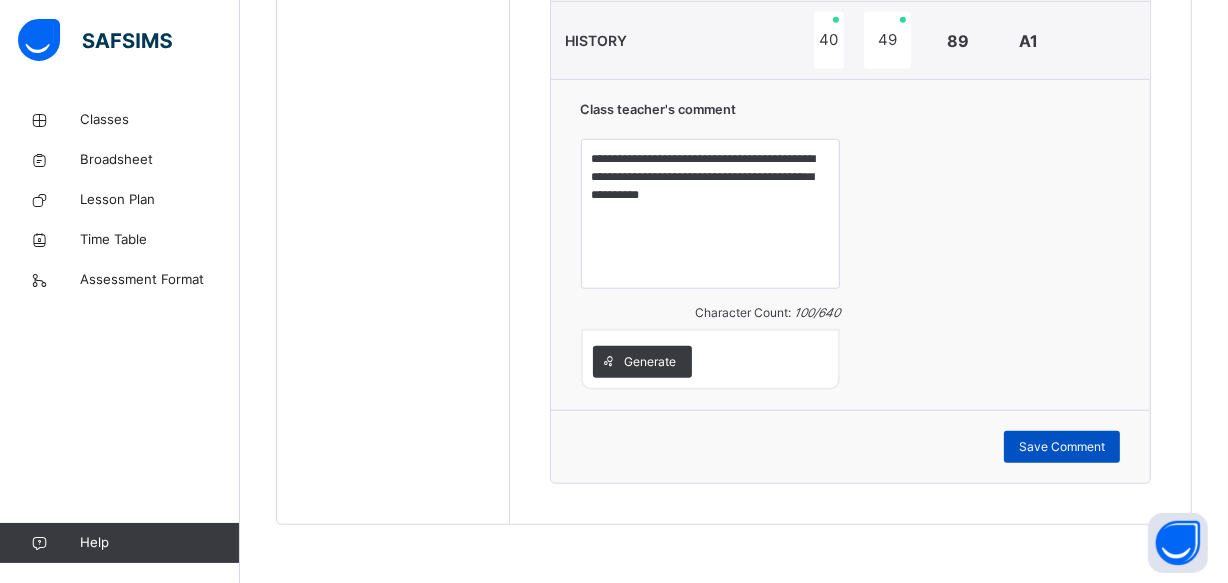 click on "Save Comment" at bounding box center [1062, 447] 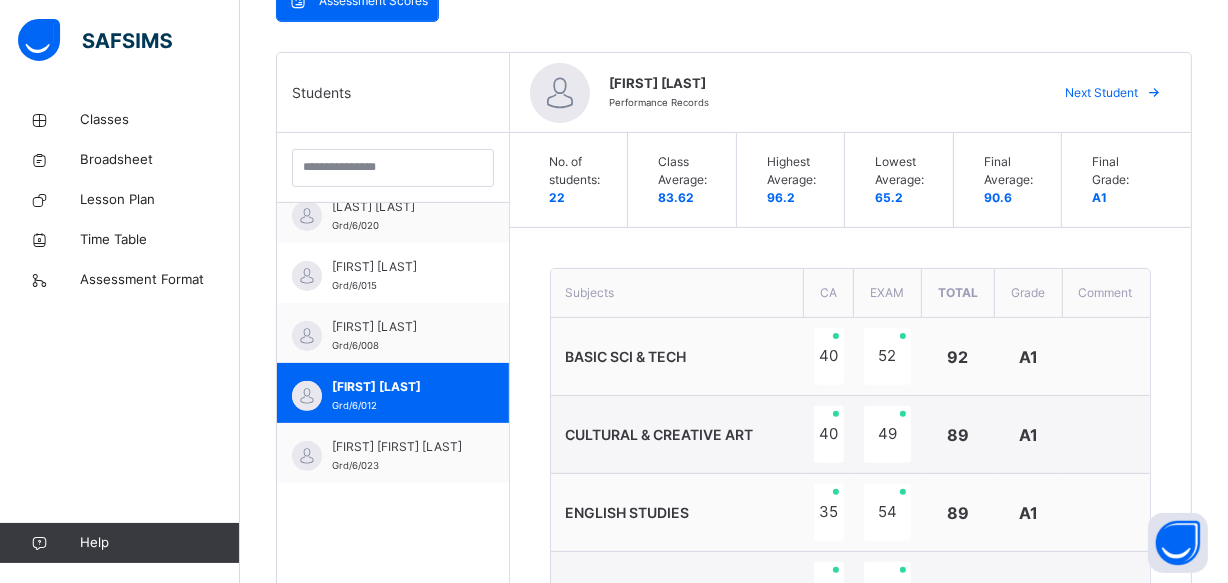 scroll, scrollTop: 430, scrollLeft: 0, axis: vertical 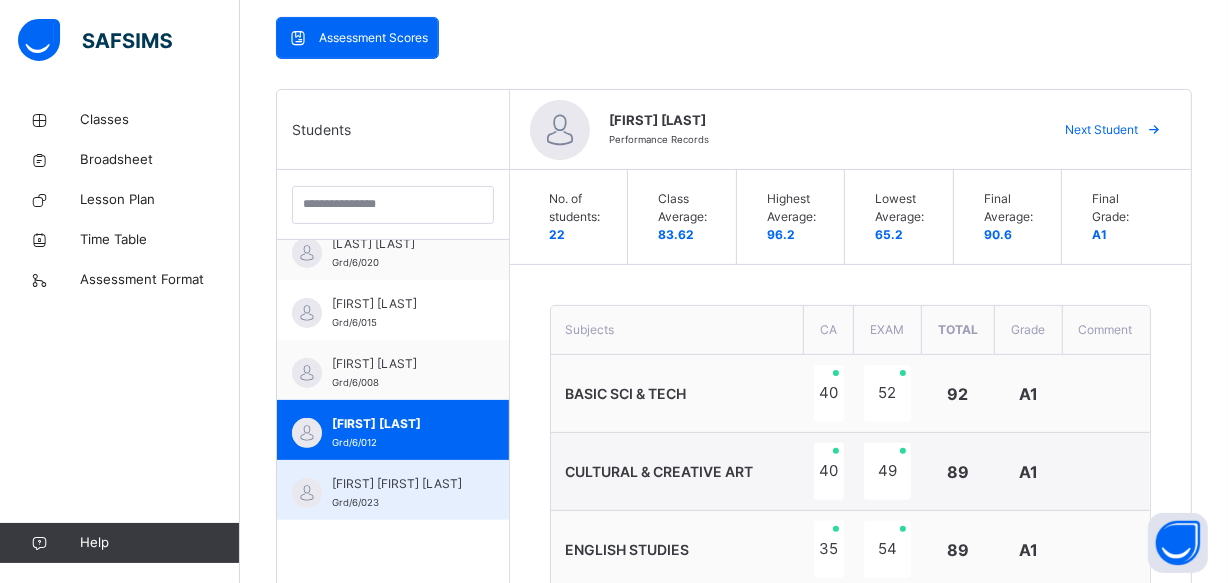 click on "[FIRST] [FIRST] [LAST]" at bounding box center [398, 484] 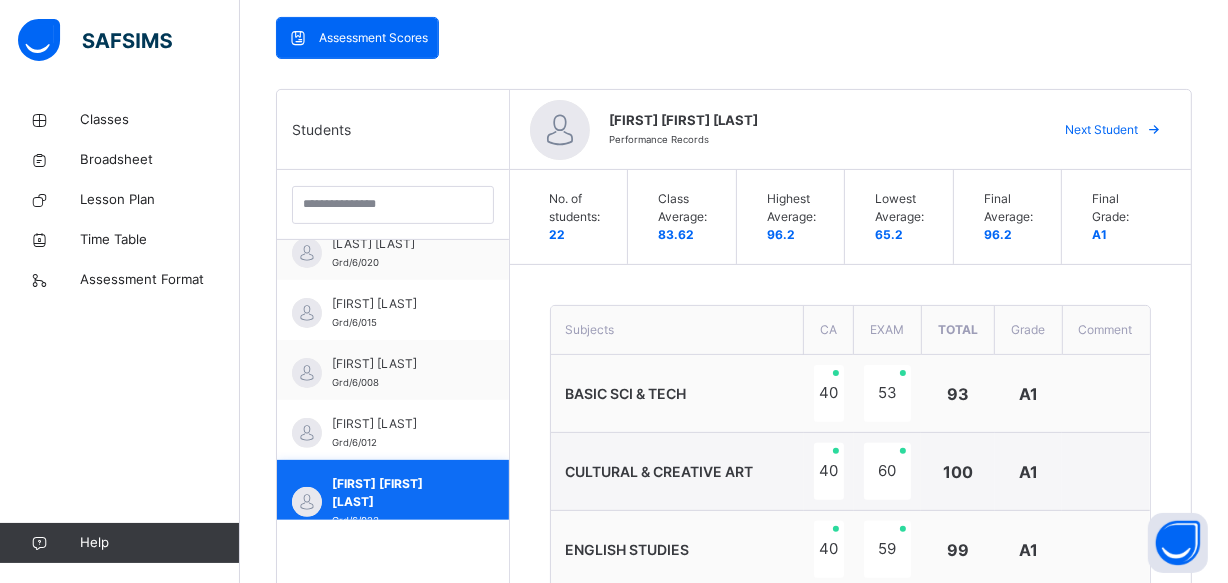 scroll, scrollTop: 1049, scrollLeft: 0, axis: vertical 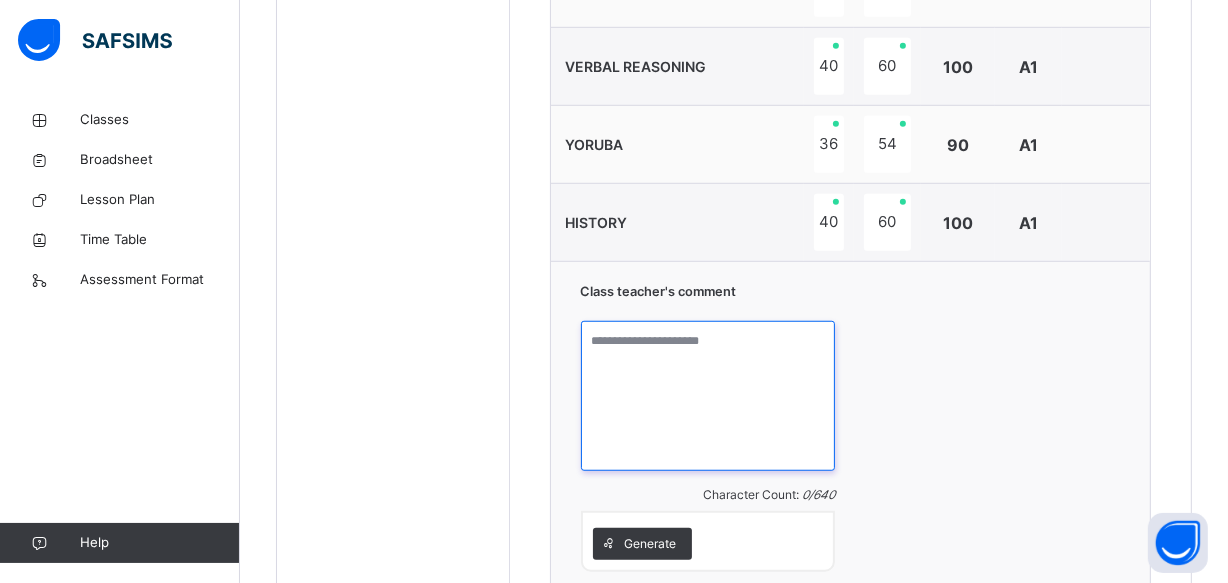 click at bounding box center [708, 396] 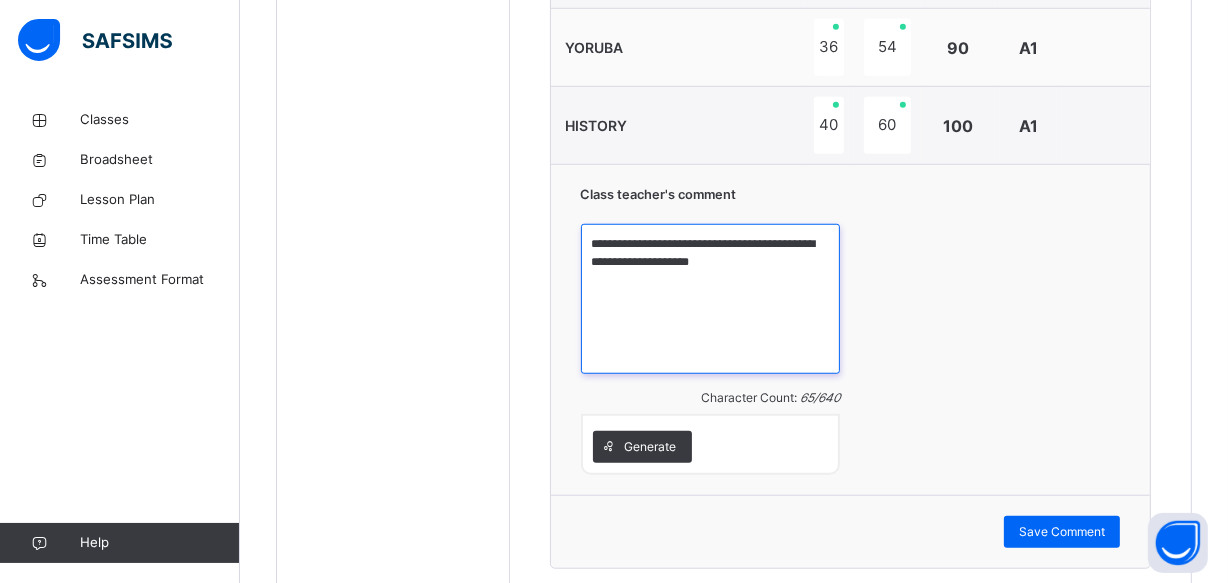 scroll, scrollTop: 1412, scrollLeft: 0, axis: vertical 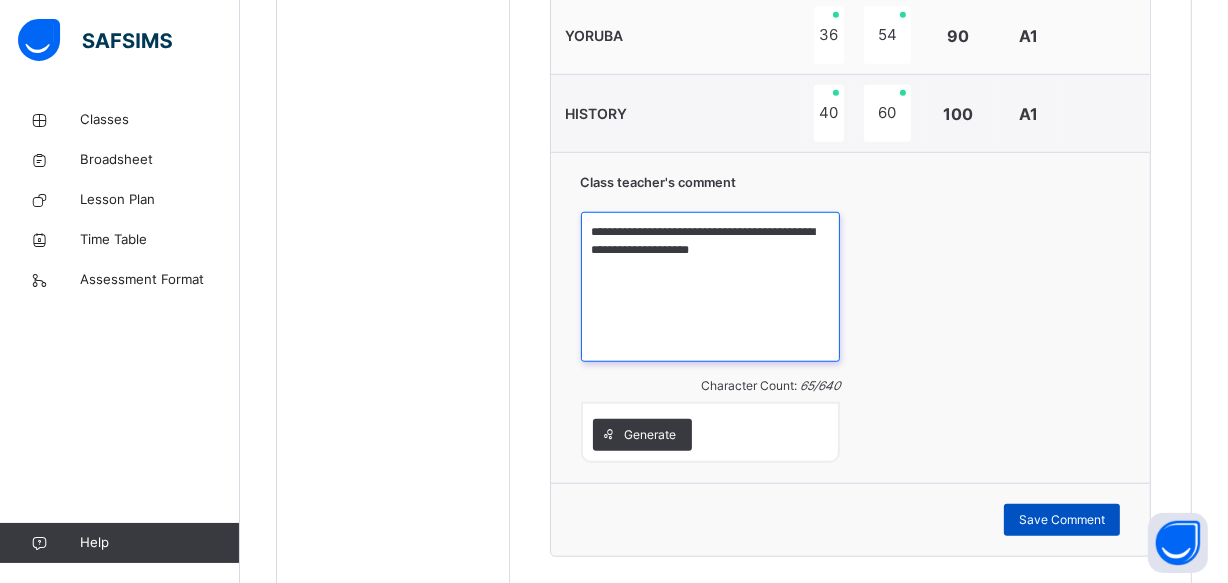 type on "**********" 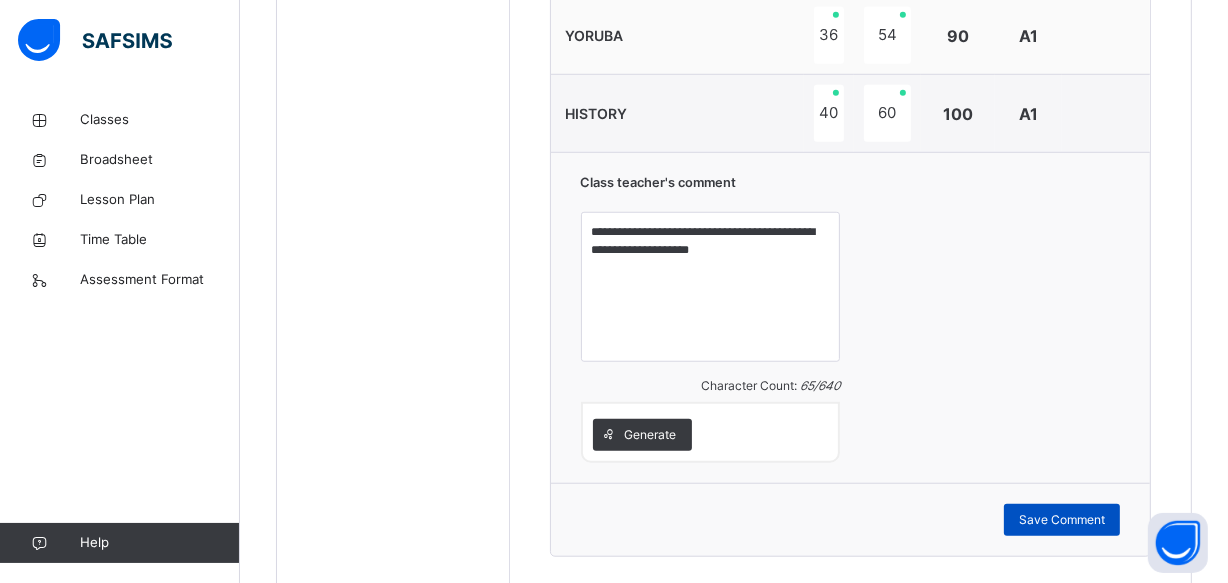click on "Save Comment" at bounding box center [1062, 520] 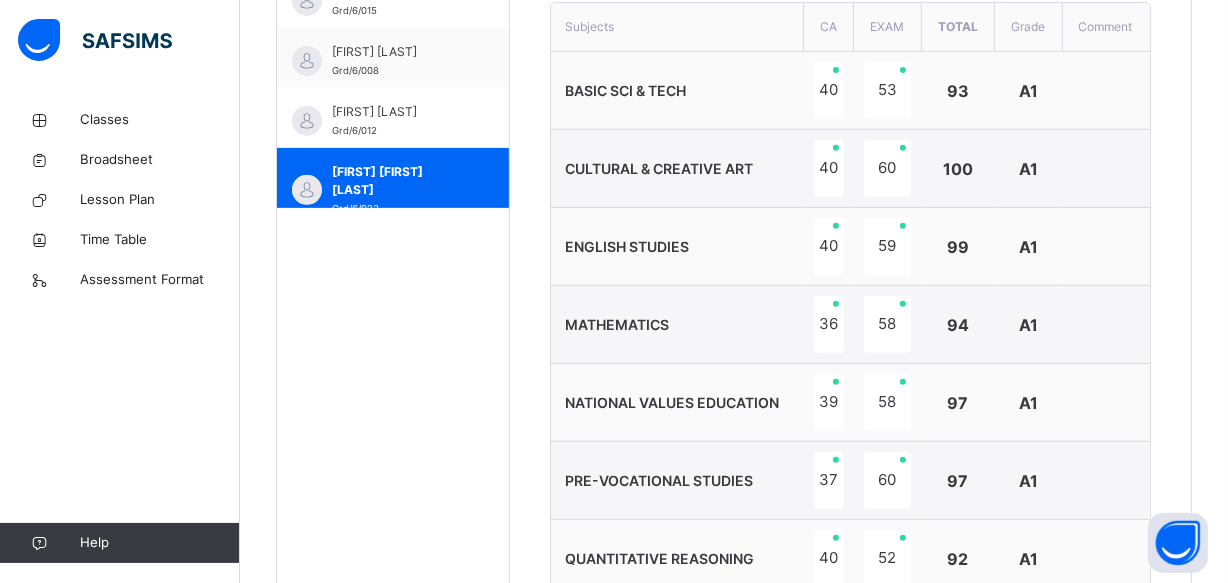 scroll, scrollTop: 721, scrollLeft: 0, axis: vertical 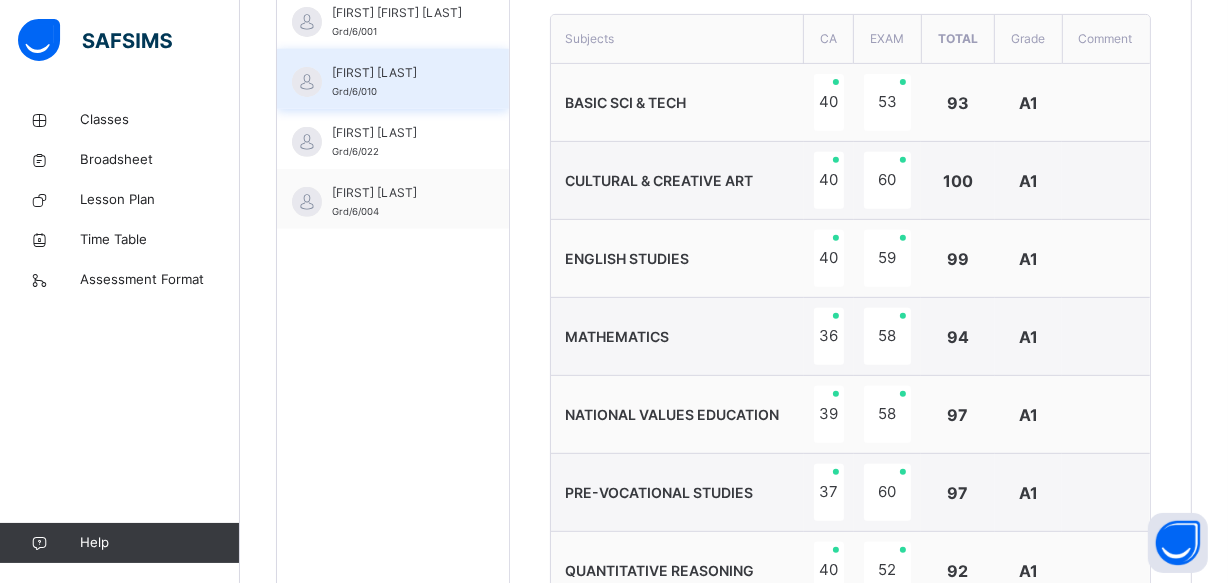 click on "[FIRST] [LAST]" at bounding box center [398, 73] 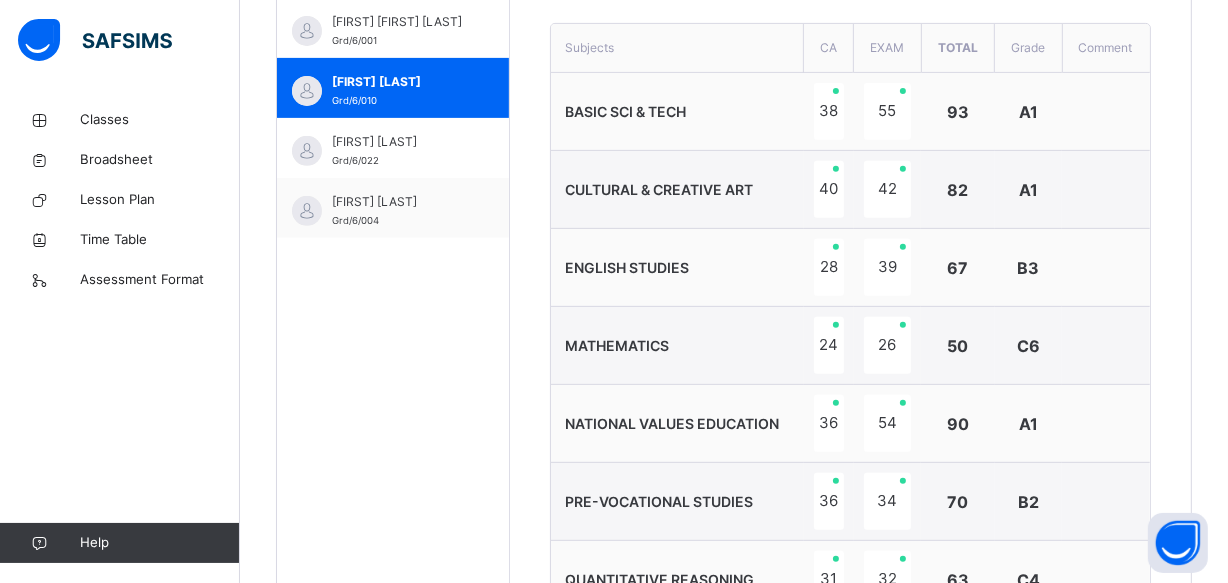 scroll, scrollTop: 685, scrollLeft: 0, axis: vertical 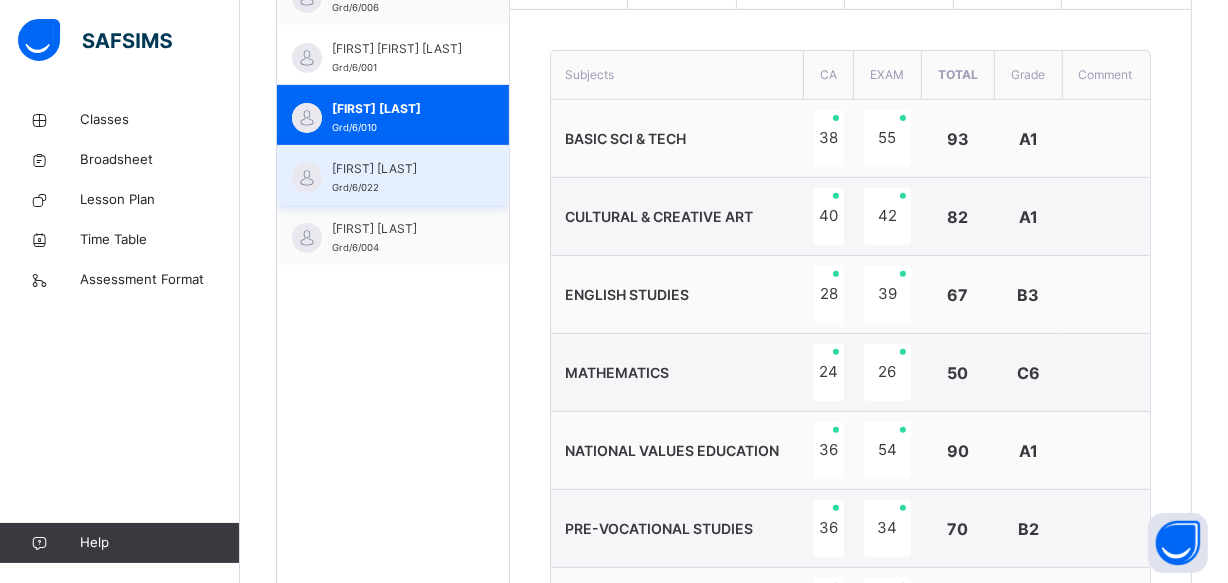 click on "[FIRST] [LAST]" at bounding box center (398, 169) 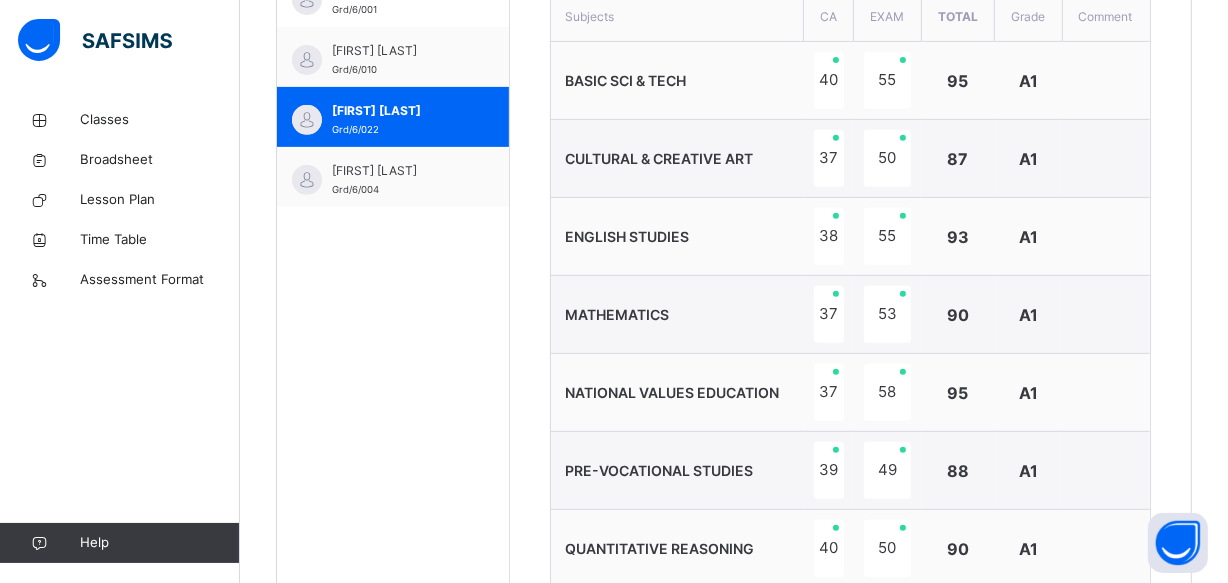 scroll, scrollTop: 721, scrollLeft: 0, axis: vertical 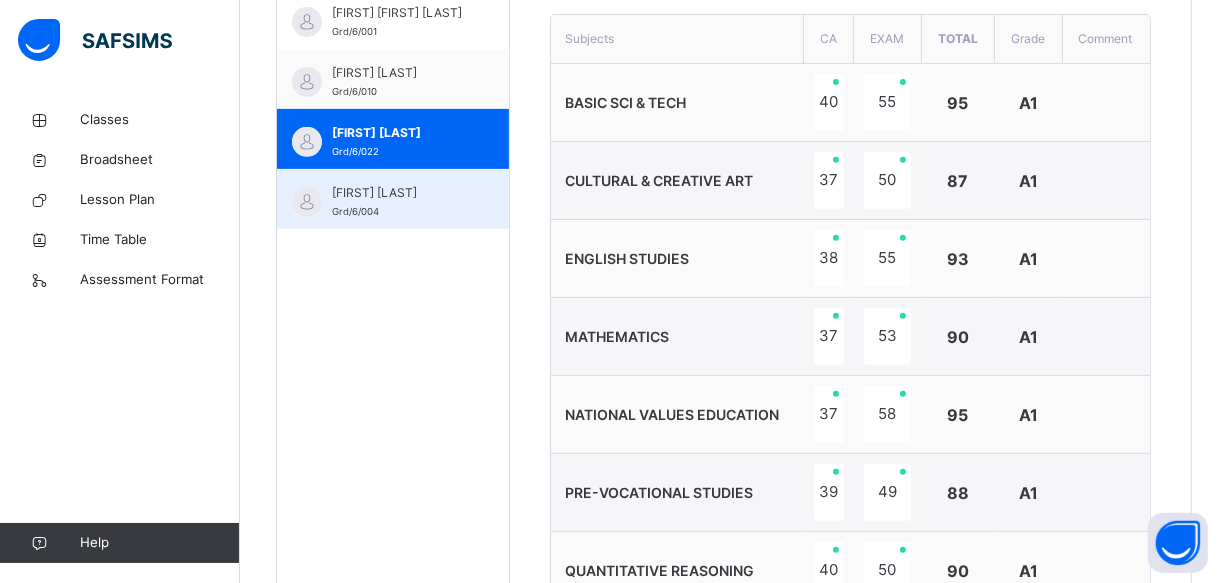 click on "[FIRST] [LAST]" at bounding box center [398, 193] 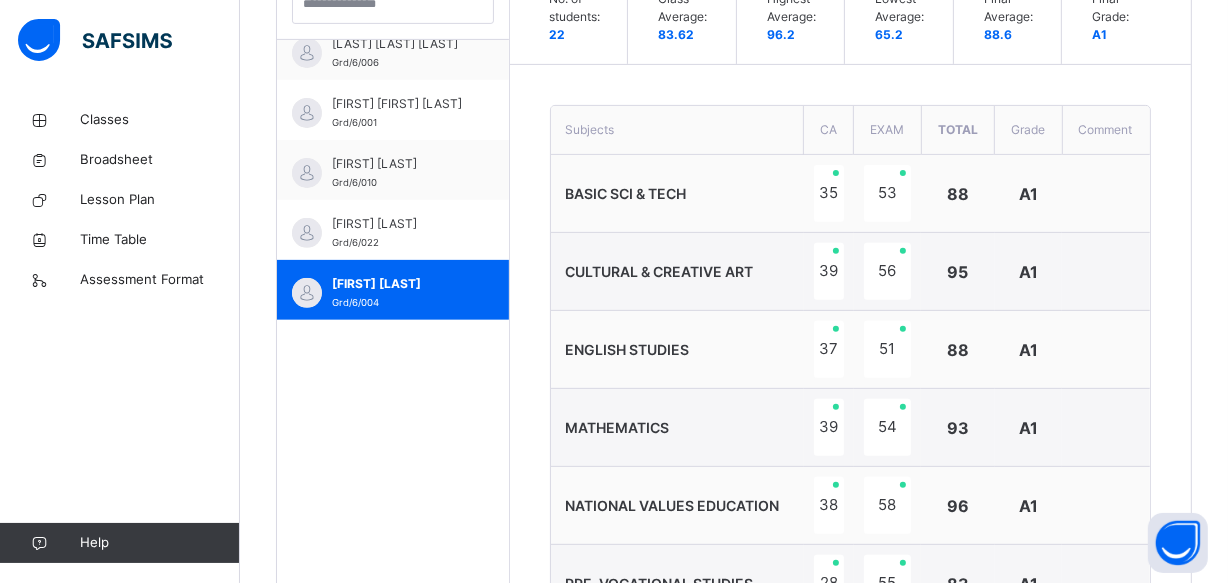 scroll, scrollTop: 612, scrollLeft: 0, axis: vertical 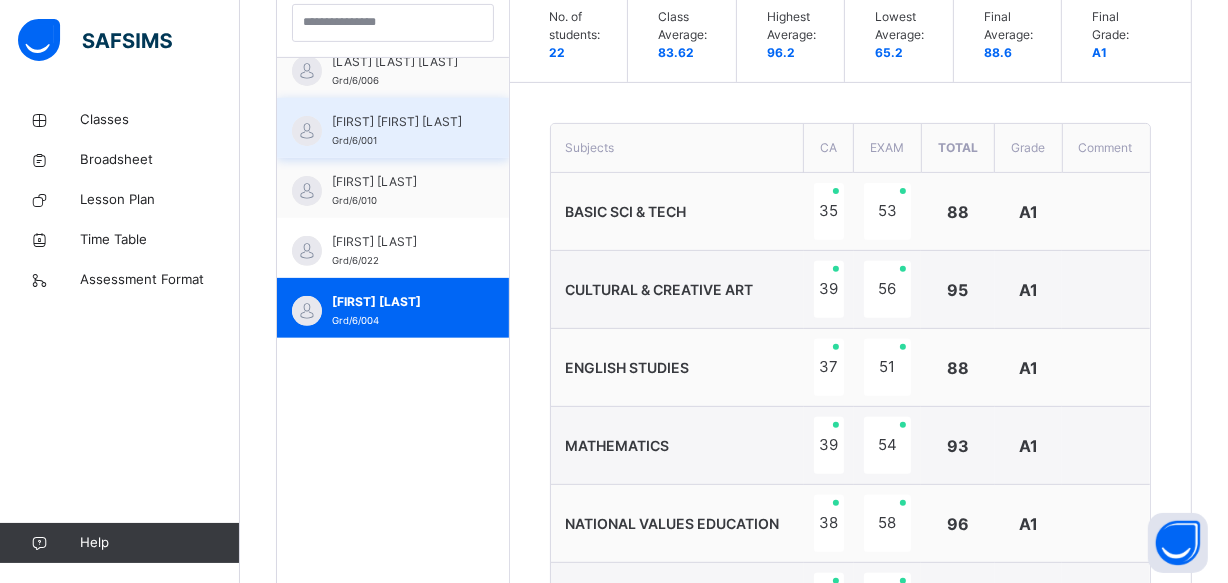 click on "[FIRST] [FIRST] [LAST]" at bounding box center (398, 122) 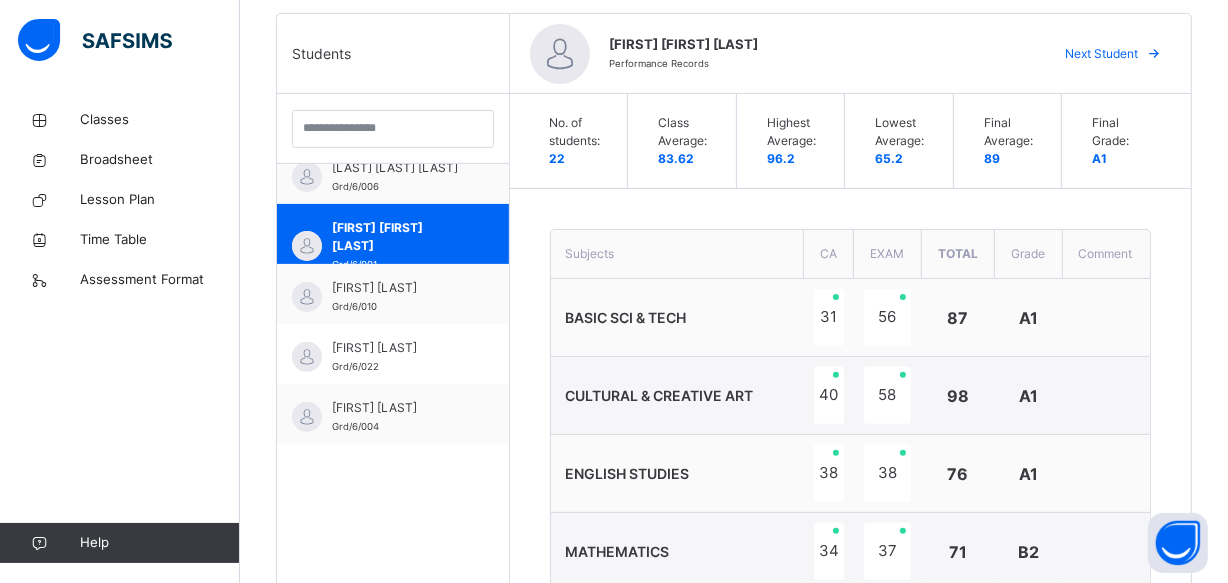 scroll, scrollTop: 503, scrollLeft: 0, axis: vertical 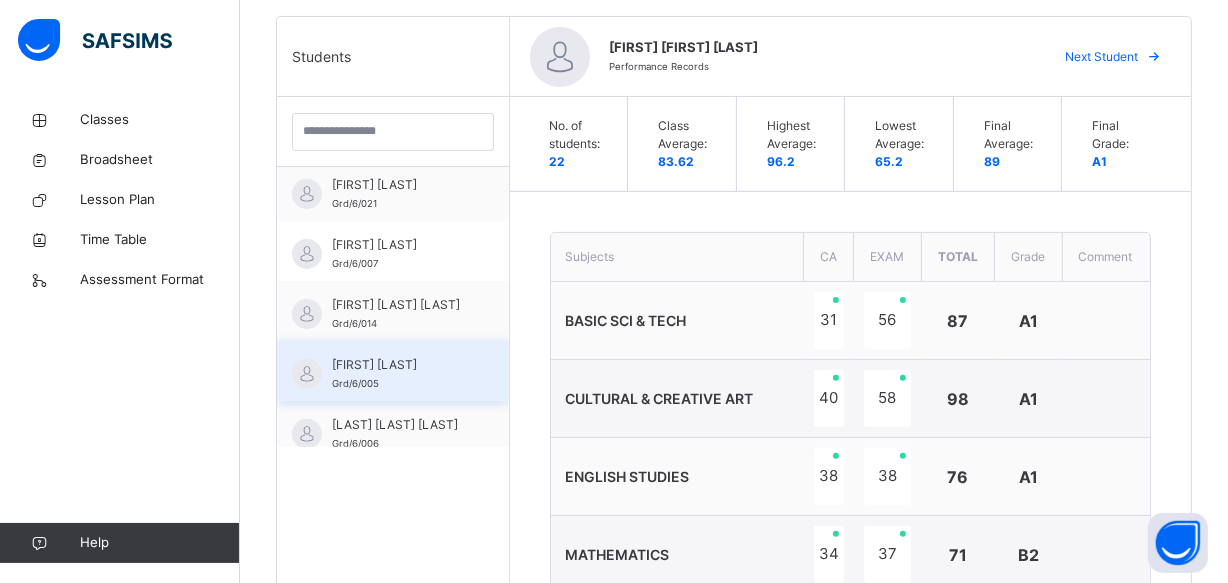 click on "[FIRST] [LAST]" at bounding box center [398, 365] 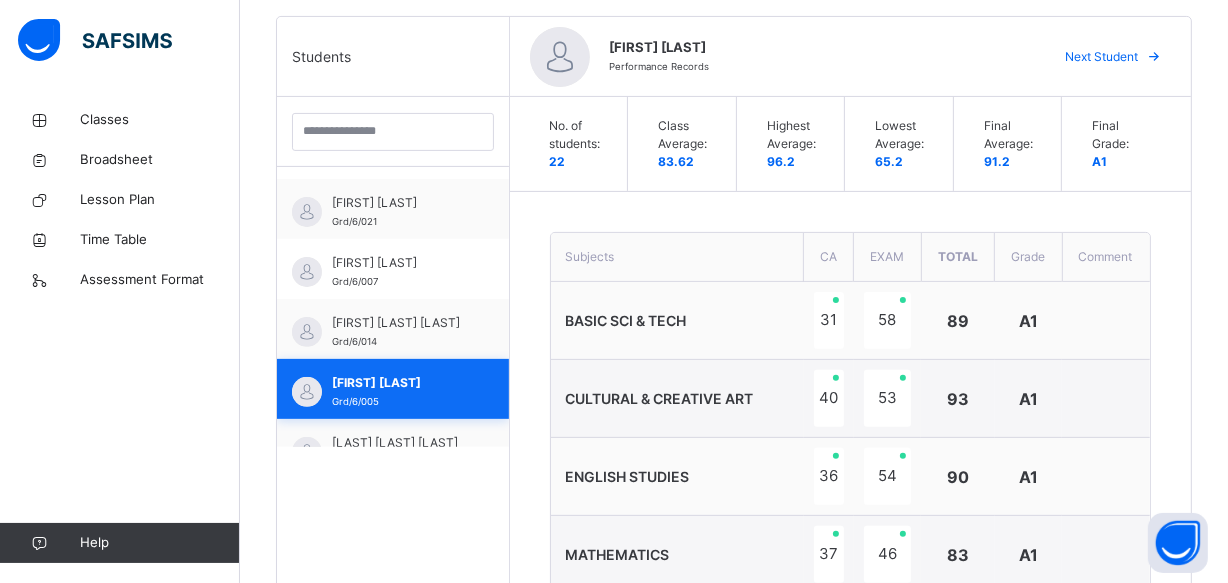 scroll, scrollTop: 306, scrollLeft: 0, axis: vertical 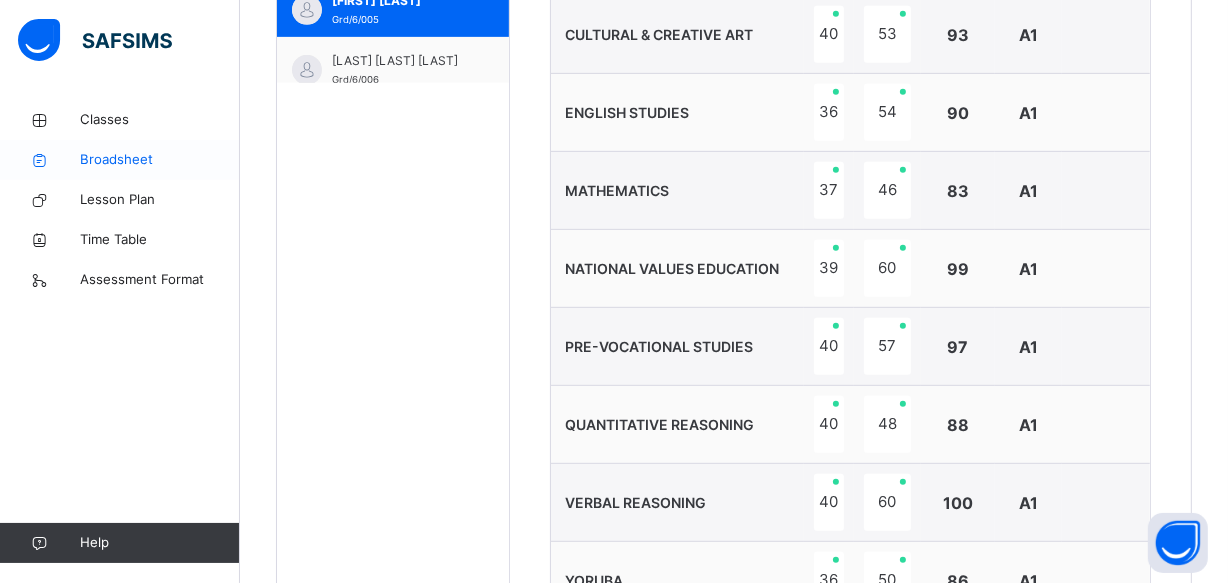 click on "Broadsheet" at bounding box center (120, 160) 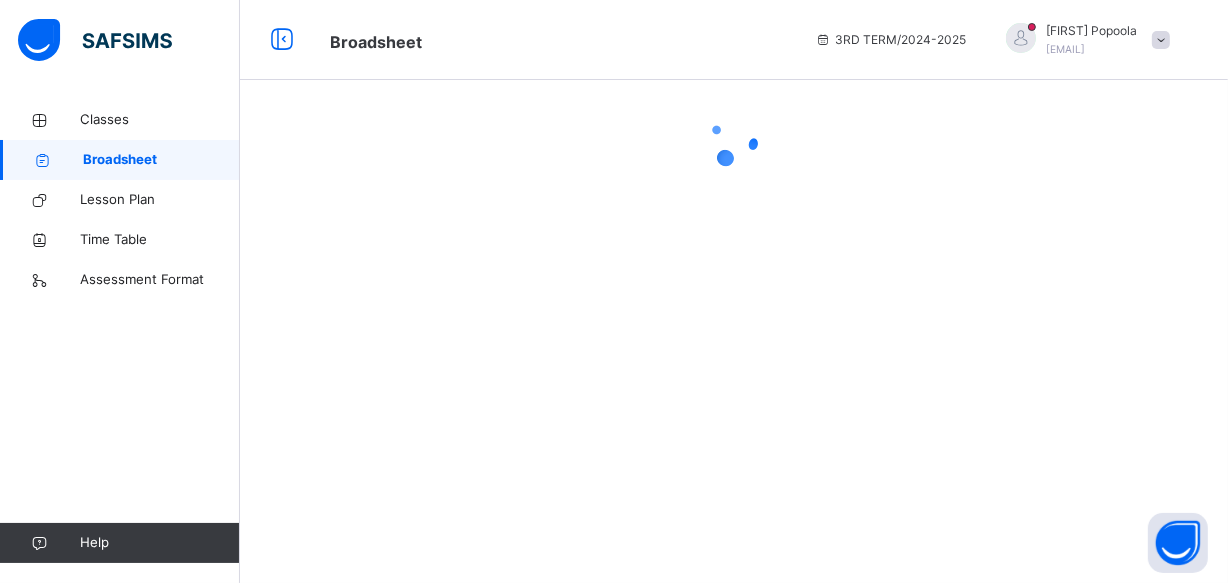 scroll, scrollTop: 0, scrollLeft: 0, axis: both 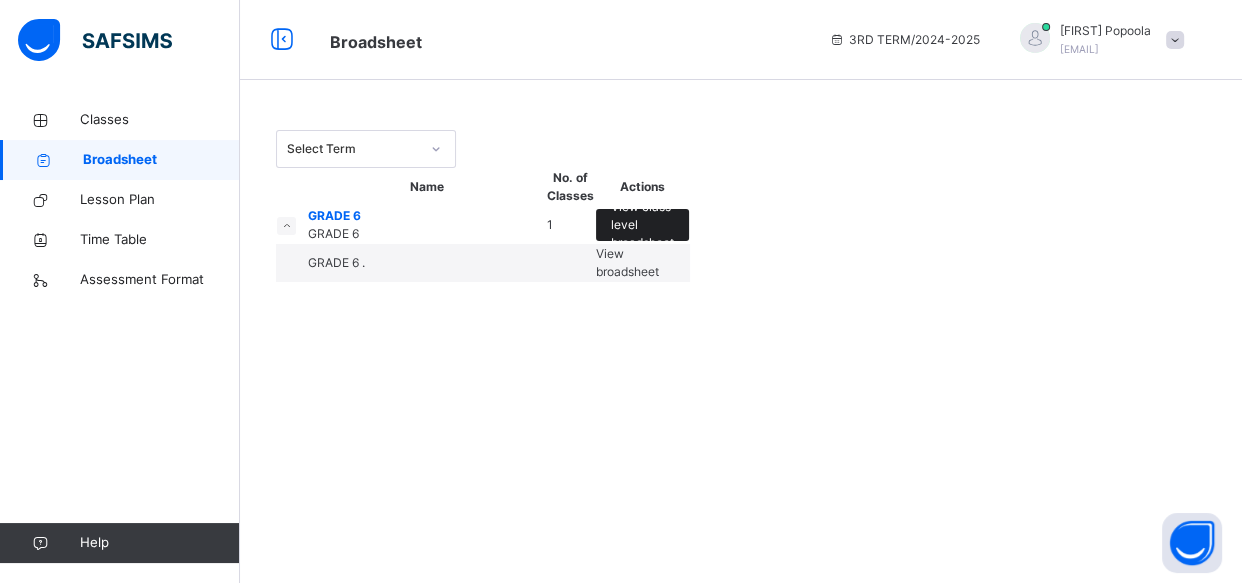 click on "View class level broadsheet" at bounding box center (642, 225) 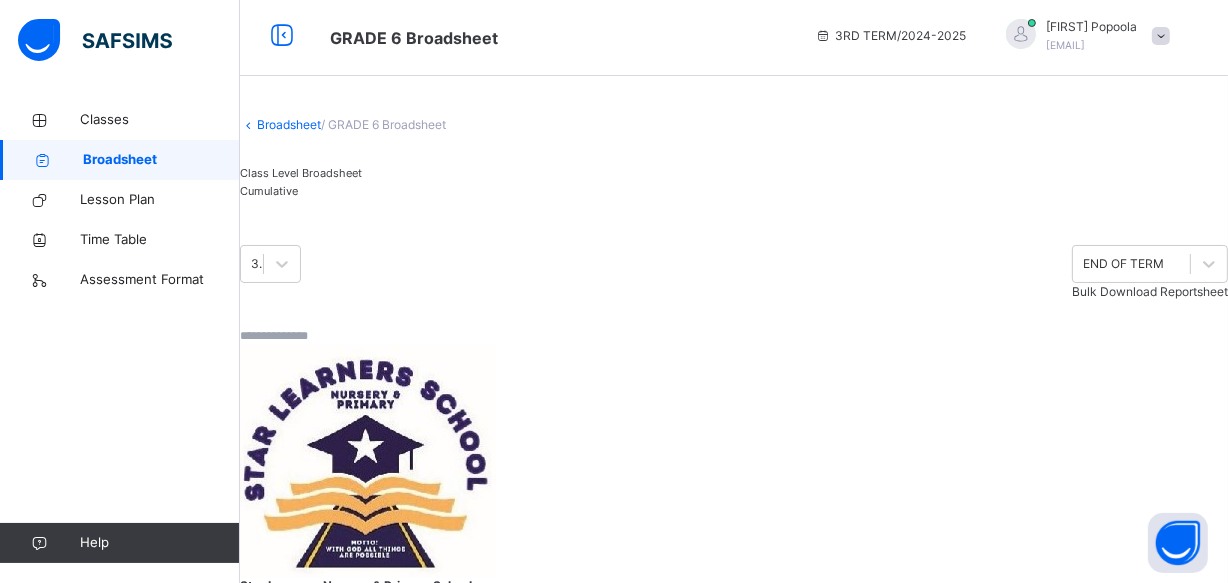 scroll, scrollTop: 0, scrollLeft: 0, axis: both 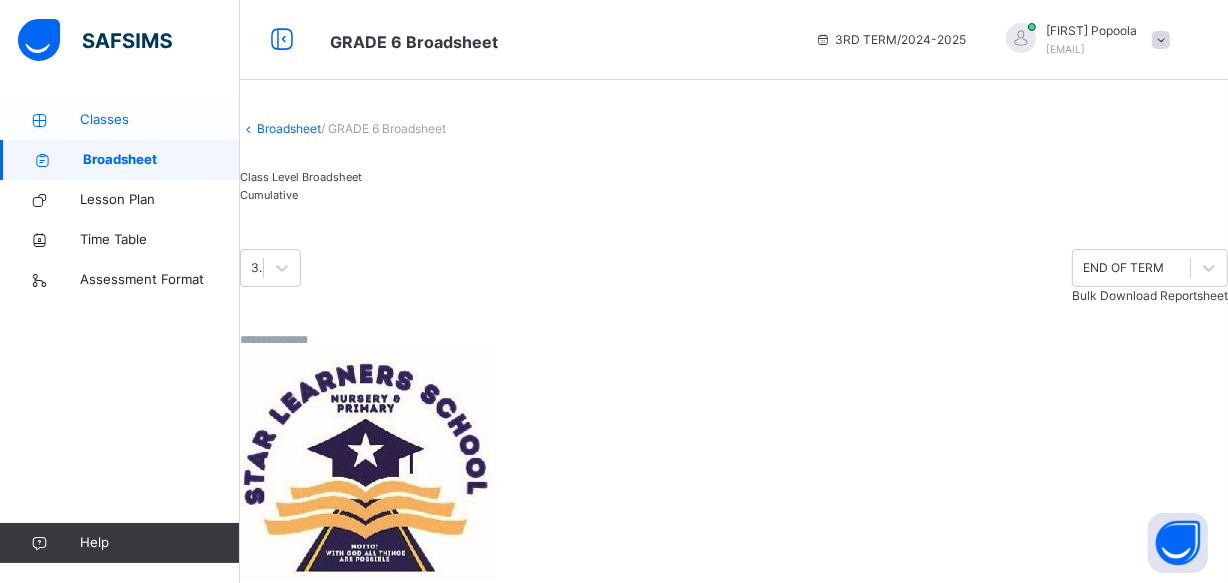 click on "Classes" at bounding box center (160, 120) 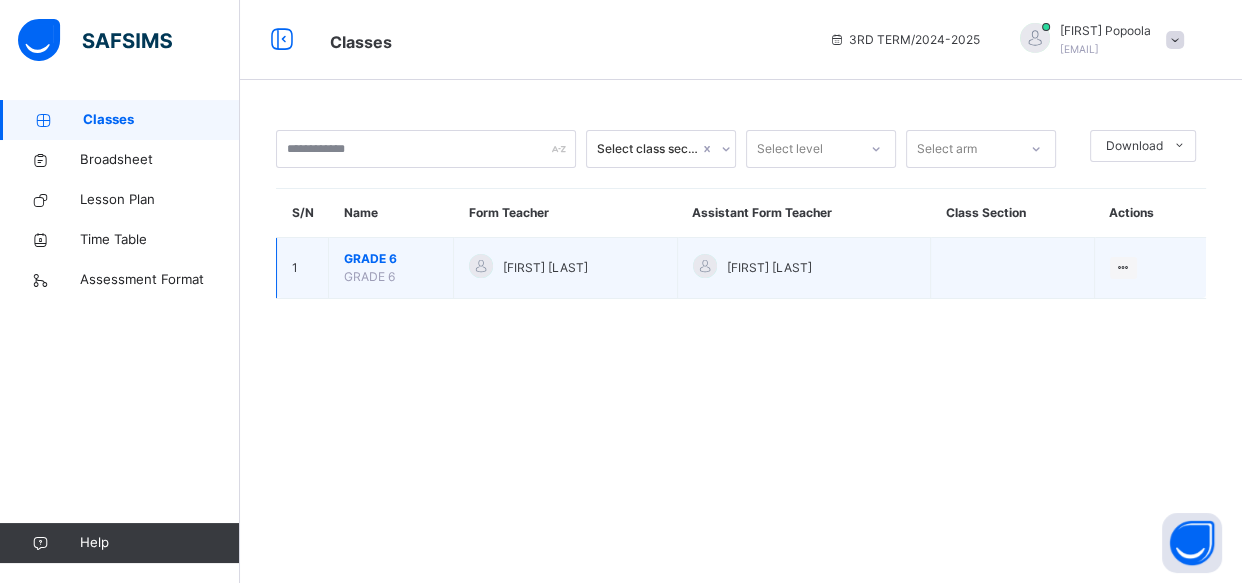 click on "GRADE 6" at bounding box center [391, 259] 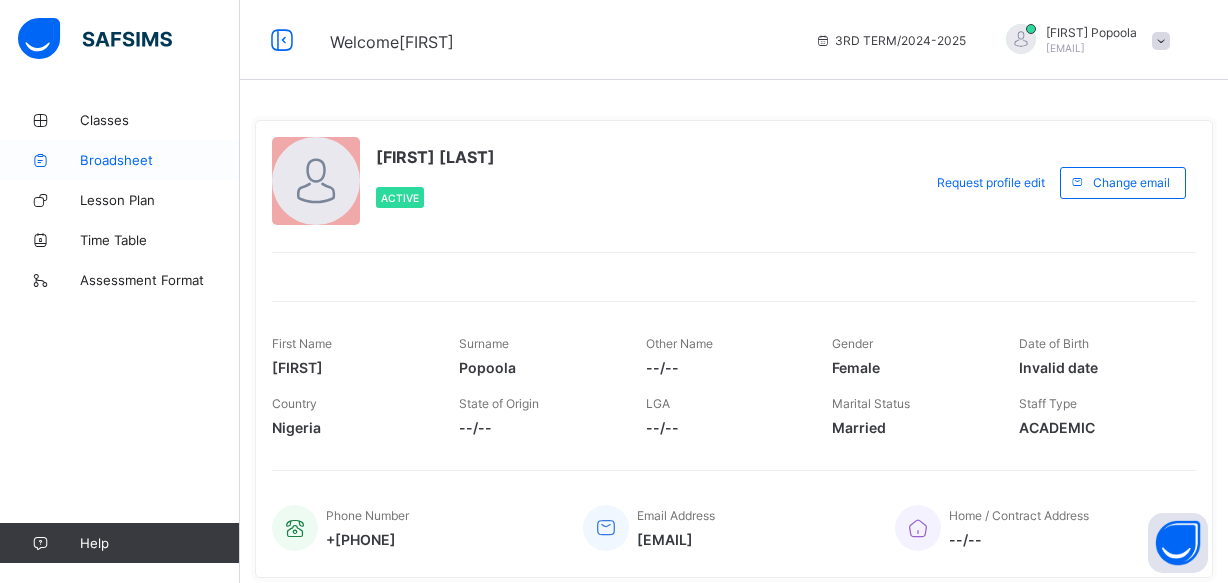 scroll, scrollTop: 0, scrollLeft: 0, axis: both 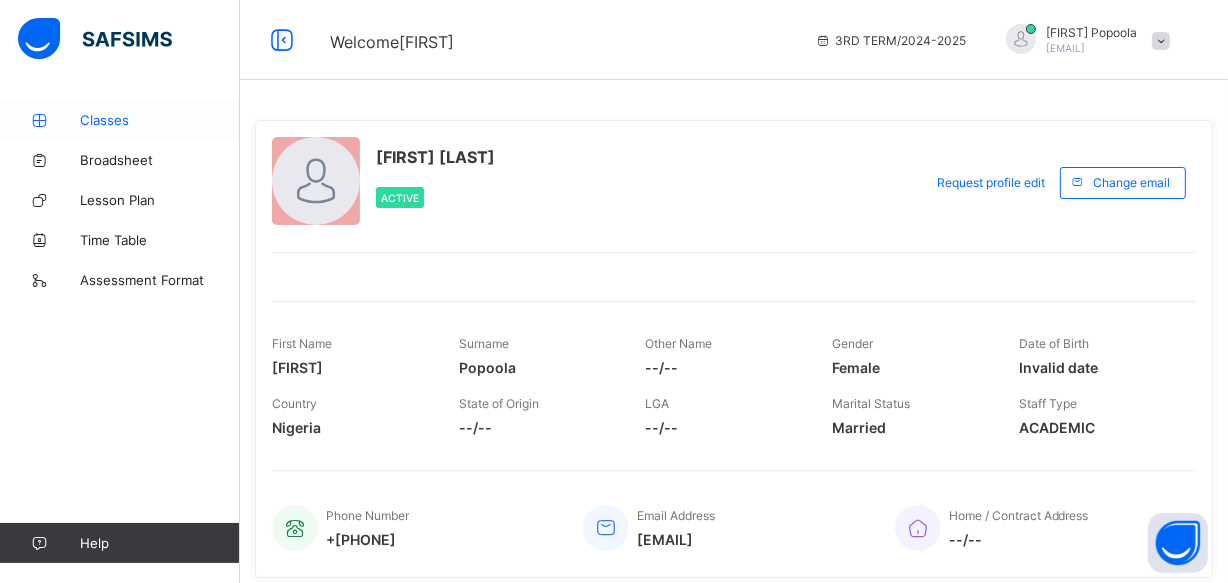 click on "Classes" at bounding box center (160, 120) 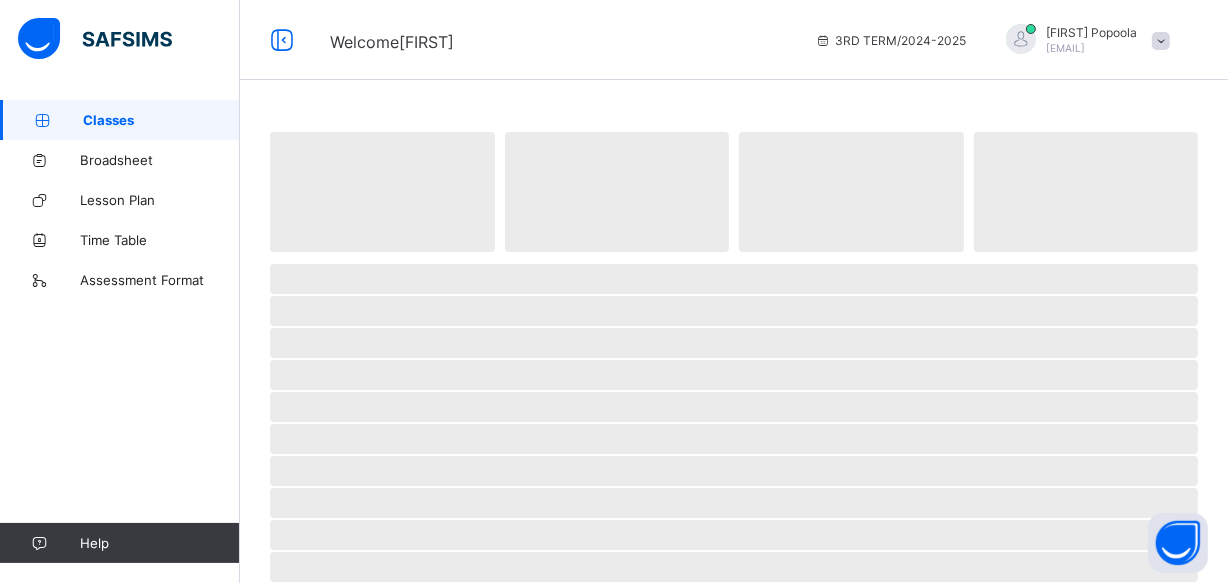 click on "Classes" at bounding box center (161, 120) 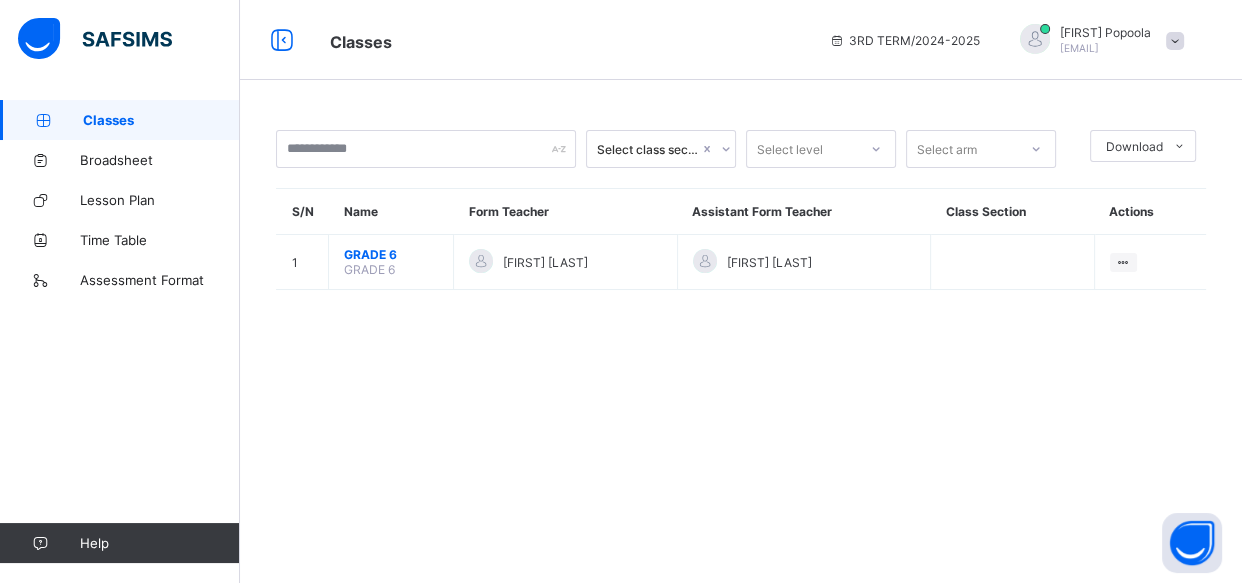 drag, startPoint x: 149, startPoint y: 10, endPoint x: 829, endPoint y: 387, distance: 777.51465 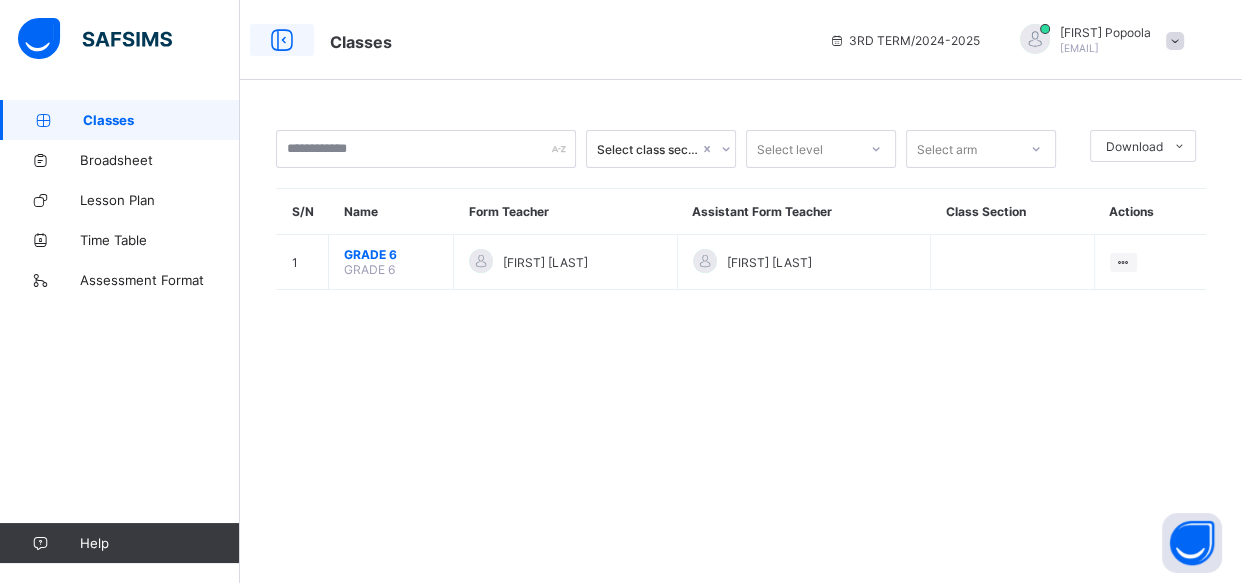 click at bounding box center [282, 40] 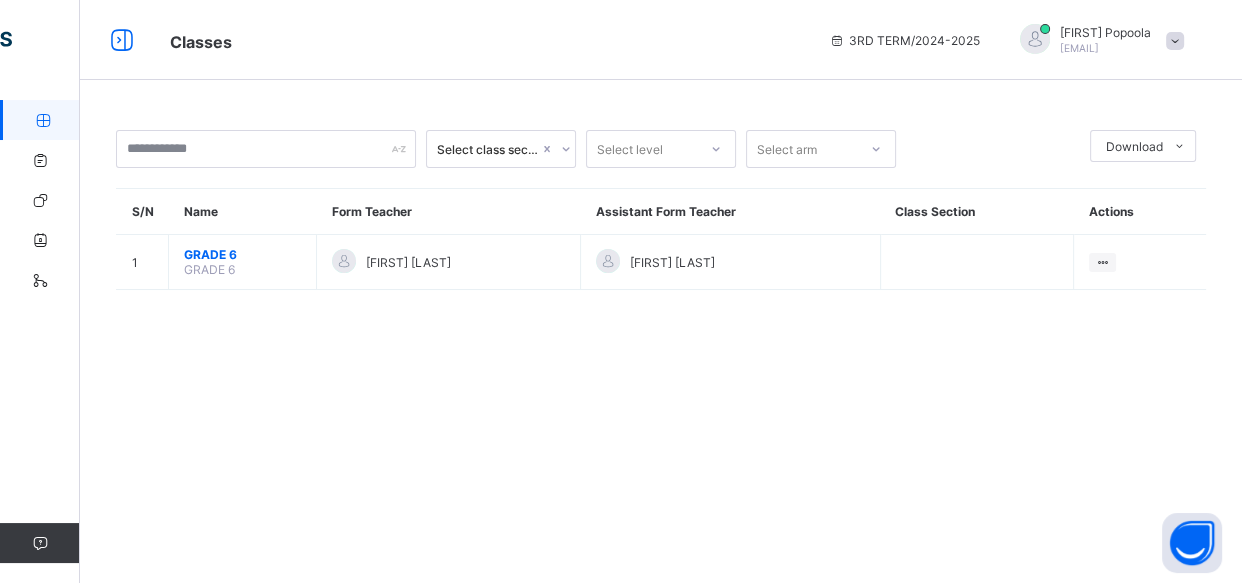 click at bounding box center (1035, 39) 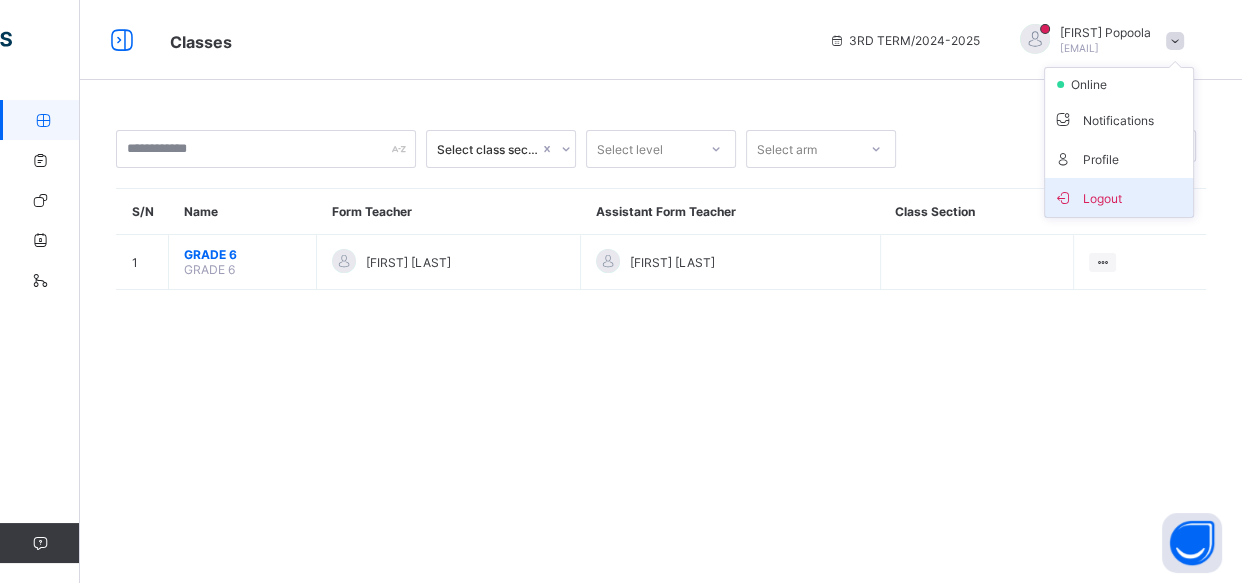 click at bounding box center [1063, 197] 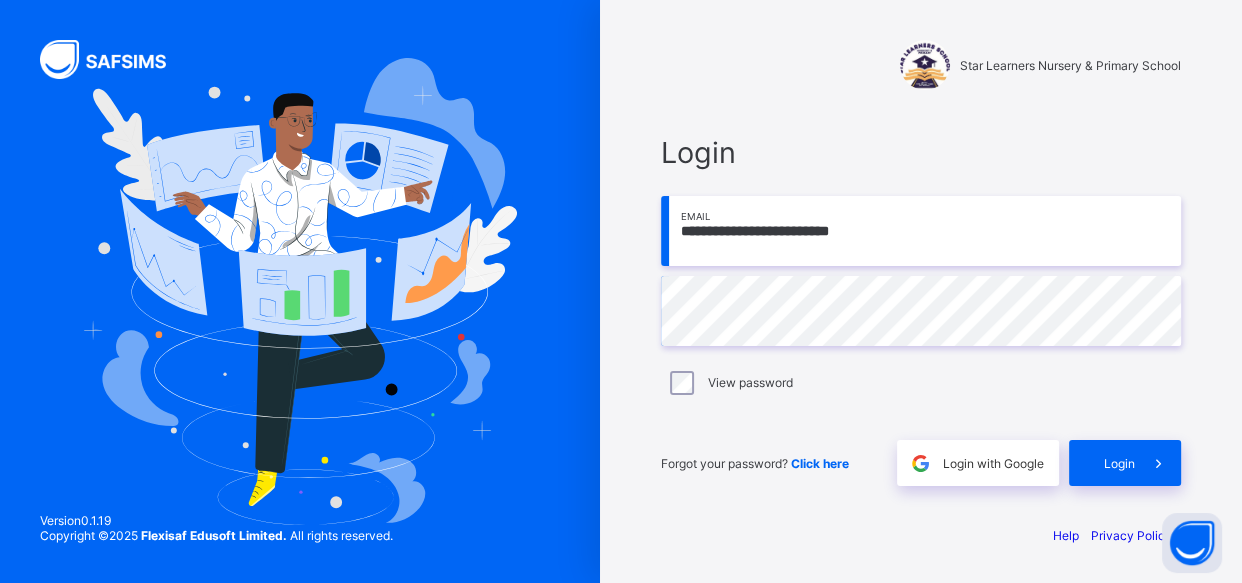 click on "**********" at bounding box center (921, 231) 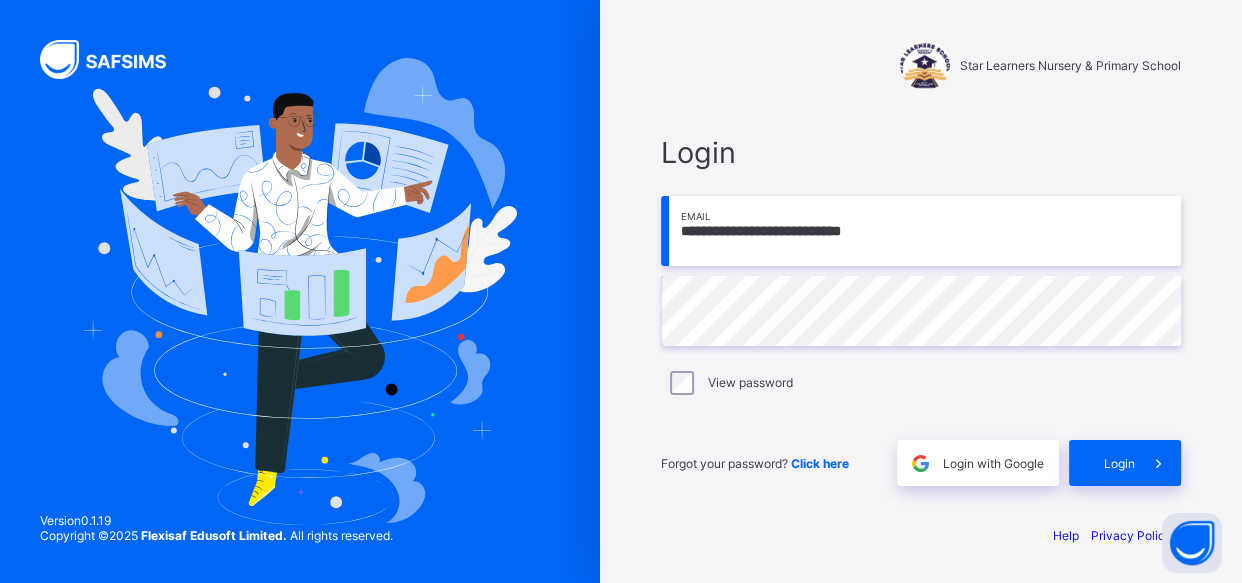 click on "View password" at bounding box center (921, 383) 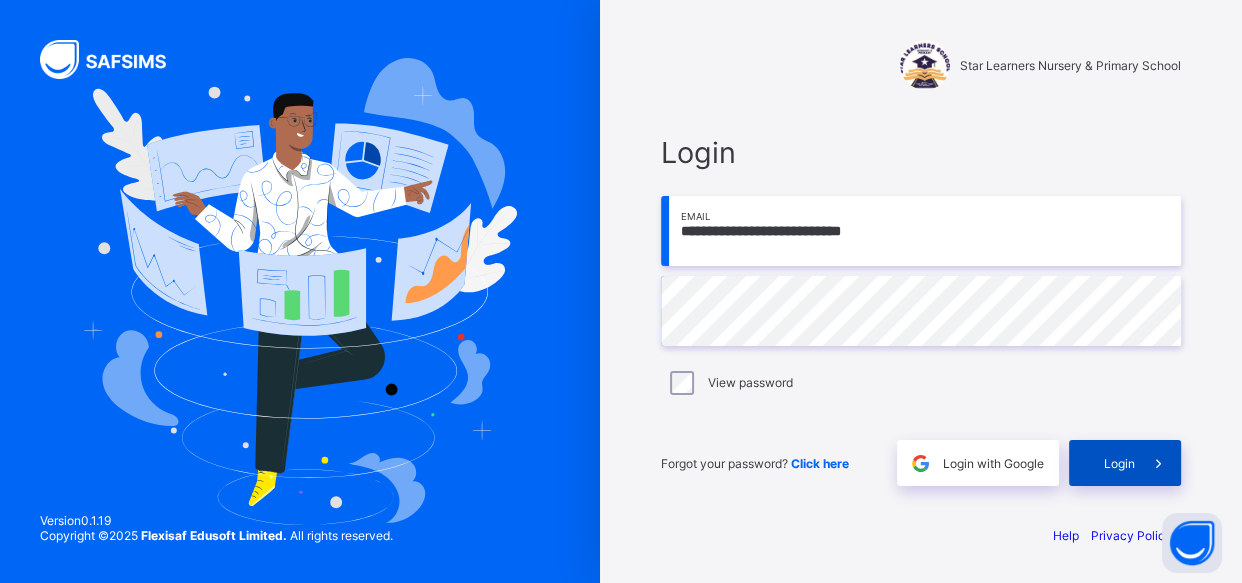 click on "Login" at bounding box center (1125, 463) 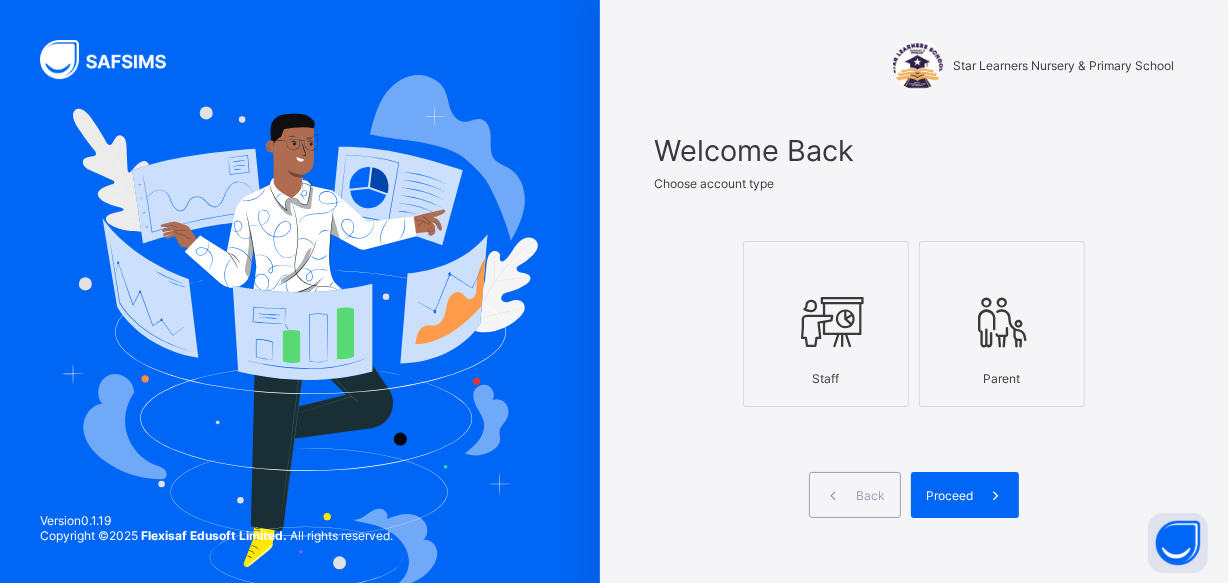 click at bounding box center (826, 322) 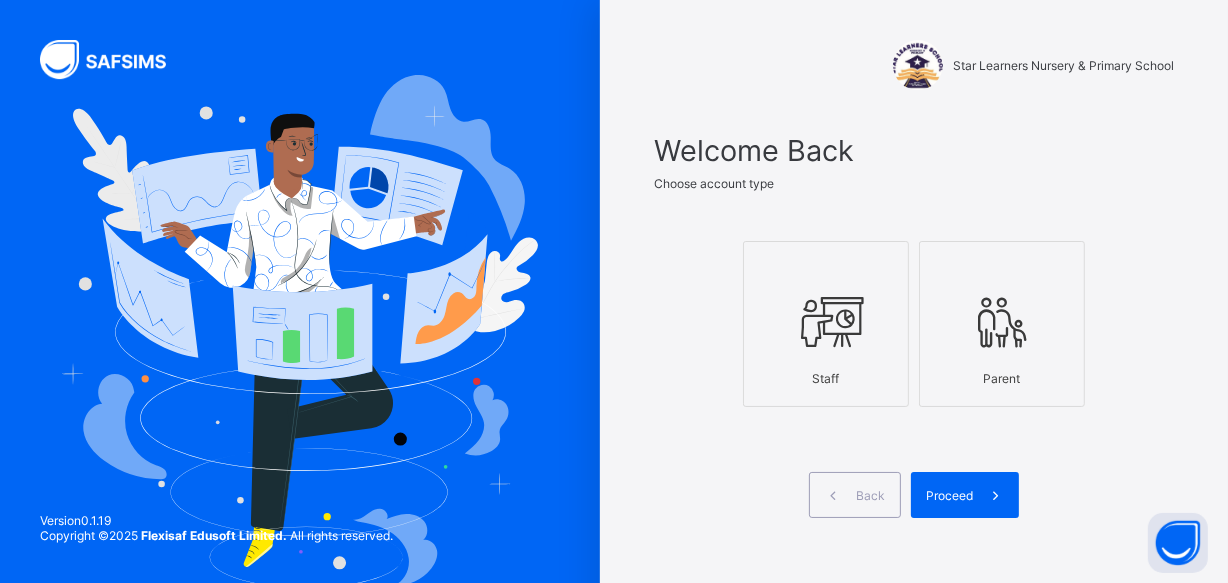 click at bounding box center [826, 321] 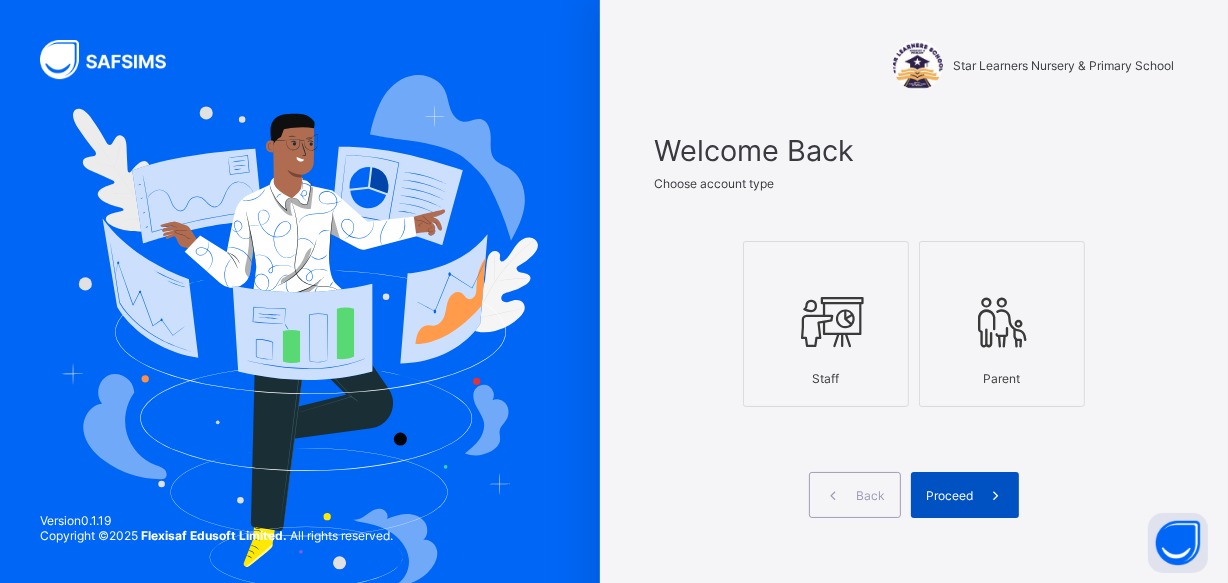 click on "Proceed" at bounding box center (965, 495) 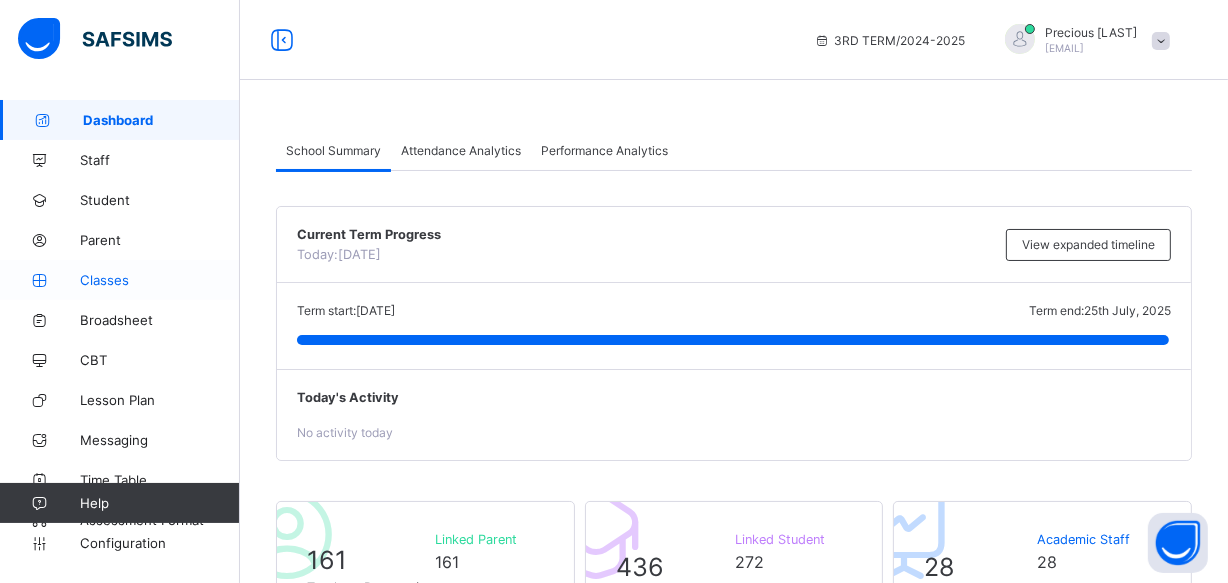 click on "Classes" at bounding box center (160, 280) 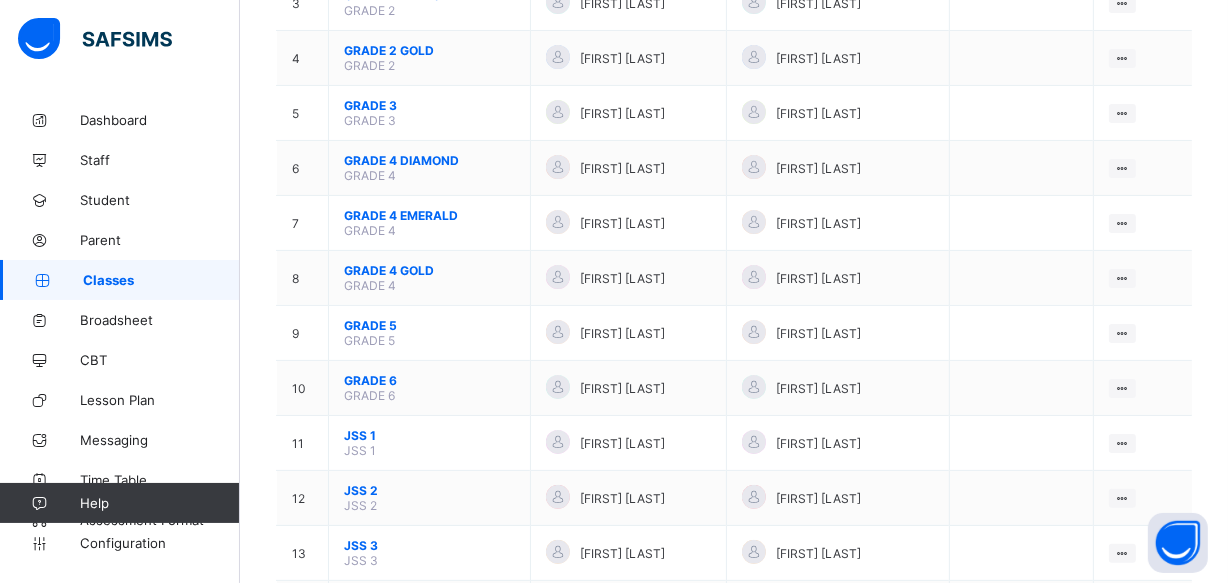 scroll, scrollTop: 400, scrollLeft: 0, axis: vertical 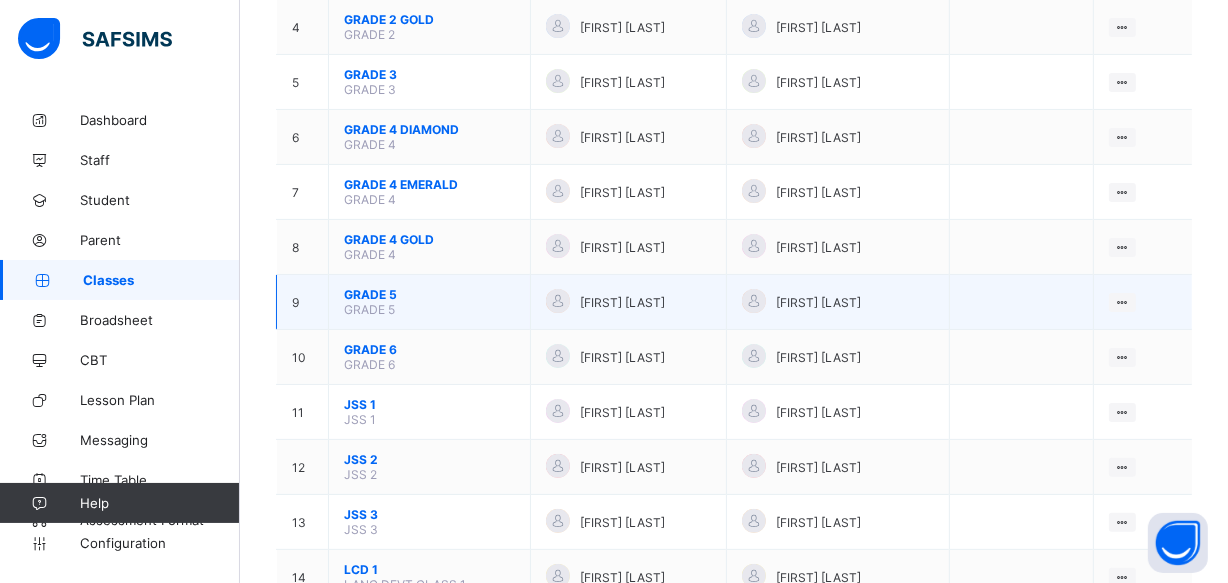 click on "GRADE 5     GRADE 5" at bounding box center (430, 302) 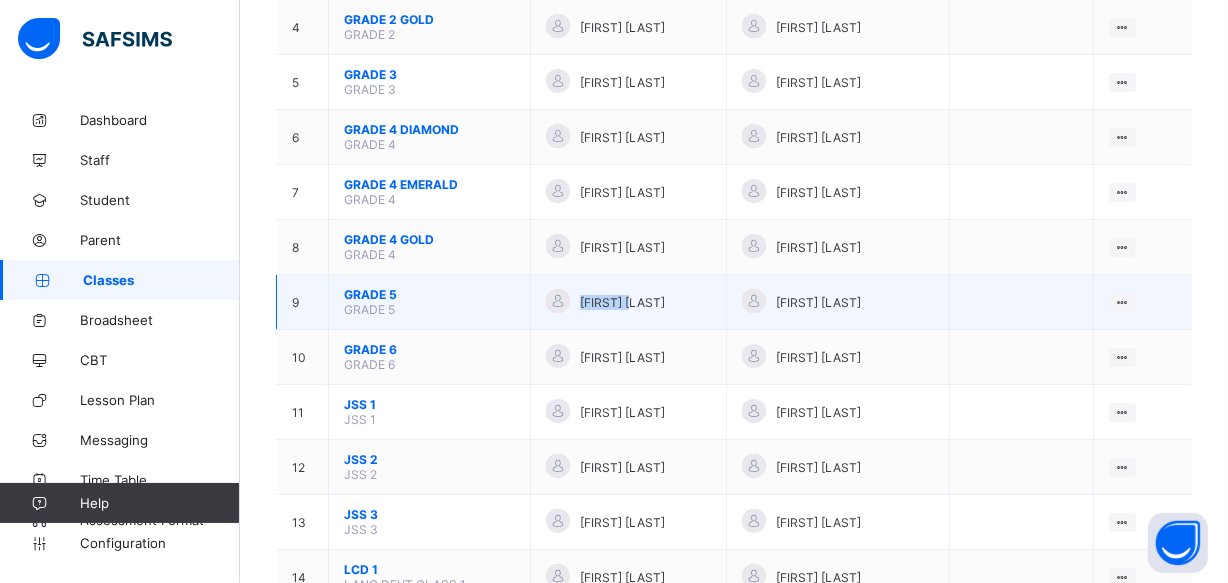 click on "[FIRST] [LAST]" at bounding box center (629, 302) 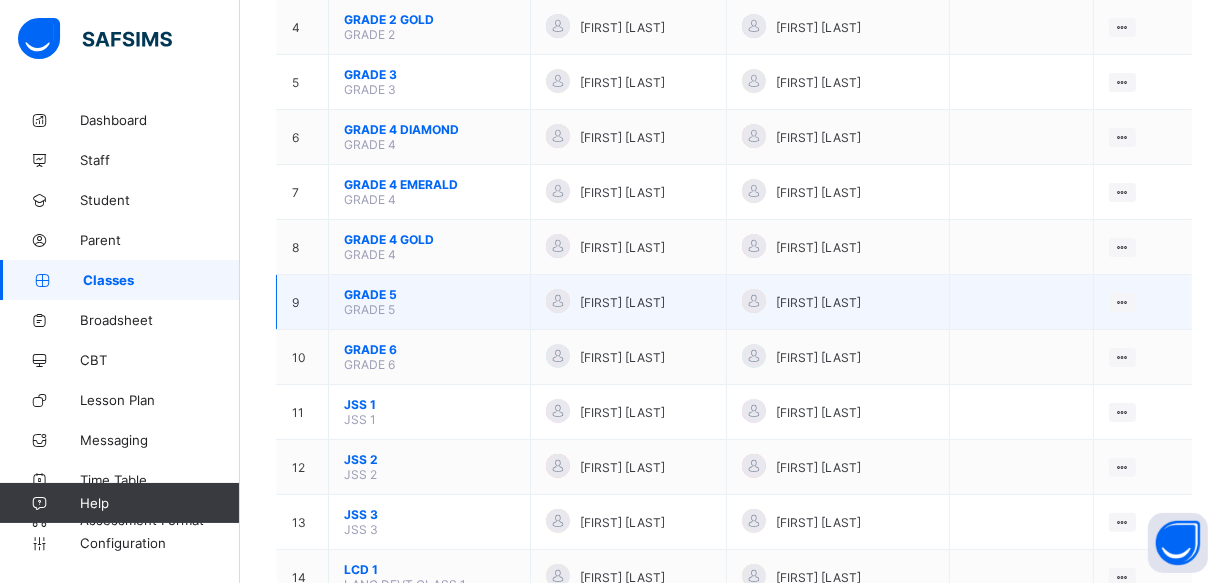 click on "GRADE 5" at bounding box center (429, 294) 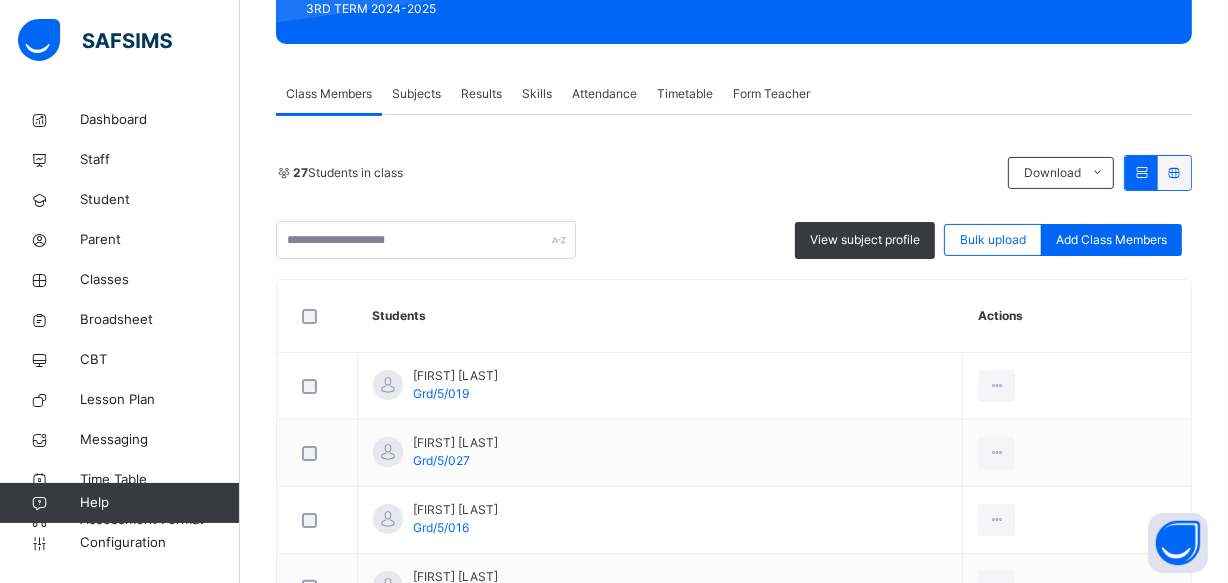 scroll, scrollTop: 327, scrollLeft: 0, axis: vertical 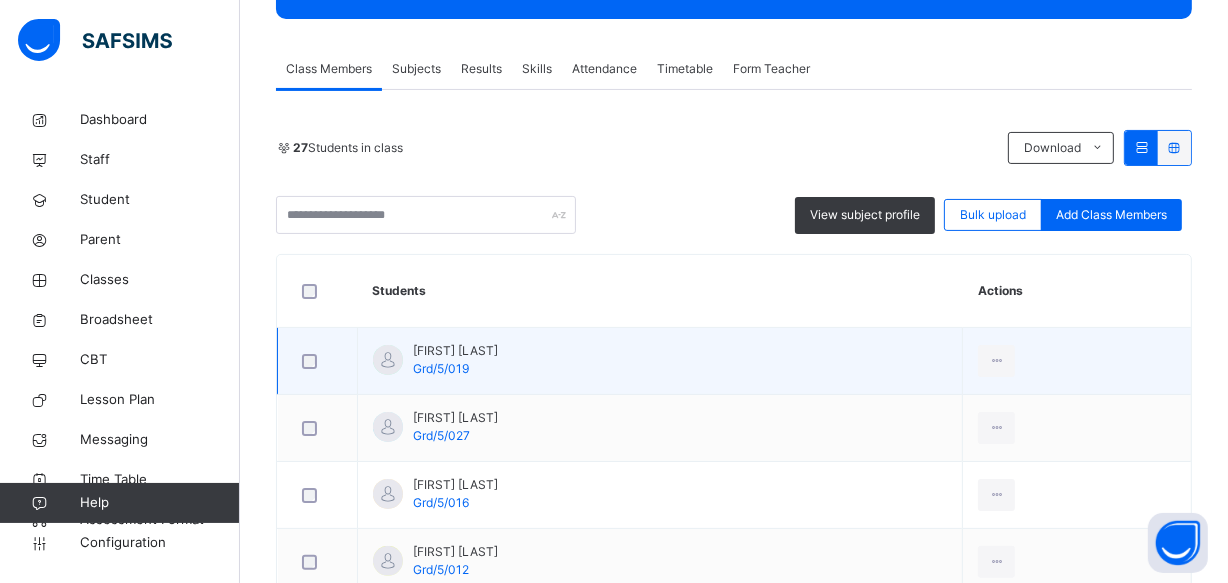 click on "Amarachi  Chinagorom Grd/5/019" at bounding box center [660, 361] 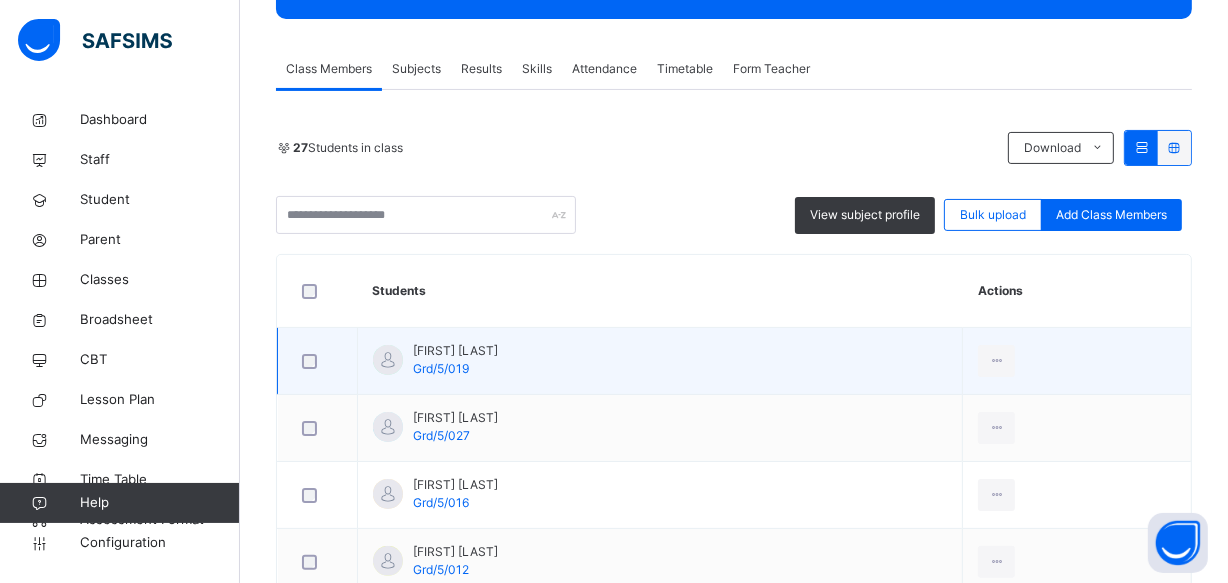click on "Amarachi  Chinagorom Grd/5/019" at bounding box center (660, 361) 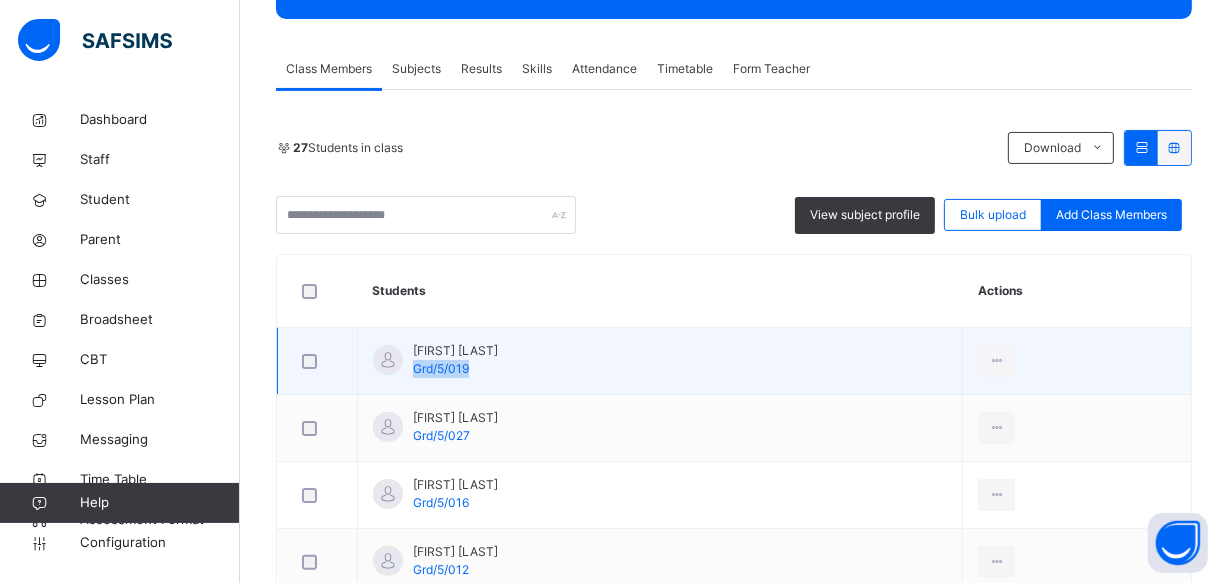 click on "Amarachi  Chinagorom Grd/5/019" at bounding box center [660, 361] 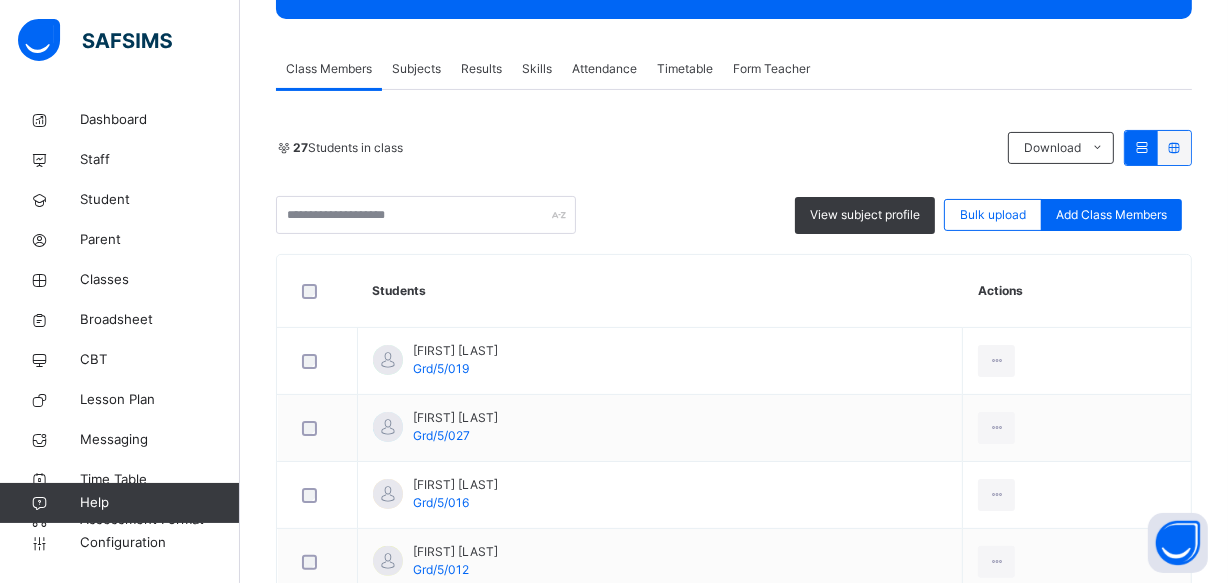 click on "Results" at bounding box center (481, 69) 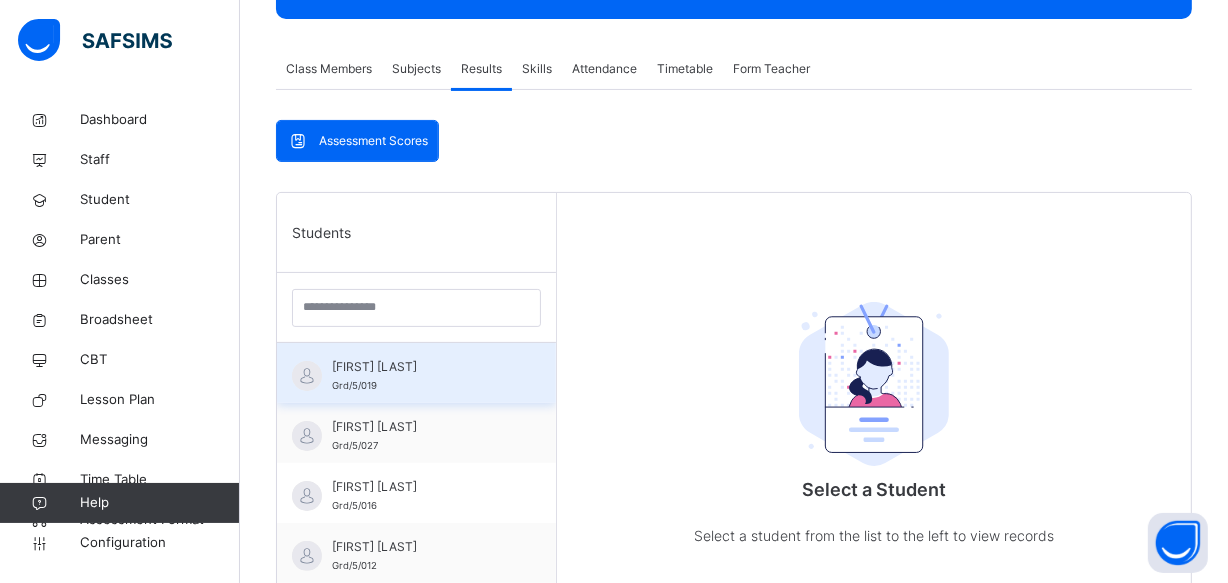 click on "Amarachi  Chinagorom" at bounding box center (421, 367) 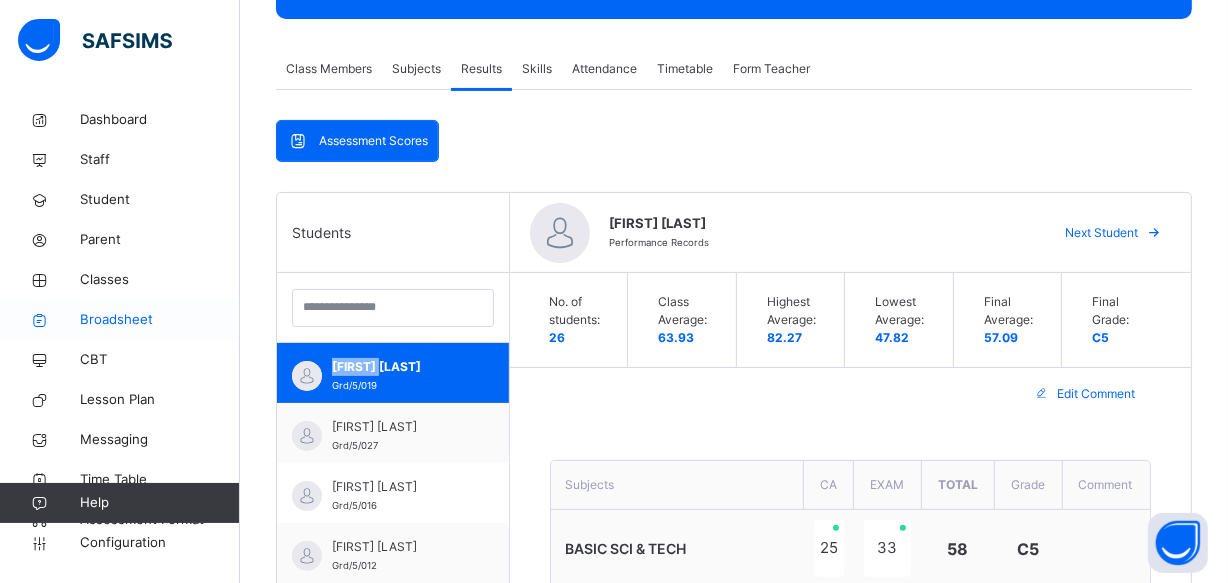 click on "Broadsheet" at bounding box center [160, 320] 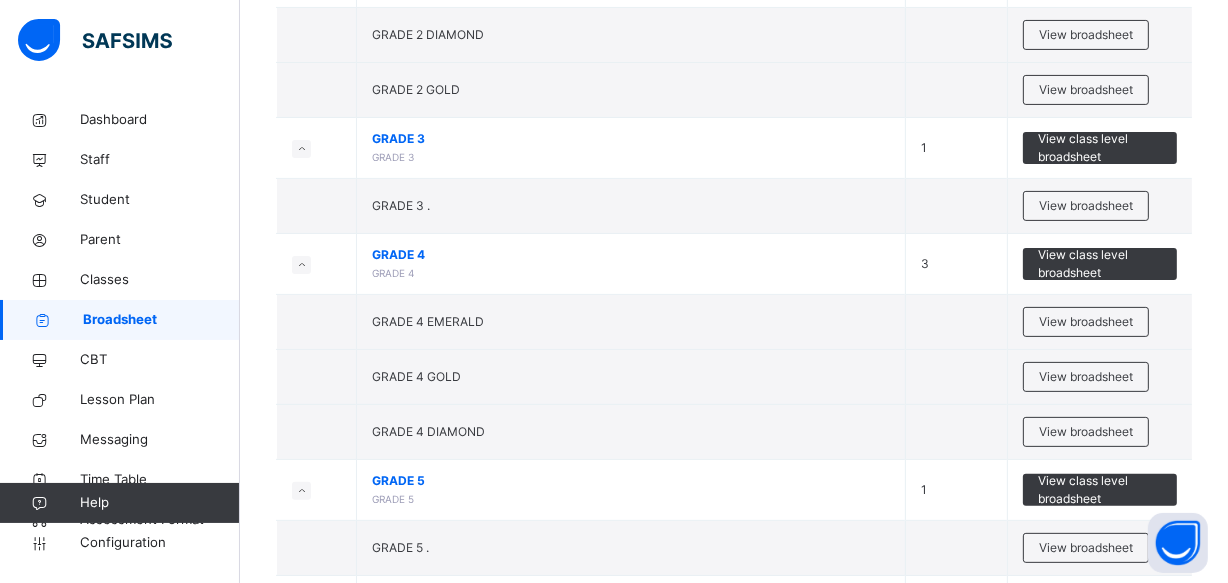 scroll, scrollTop: 509, scrollLeft: 0, axis: vertical 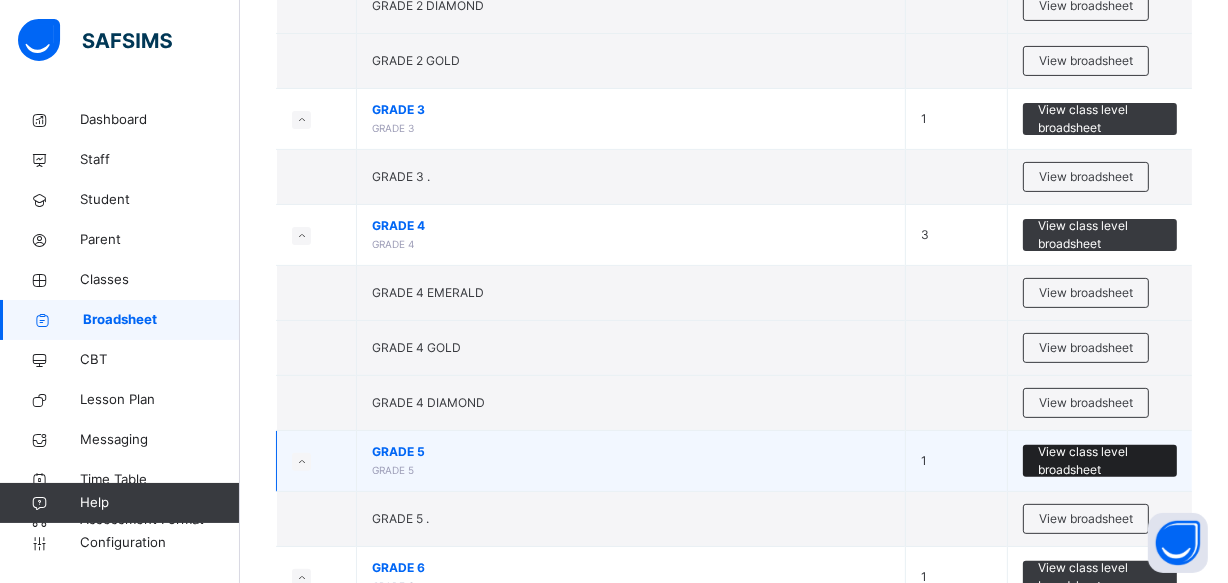 click on "View class level broadsheet" at bounding box center (1100, 461) 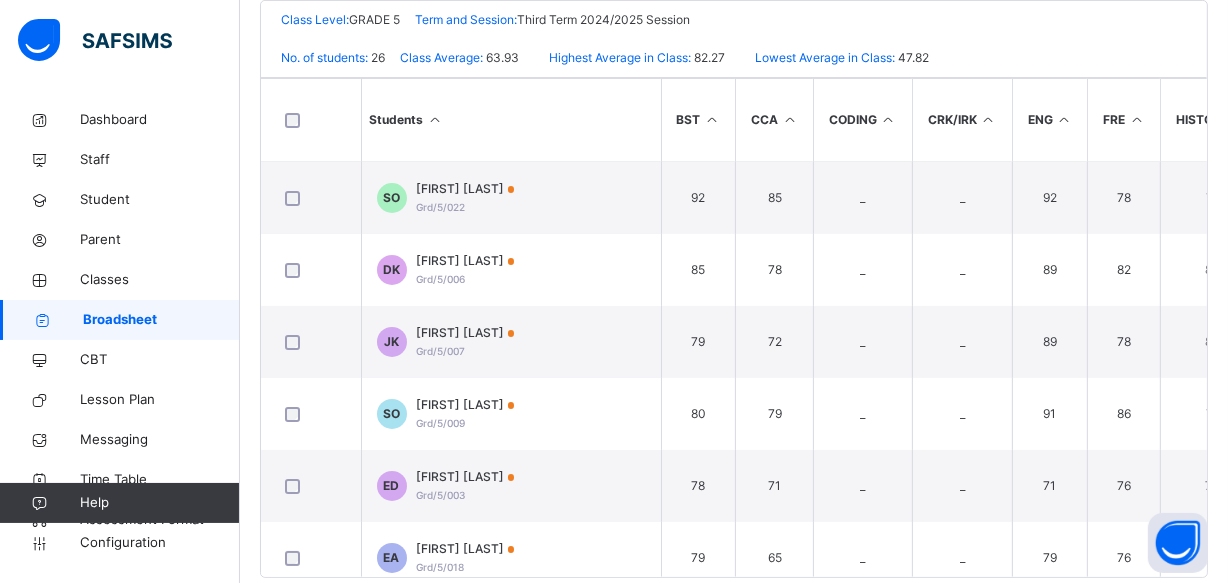 scroll, scrollTop: 543, scrollLeft: 0, axis: vertical 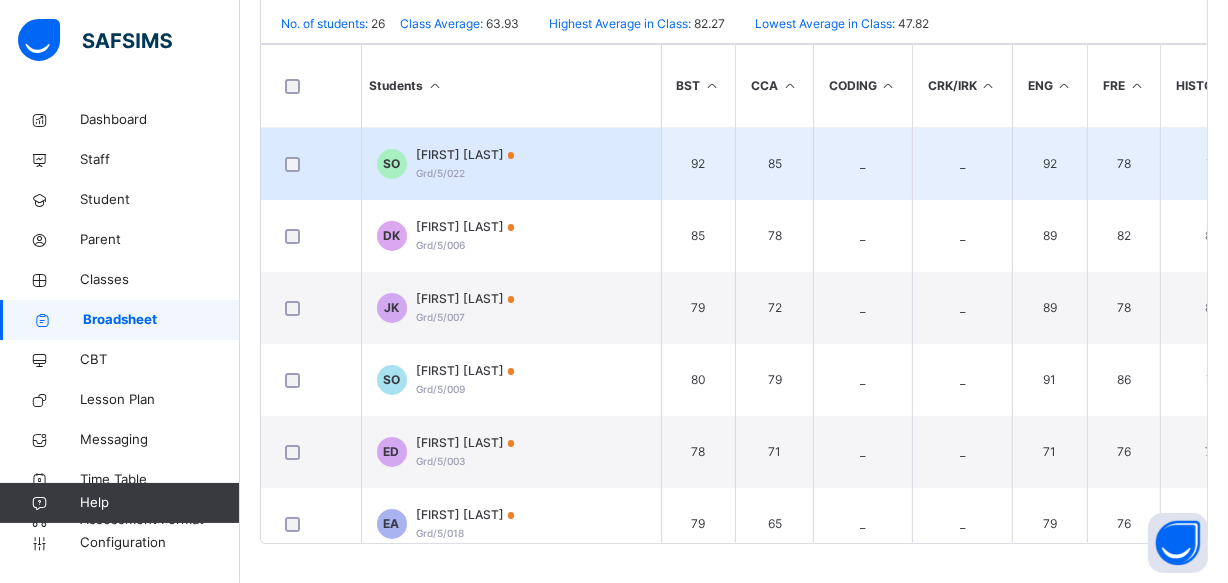 click on "Sanmilayo  Oladele     Grd/5/022" at bounding box center (466, 164) 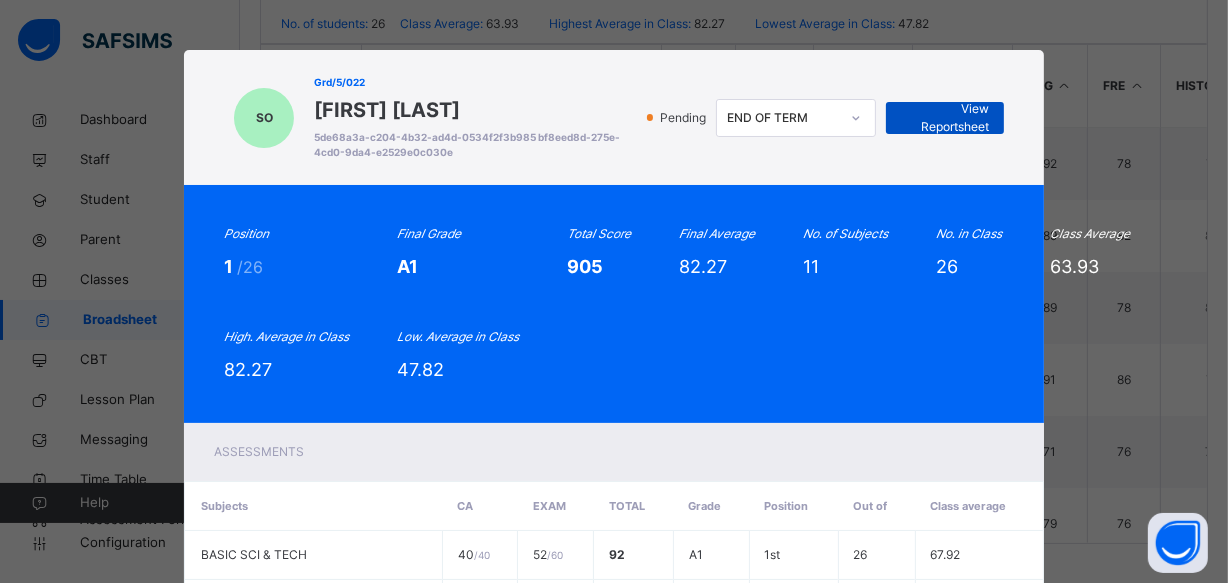click on "View Reportsheet" at bounding box center [945, 118] 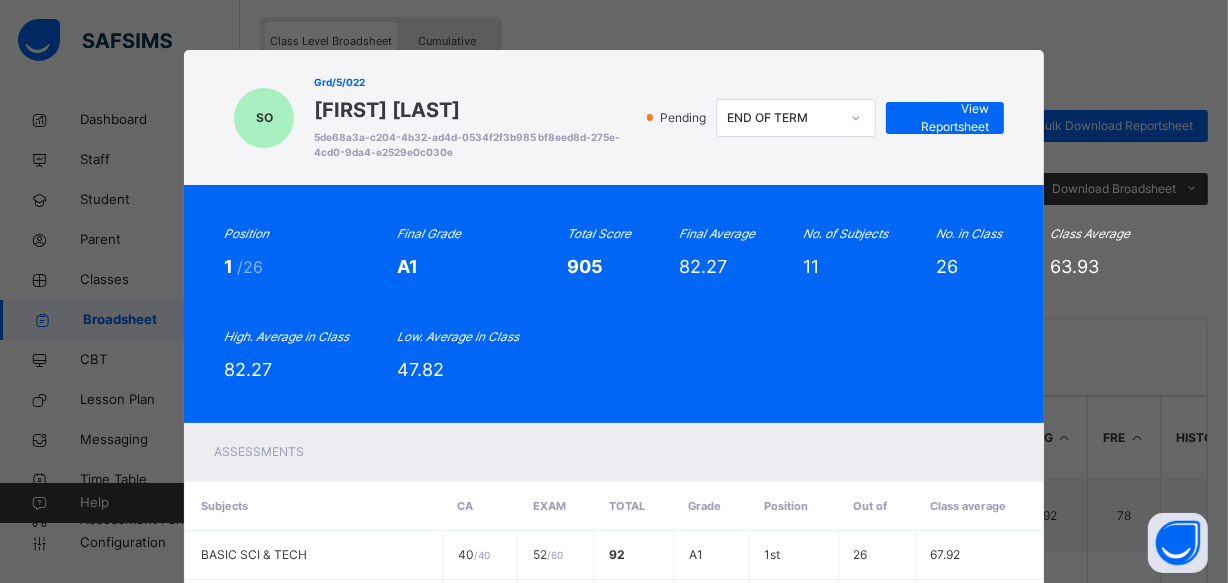 scroll, scrollTop: 180, scrollLeft: 0, axis: vertical 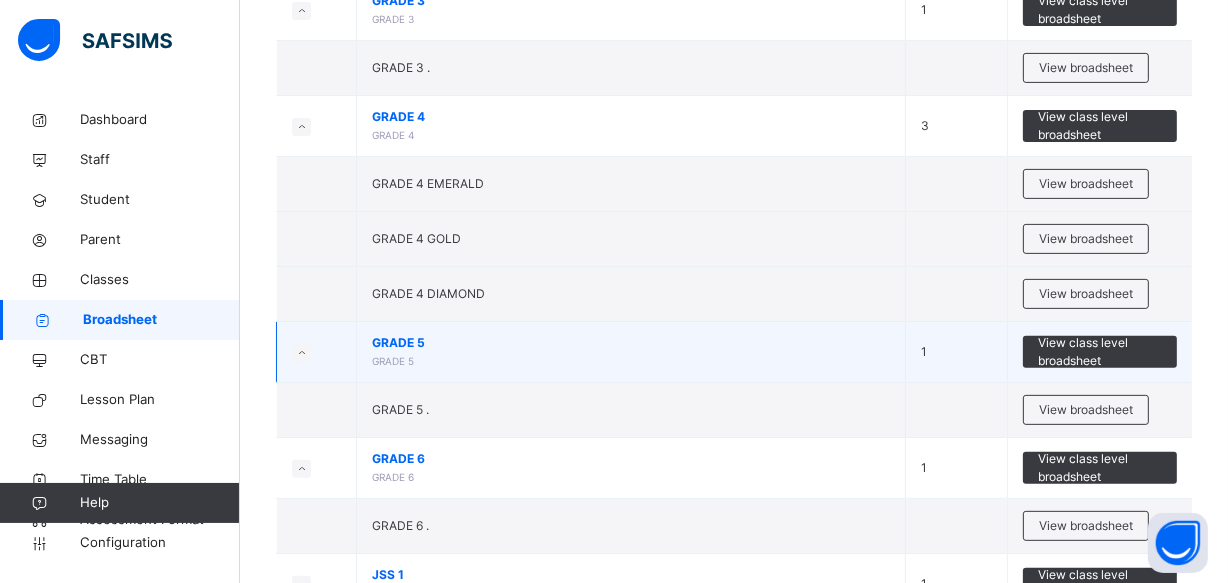 click on "GRADE 5" at bounding box center [631, 343] 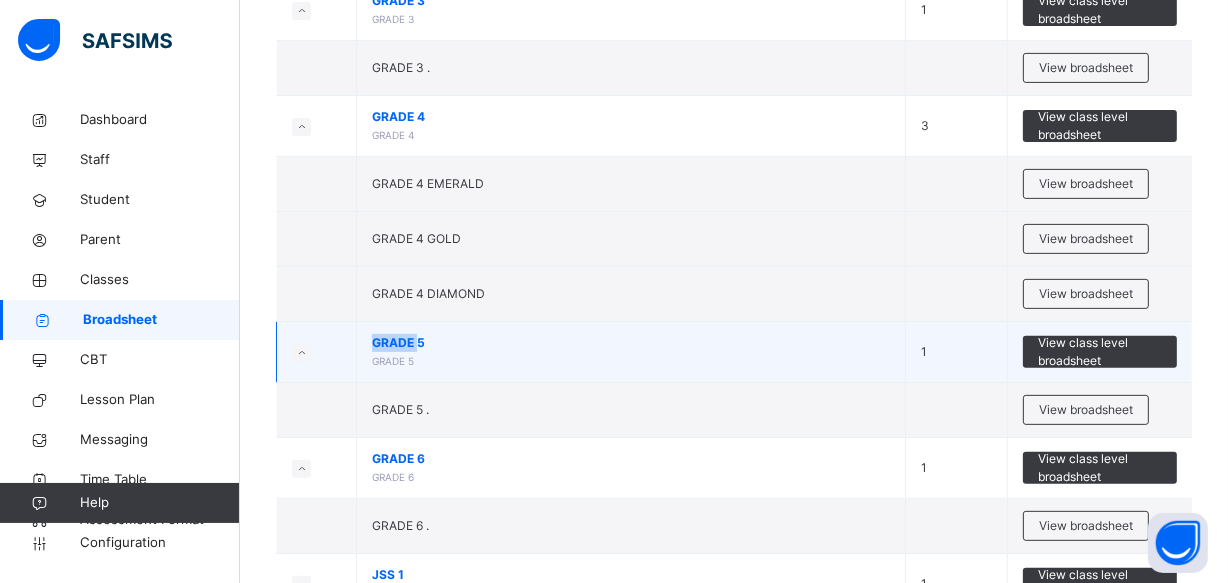 click on "GRADE 5" at bounding box center (631, 343) 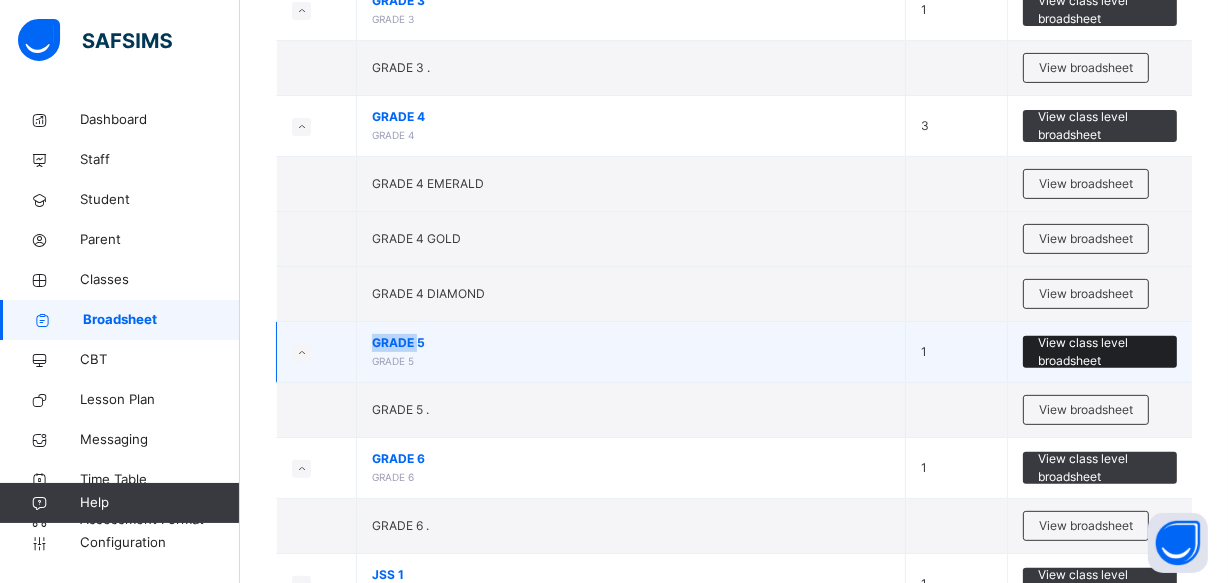 click on "View class level broadsheet" at bounding box center (1100, 352) 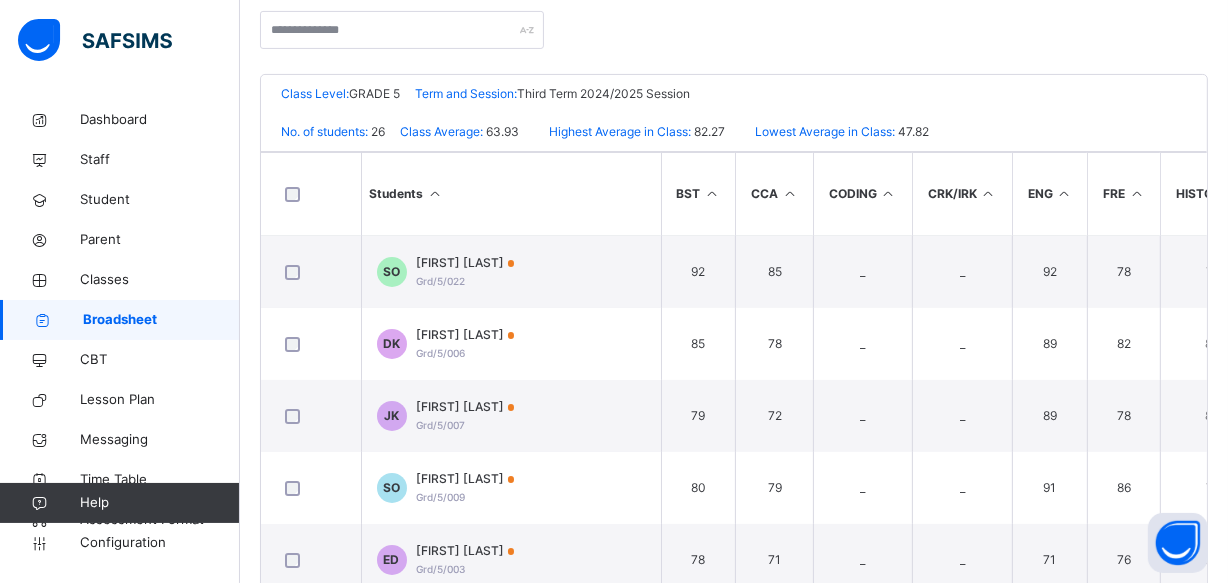 scroll, scrollTop: 472, scrollLeft: 0, axis: vertical 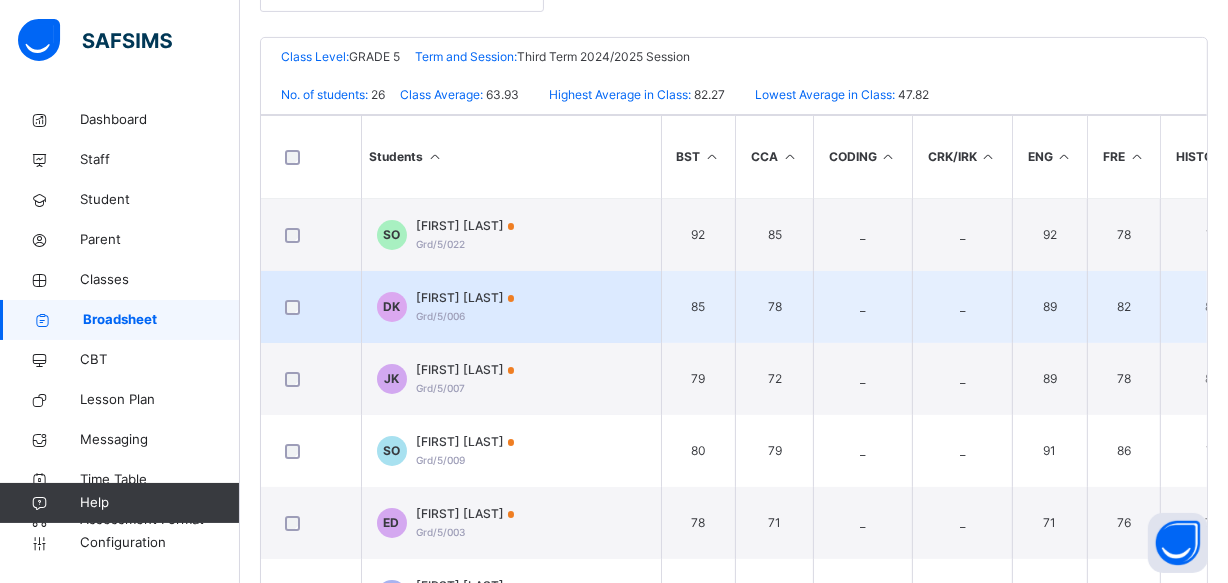 click on "Dustin  Kratochwill" at bounding box center (466, 298) 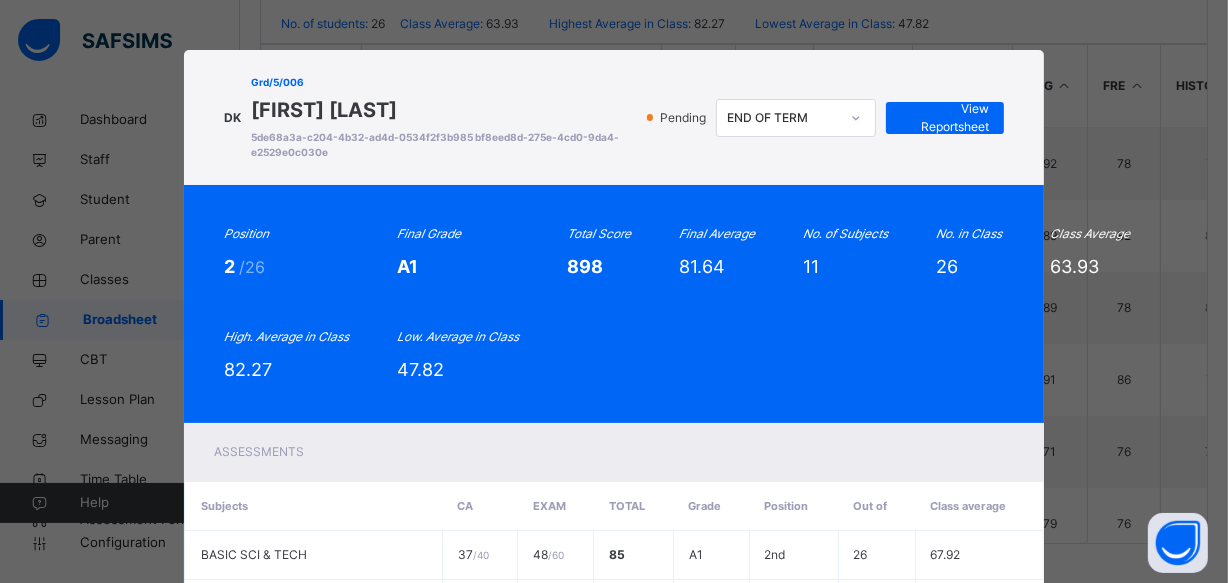 scroll, scrollTop: 34, scrollLeft: 0, axis: vertical 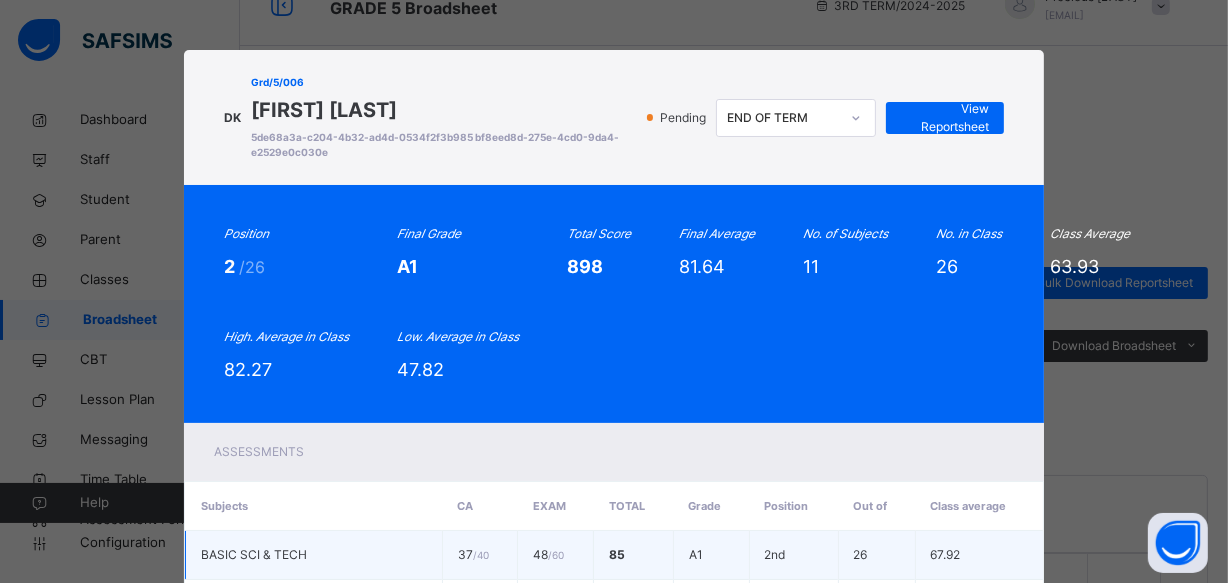 click on "67.92" at bounding box center (979, 555) 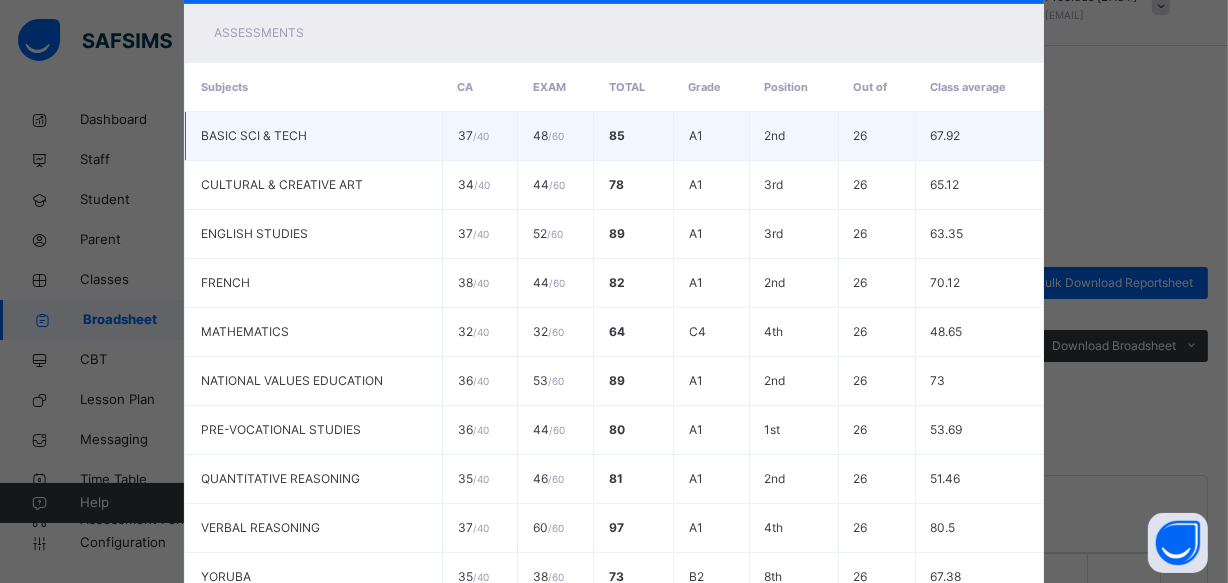 scroll, scrollTop: 468, scrollLeft: 0, axis: vertical 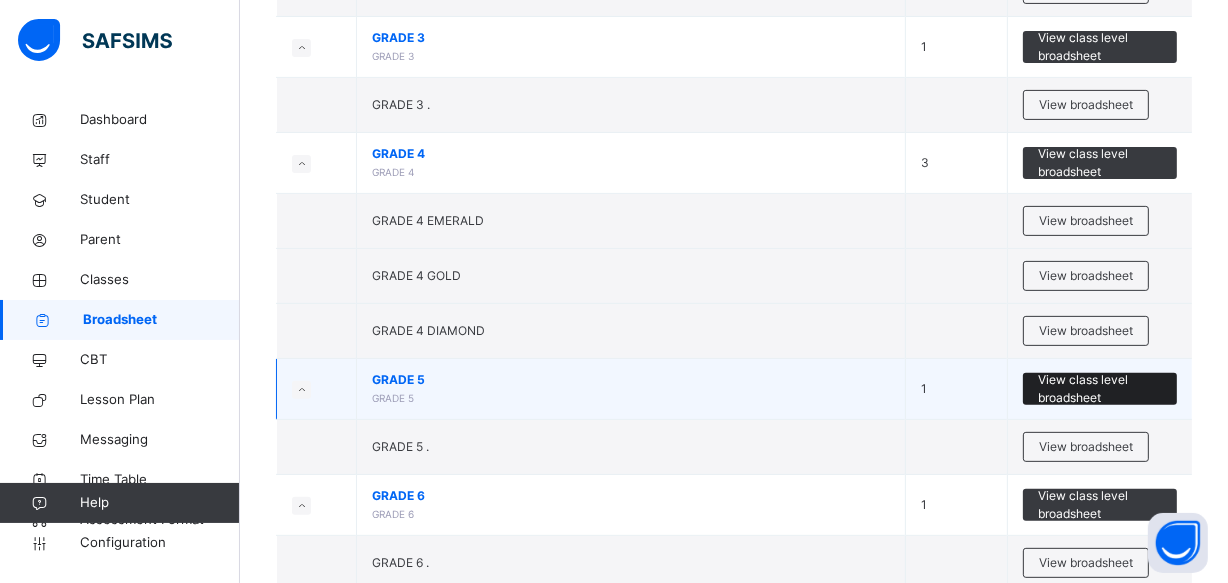 click on "View class level broadsheet" at bounding box center (1100, 389) 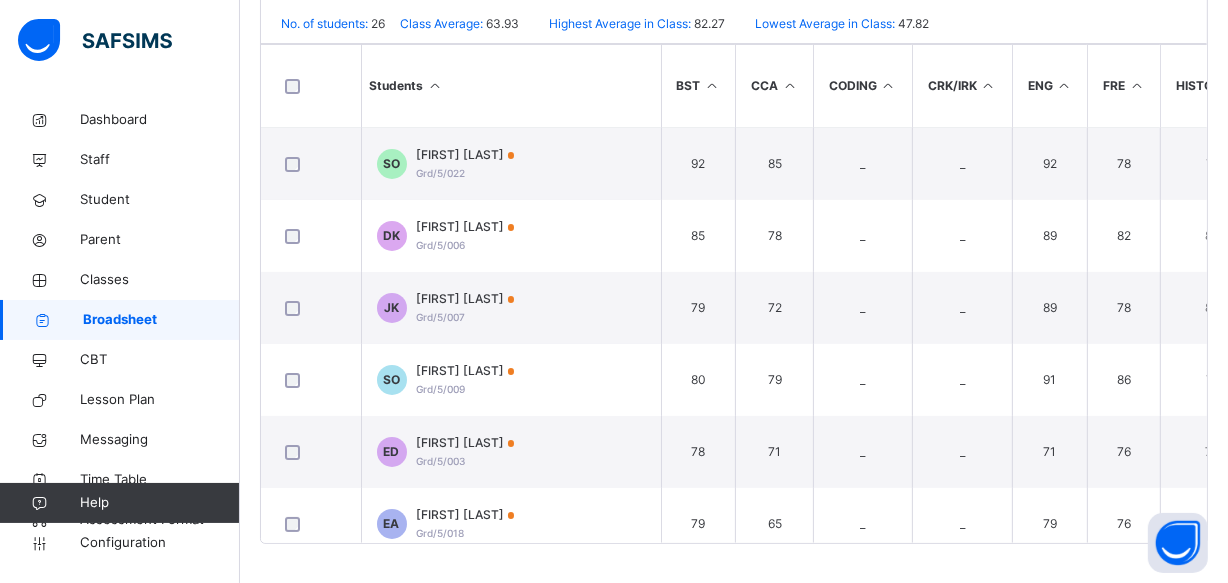 scroll, scrollTop: 0, scrollLeft: 0, axis: both 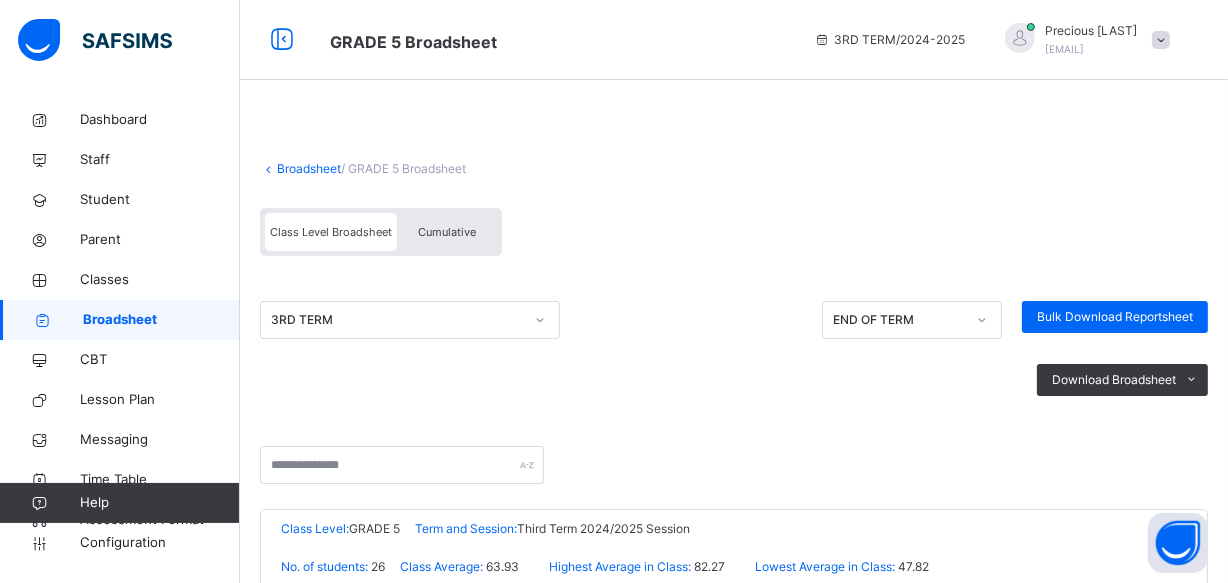 click at bounding box center [43, 320] 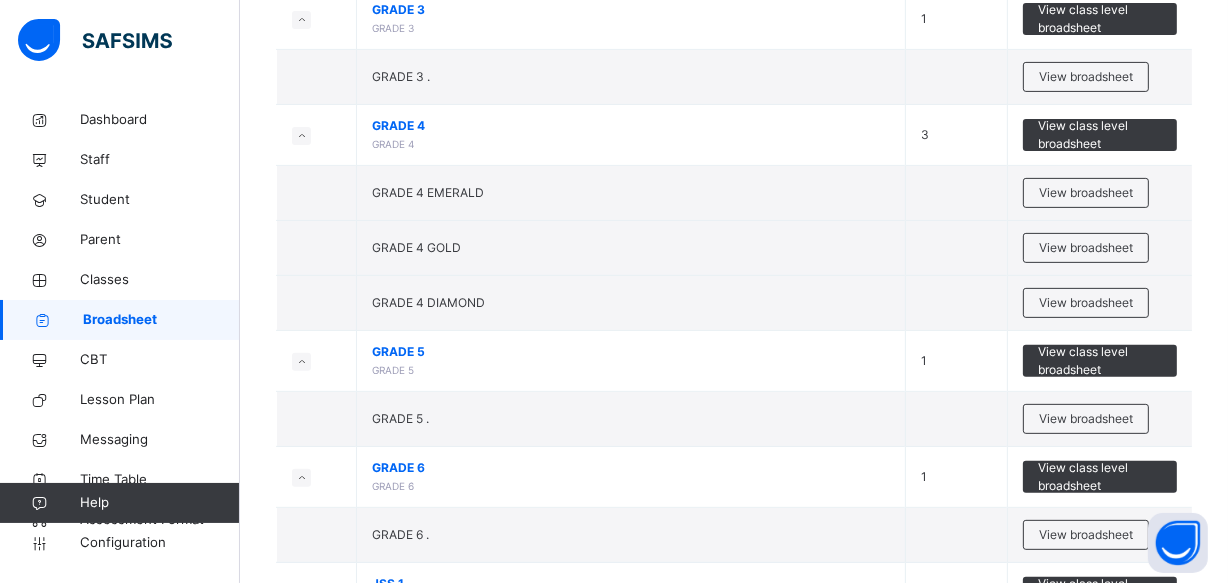 scroll, scrollTop: 618, scrollLeft: 0, axis: vertical 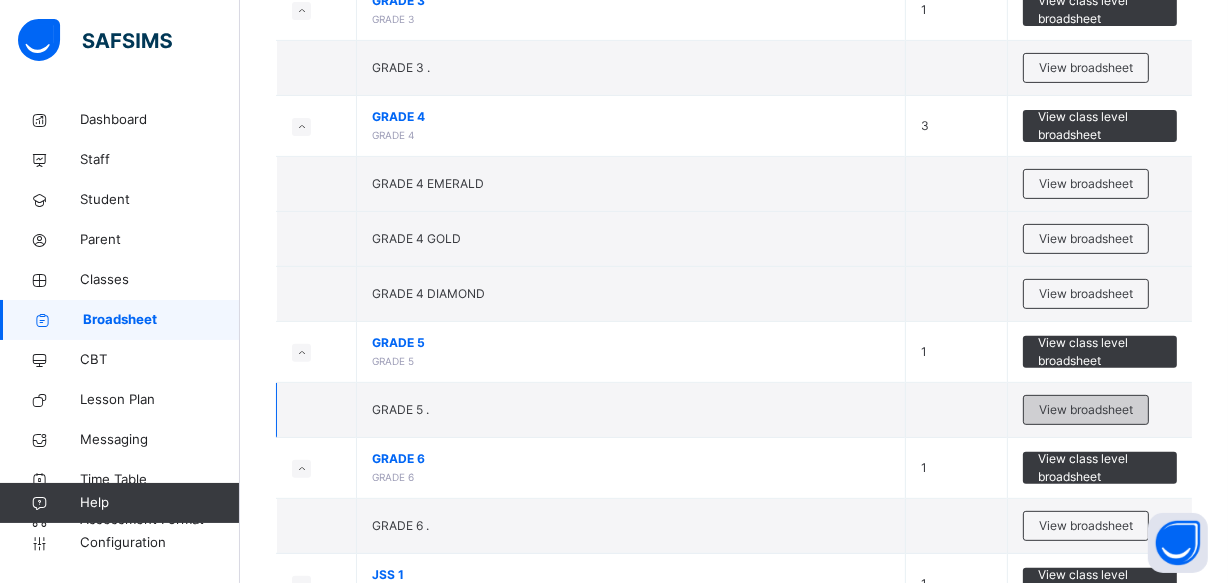 click on "View broadsheet" at bounding box center [1086, 410] 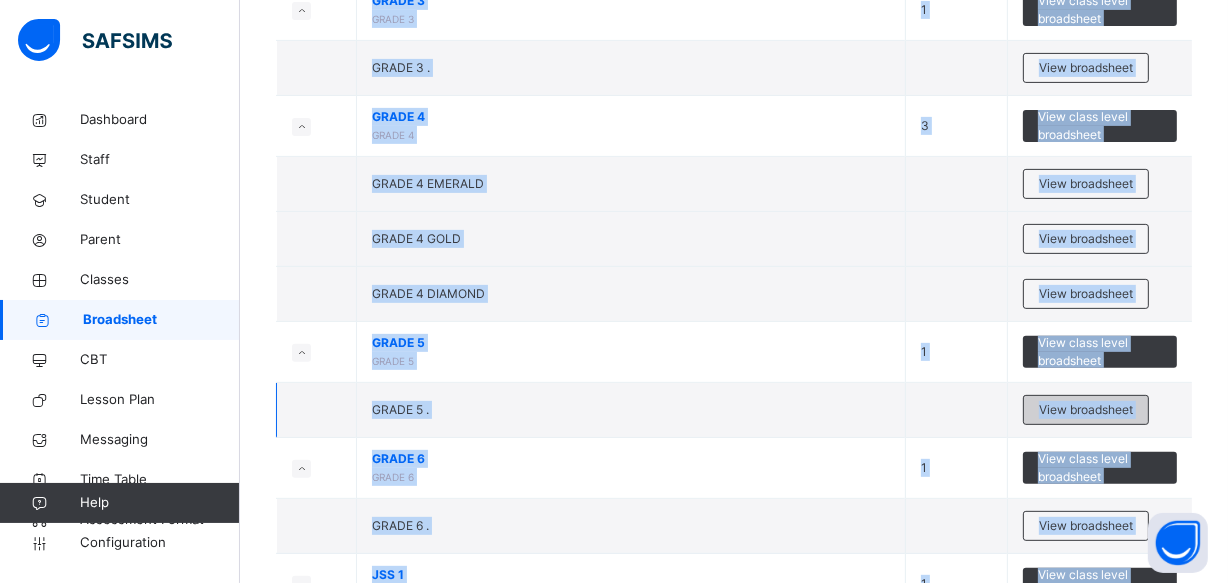 scroll, scrollTop: 0, scrollLeft: 0, axis: both 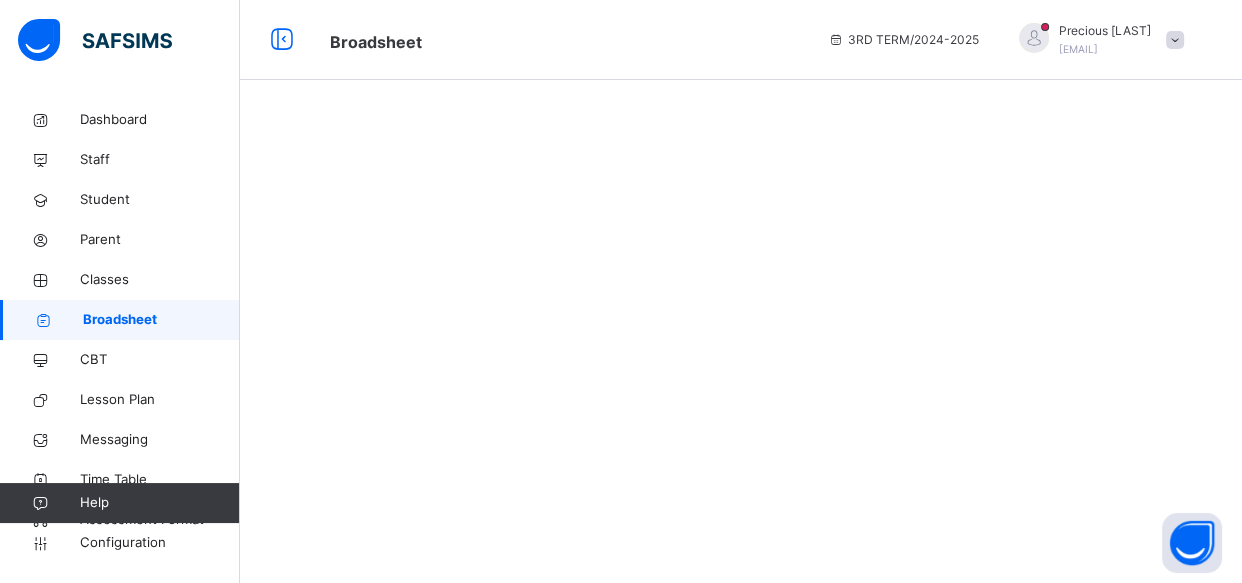 click at bounding box center [741, 291] 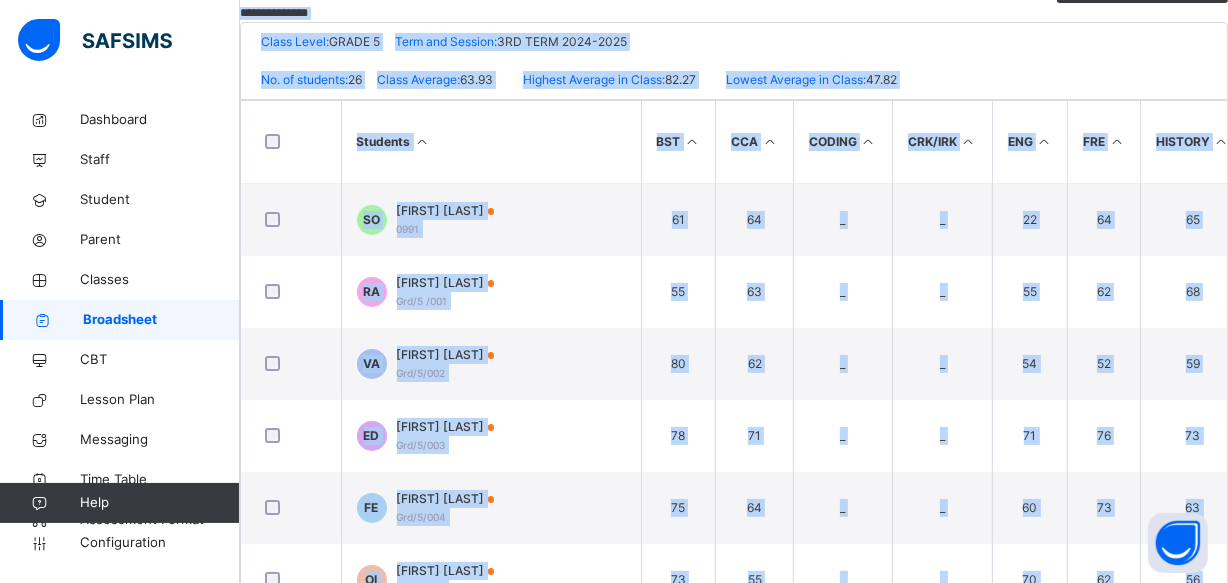 scroll, scrollTop: 436, scrollLeft: 0, axis: vertical 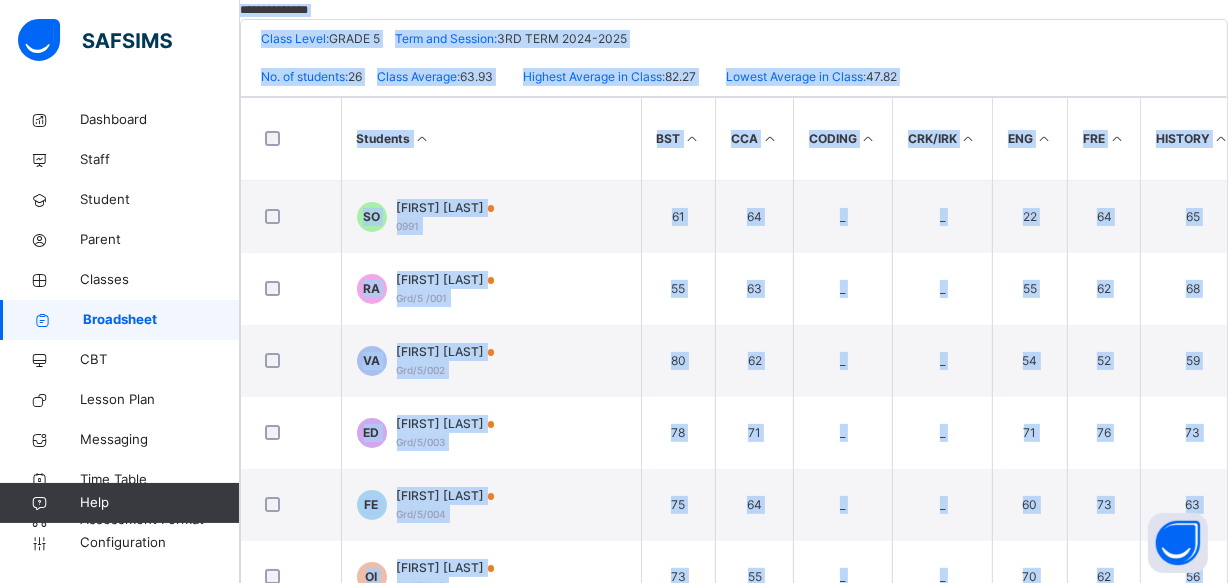 click on "No. of students:  26  Class Average:  63.93  Highest Average in Class:  82.27  Lowest Average in Class:  47.82" at bounding box center [734, 77] 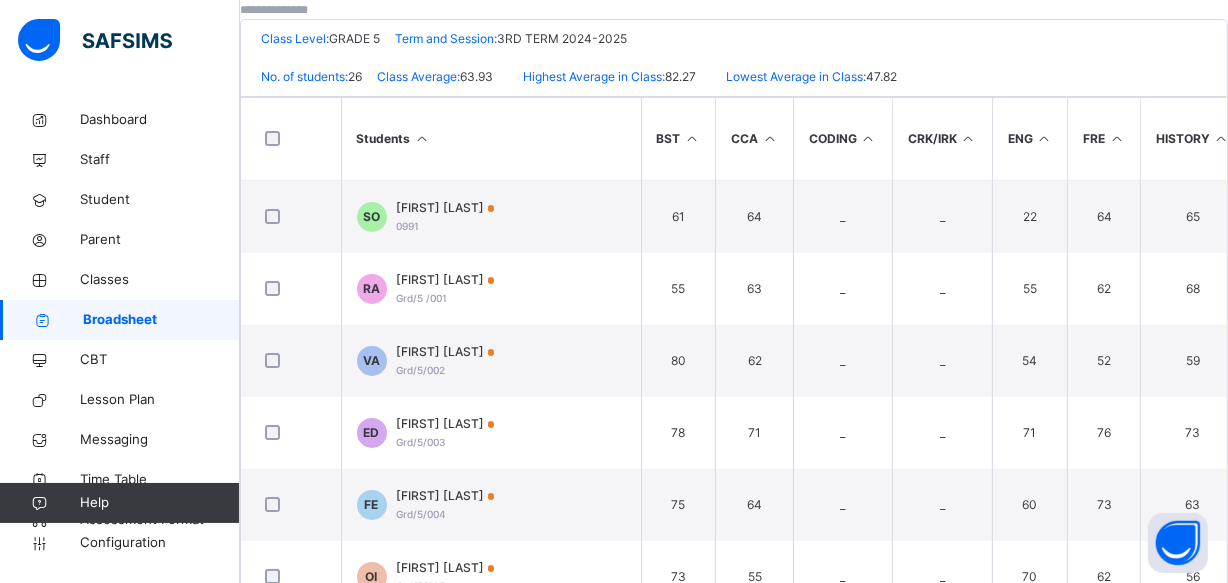 click on "No. of students:  26  Class Average:  63.93  Highest Average in Class:  82.27  Lowest Average in Class:  47.82" at bounding box center [734, 77] 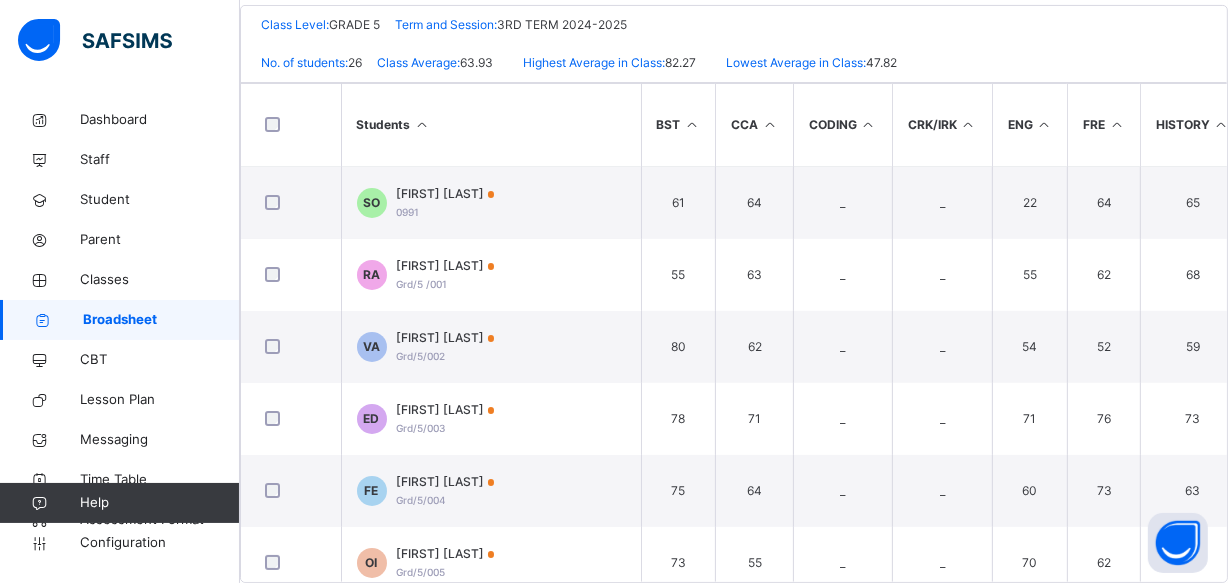 scroll, scrollTop: 510, scrollLeft: 0, axis: vertical 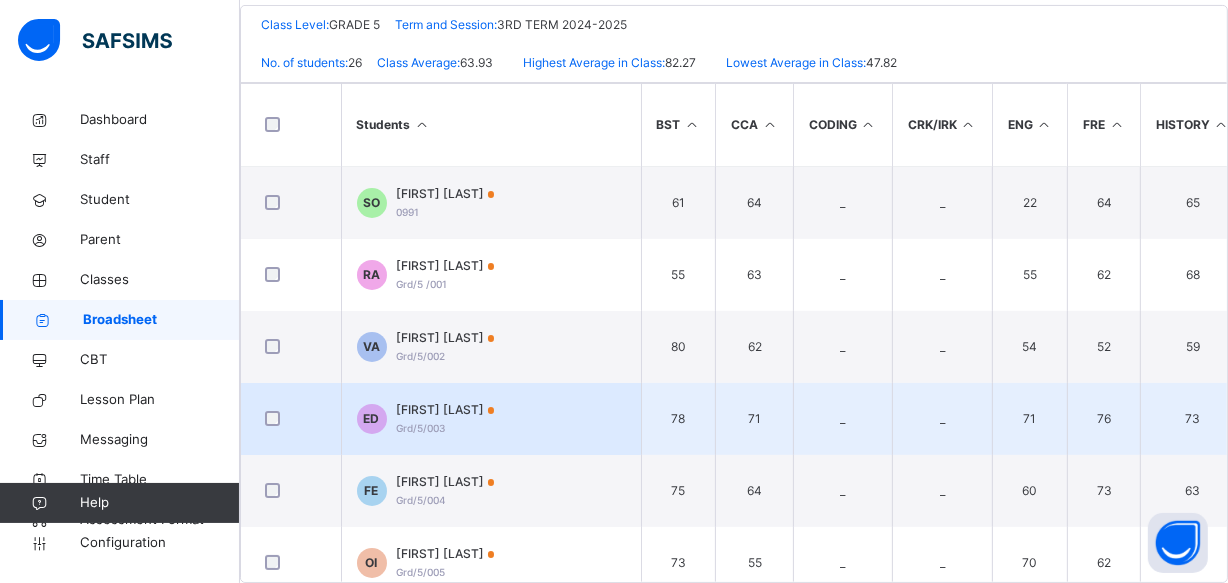 click on "_" at bounding box center [843, 419] 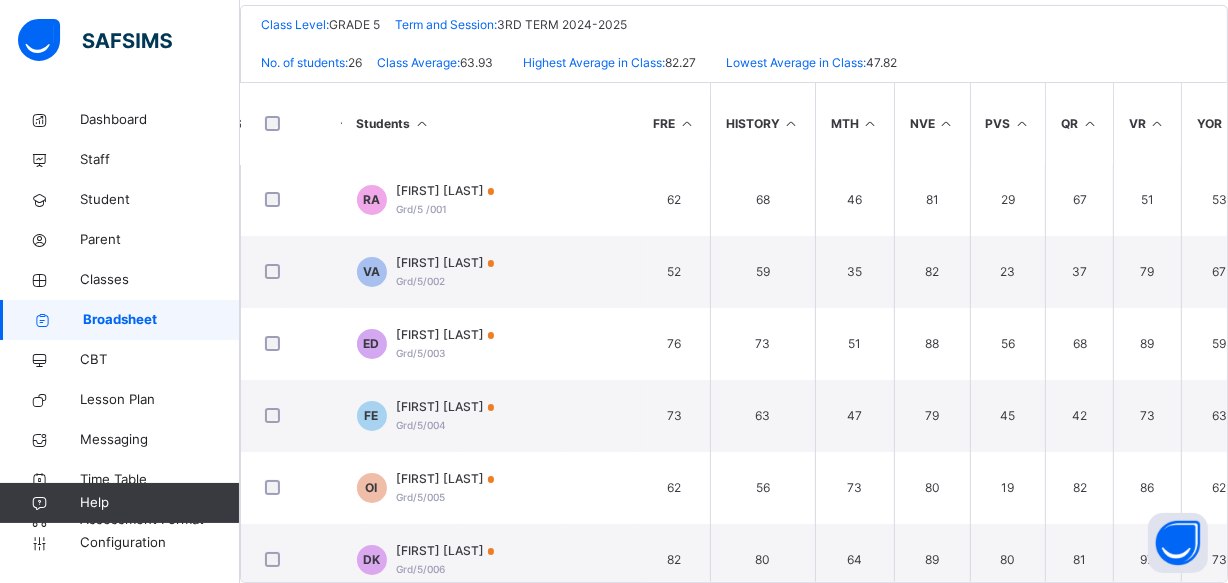 scroll, scrollTop: 75, scrollLeft: 885, axis: both 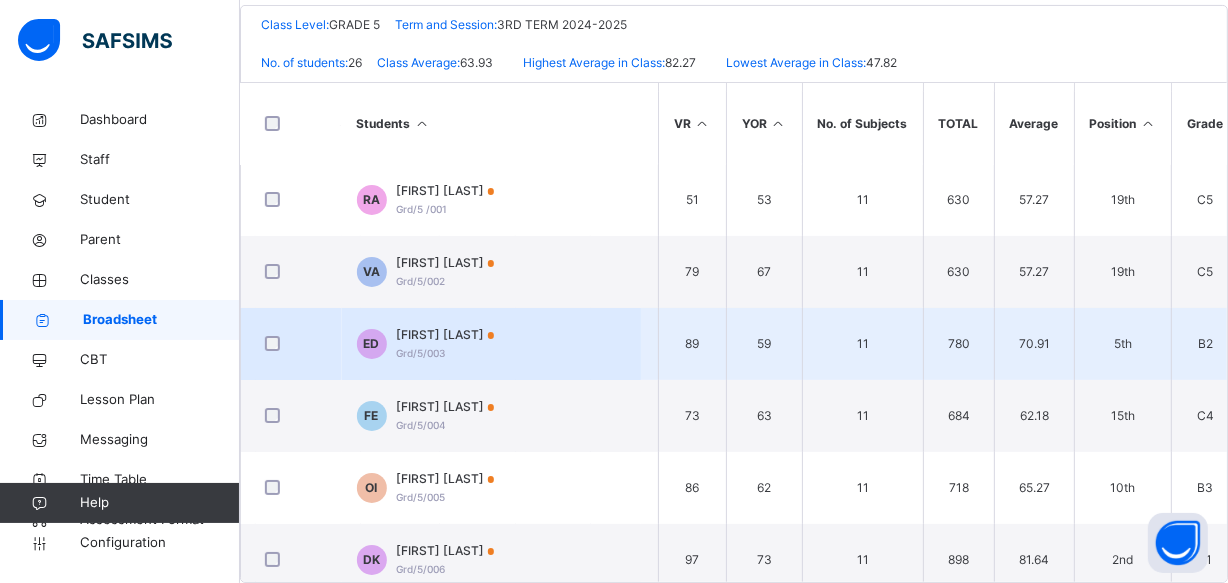 click on "Emmanuel   Daramola   Grd/5/003" at bounding box center (446, 344) 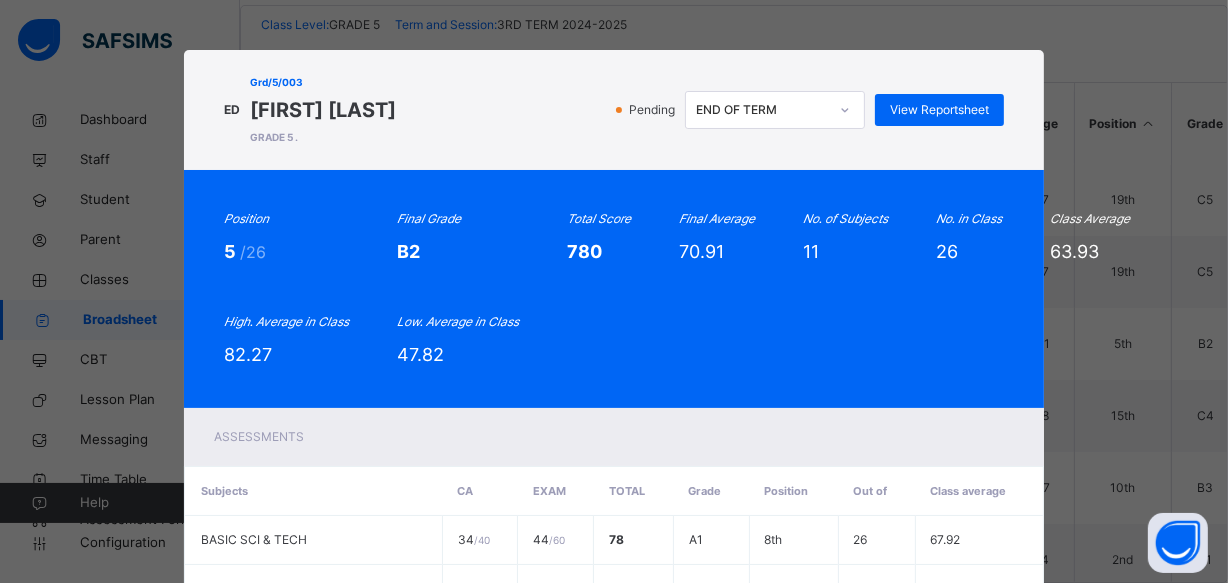 click on "ED   Grd/5/003     Emmanuel   Daramola     GRADE 5 .   Pending END OF TERM View Reportsheet     Position         5       /26         Final Grade         B2         Total Score         780         Final Average         70.91         No. of Subjects         11         No. in Class         26         Class Average         63.93         High. Average in Class         82.27         Low. Average in Class         47.82     Assessments     Subjects       CA     EXAM       Total         Grade         Position         Out of         Class average       BASIC SCI & TECH     34 / 40     44 / 60     78     A1     8th     26     67.92     CULTURAL & CREATIVE ART     31 / 40     40 / 60     71     B2     6th     26     65.12     ENGLISH STUDIES     28 / 40     43 / 60     71     B2     7th     26     63.35     FRENCH     38 / 40     38 / 60     76     A1     8th     26     70.12     MATHEMATICS     21 / 40     30 / 60     51     C6     9th     26     48.65     NATIONAL VALUES EDUCATION     35 / 40     53 / 60     88     A1" at bounding box center [614, 291] 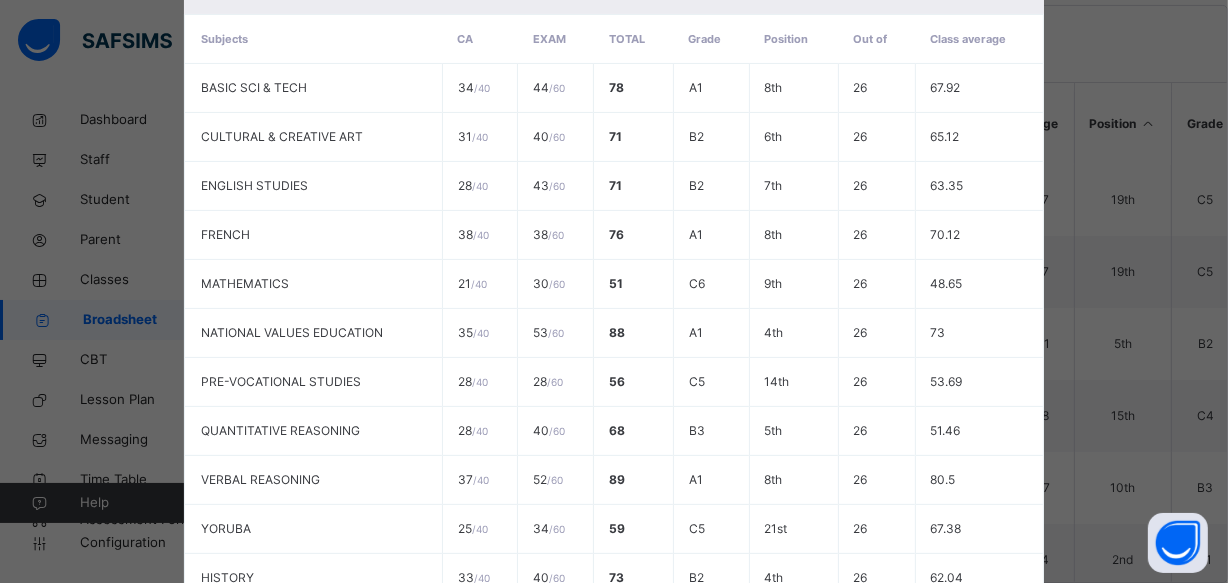 scroll, scrollTop: 507, scrollLeft: 0, axis: vertical 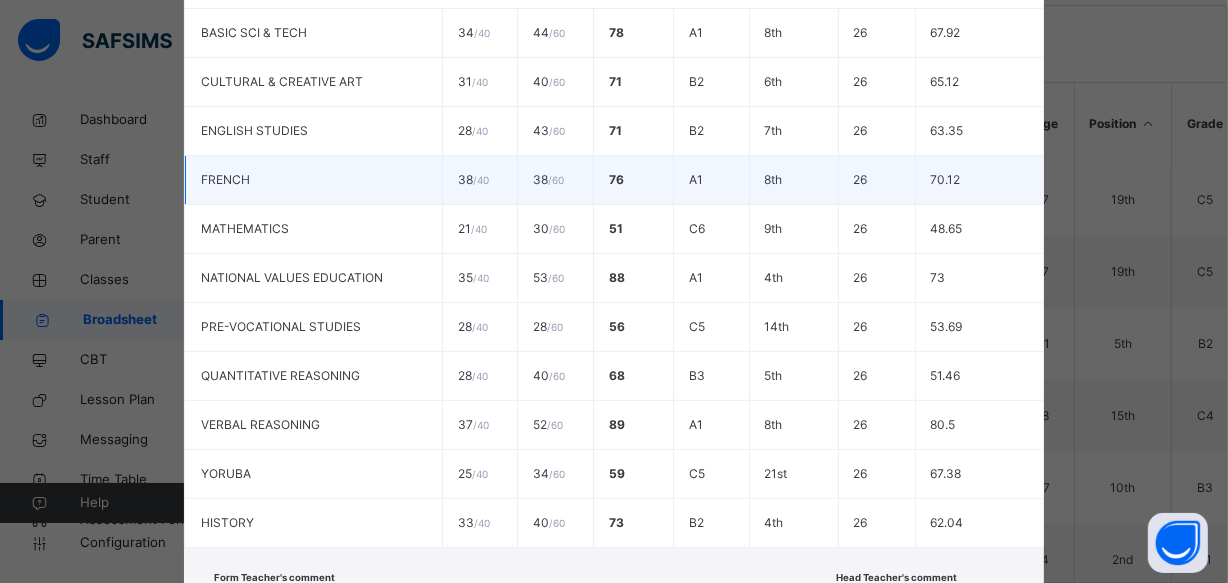 click on "8th" at bounding box center [793, 180] 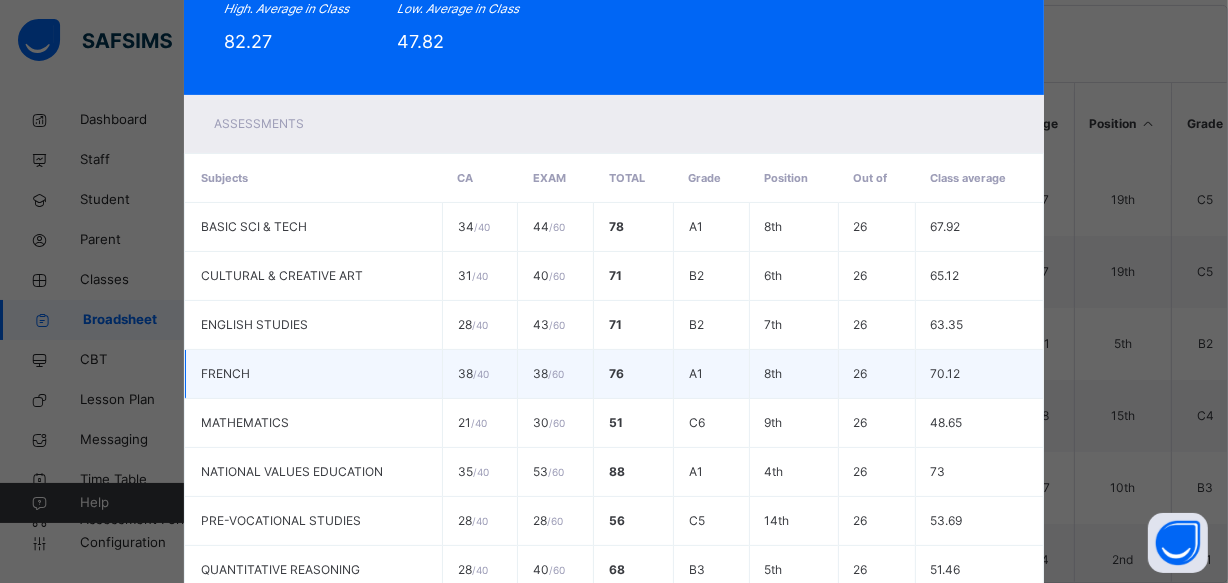 scroll, scrollTop: 210, scrollLeft: 0, axis: vertical 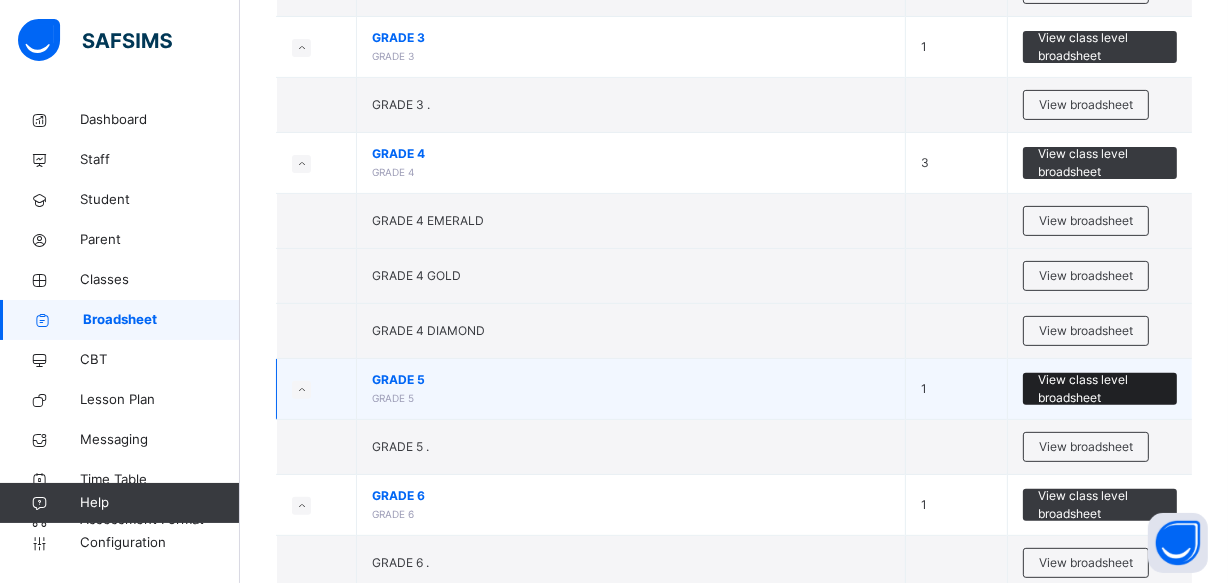 click on "View class level broadsheet" at bounding box center (1100, 389) 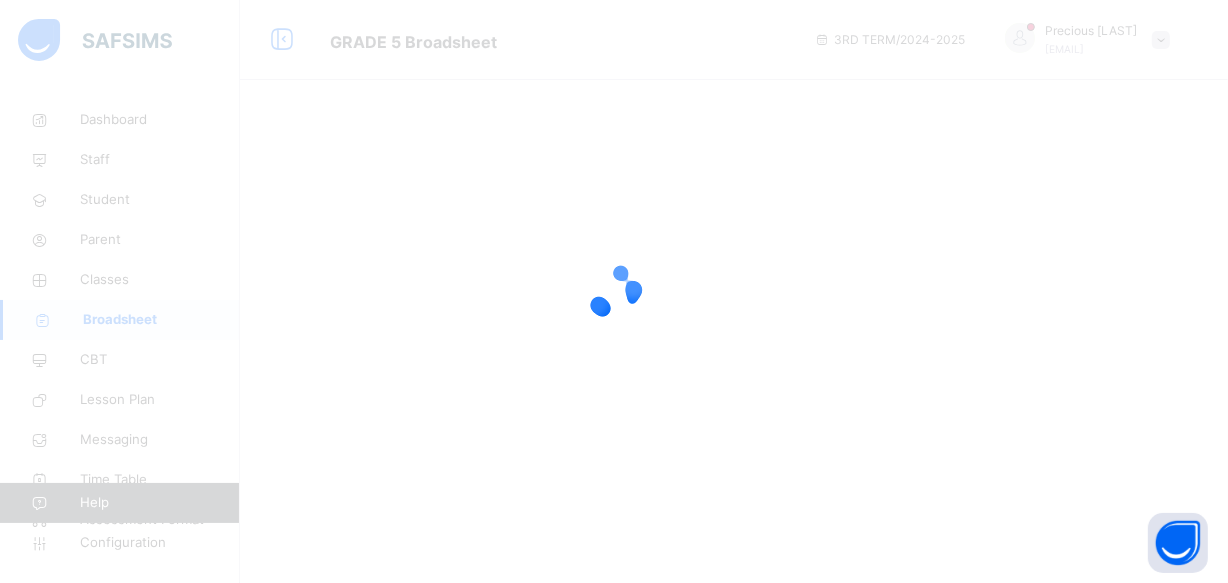 scroll, scrollTop: 0, scrollLeft: 0, axis: both 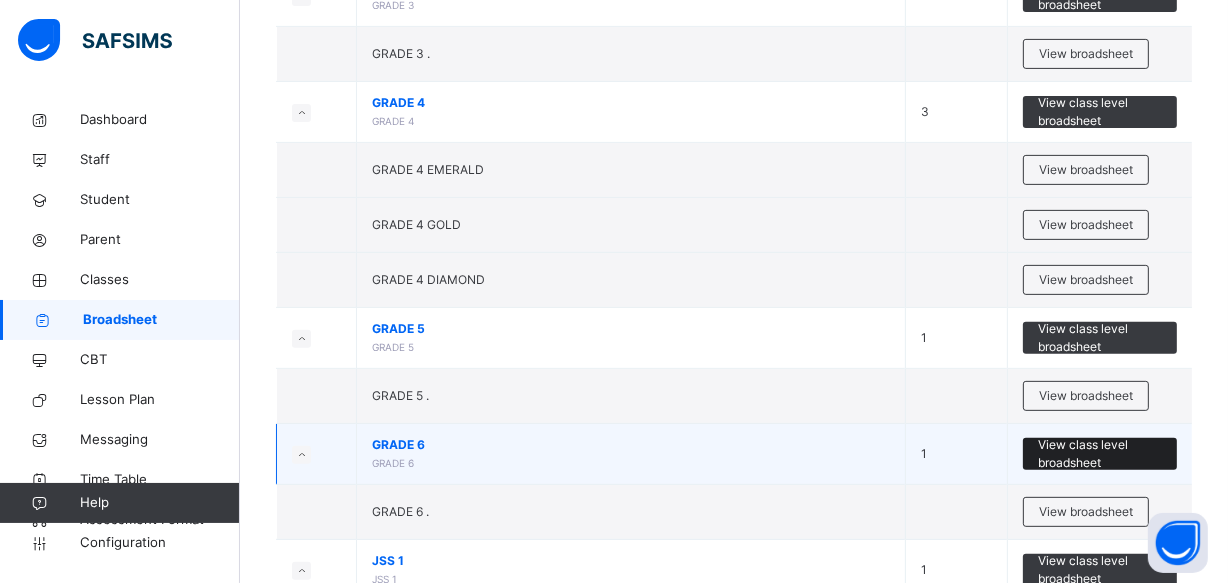 click on "View class level broadsheet" at bounding box center [1100, 454] 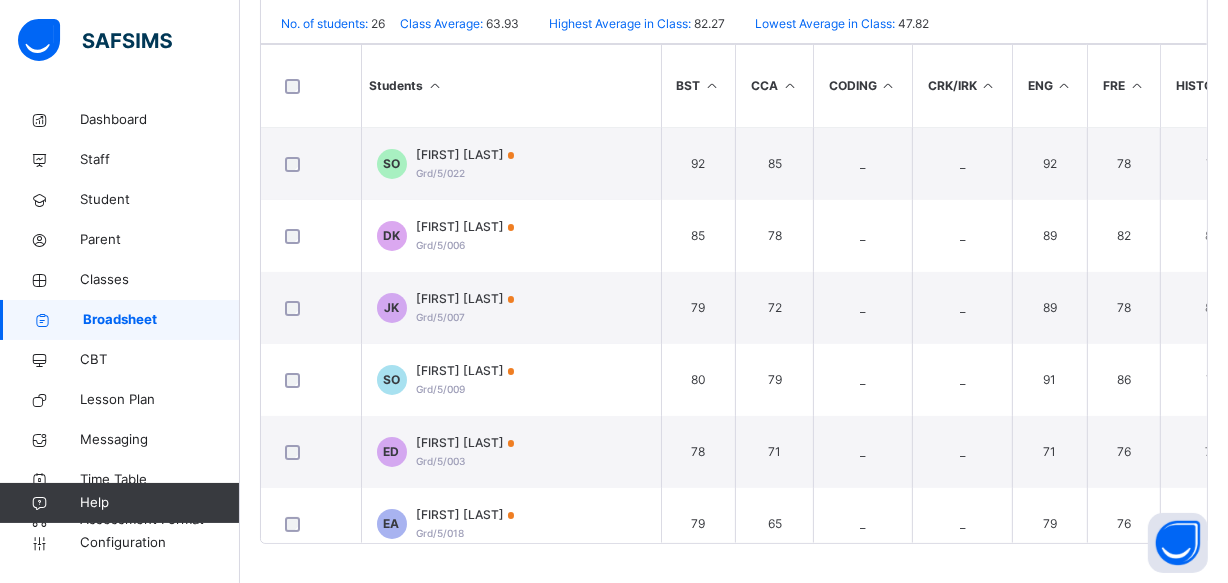 scroll, scrollTop: 0, scrollLeft: 0, axis: both 